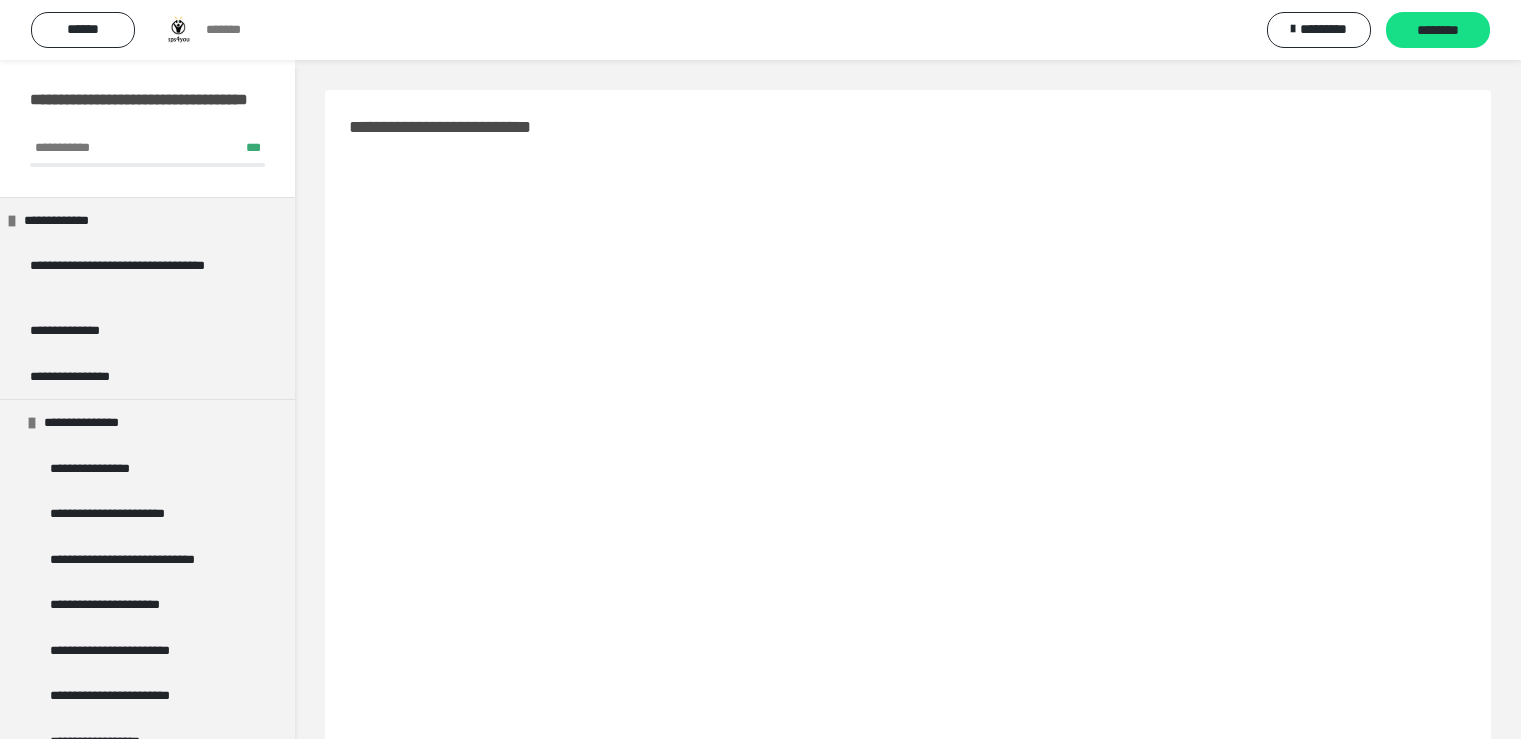 scroll, scrollTop: 60, scrollLeft: 0, axis: vertical 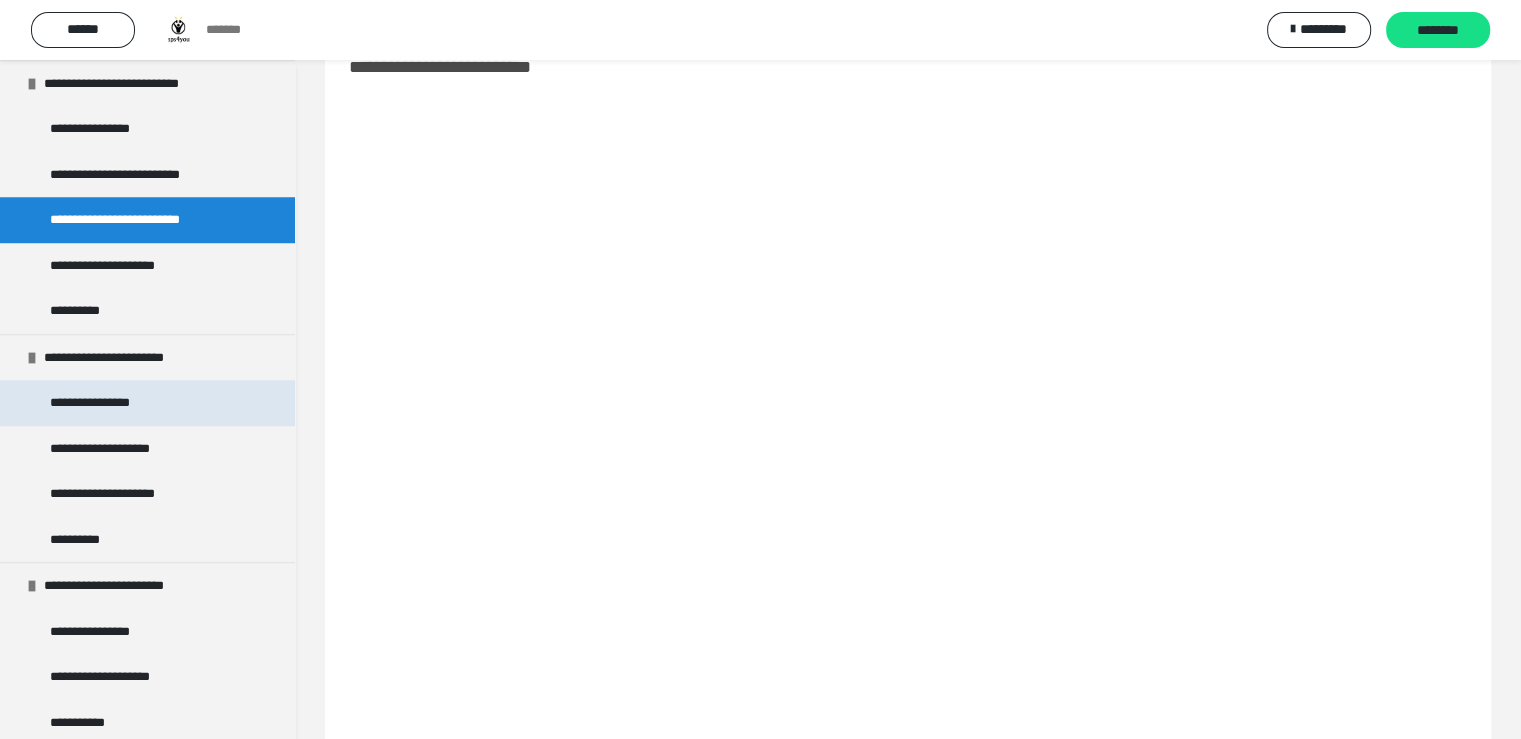click on "**********" at bounding box center [103, 403] 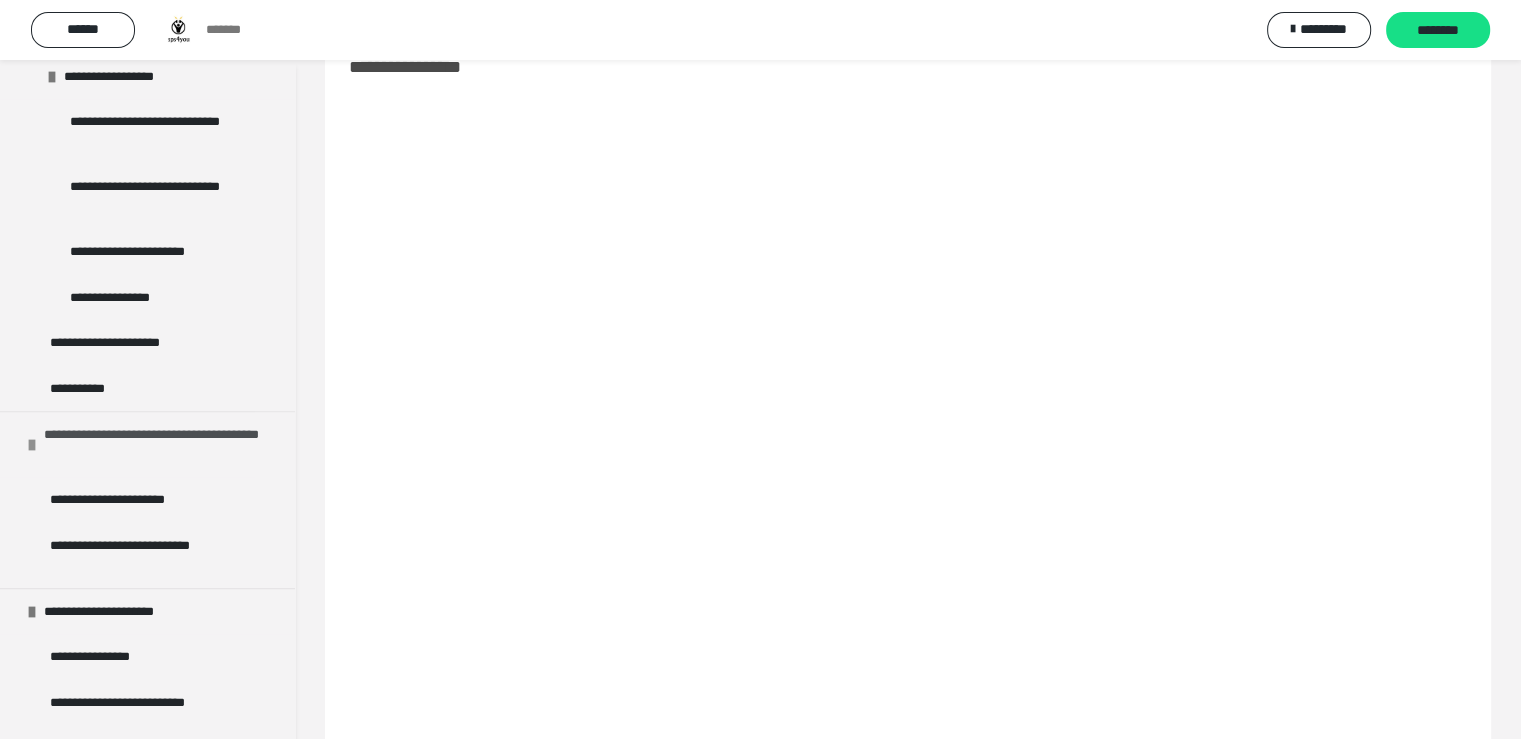 scroll, scrollTop: 9388, scrollLeft: 0, axis: vertical 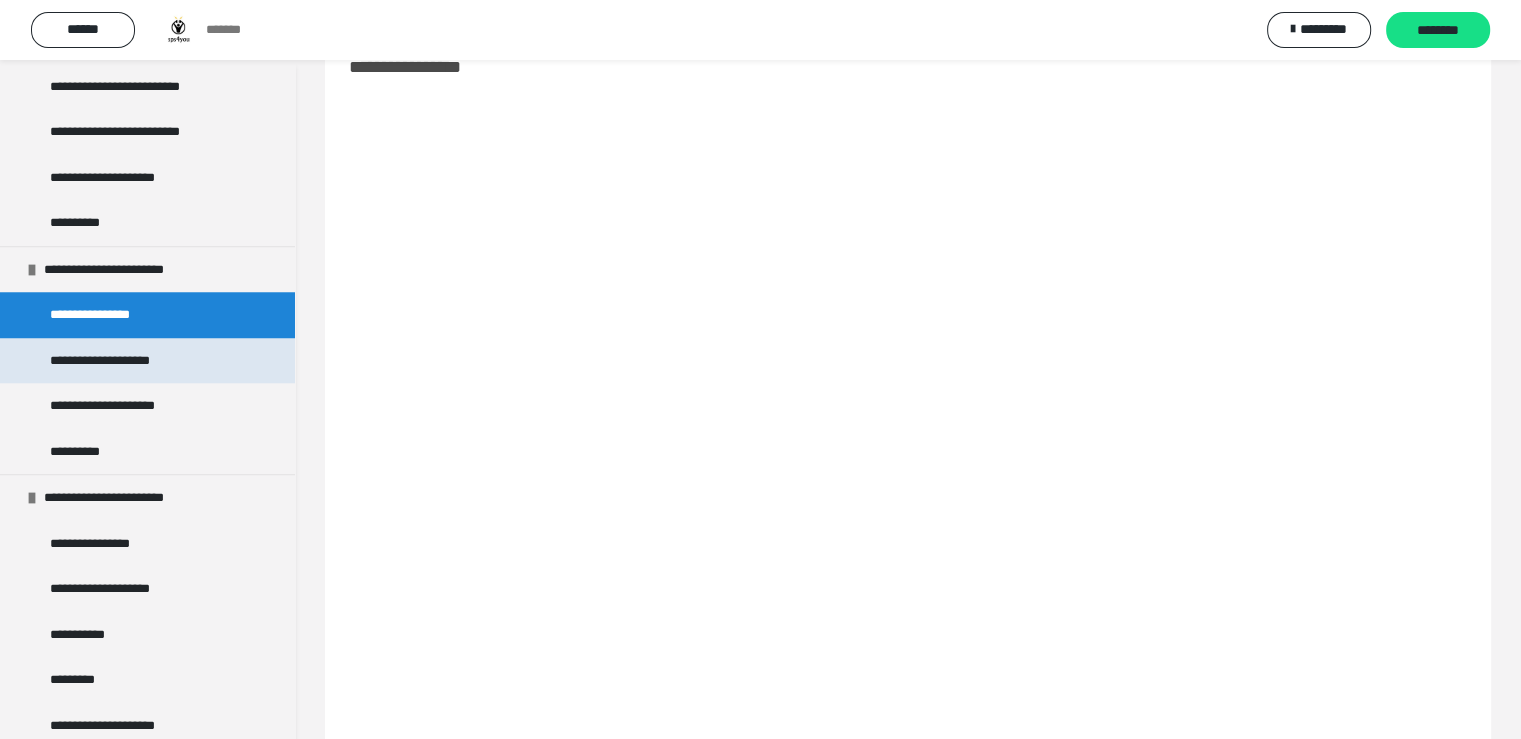 click on "**********" at bounding box center (122, 361) 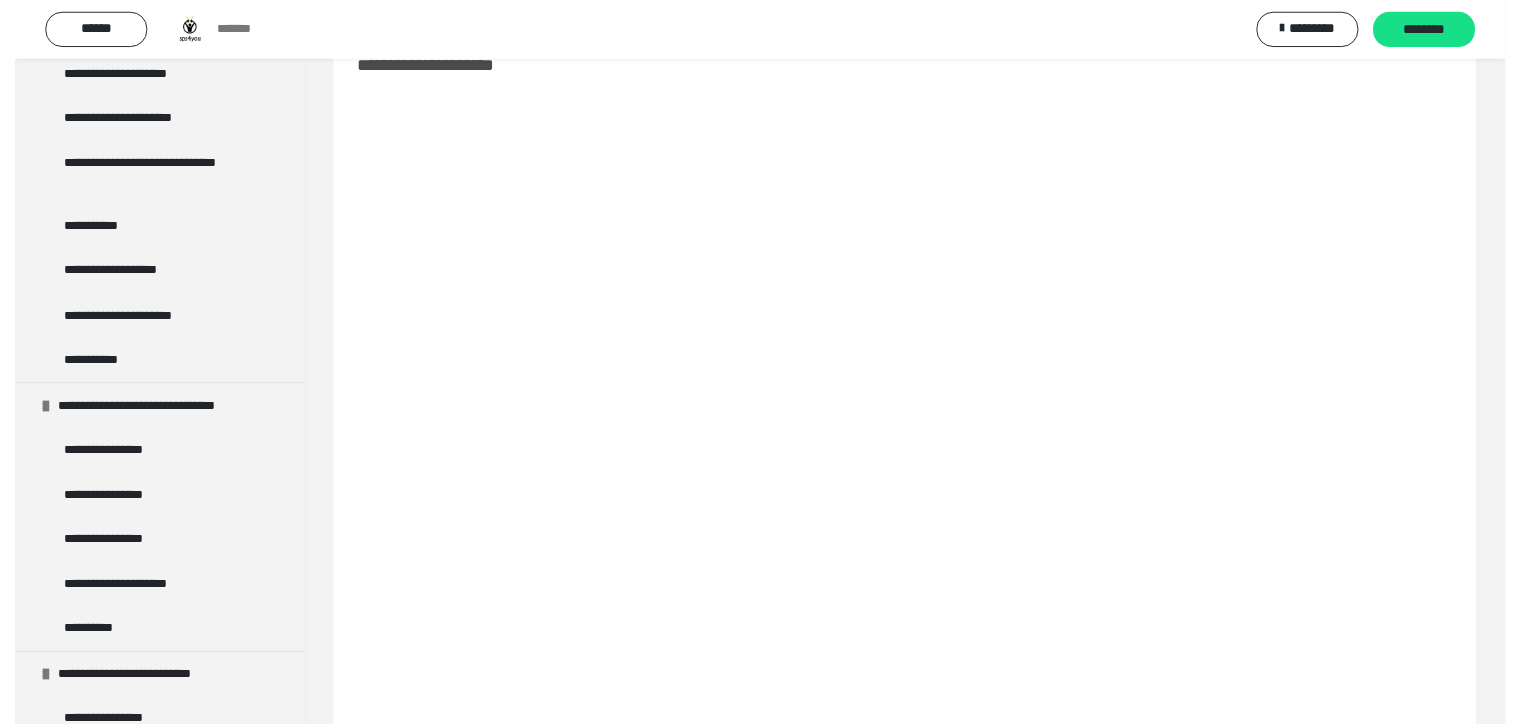 scroll, scrollTop: 1100, scrollLeft: 0, axis: vertical 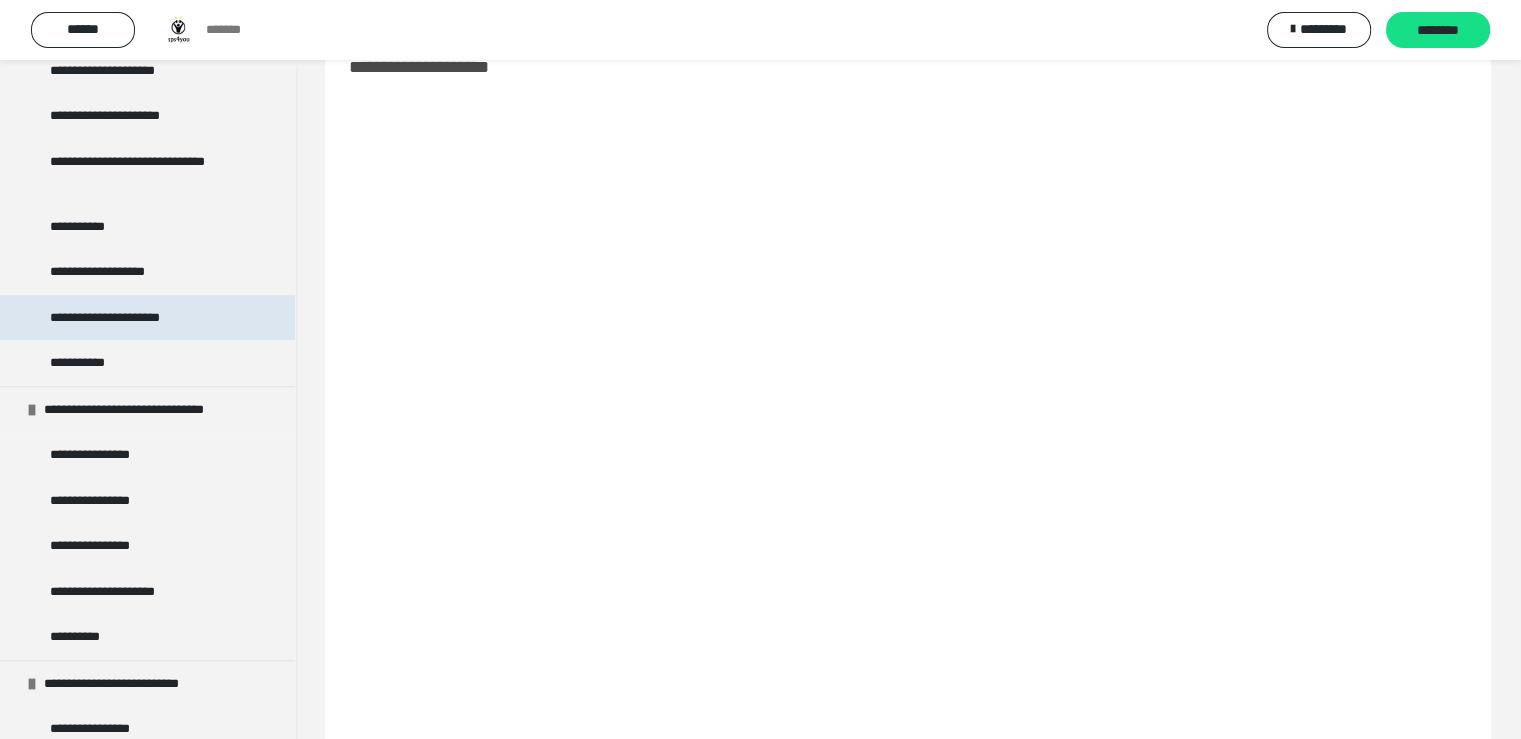 click on "**********" at bounding box center [129, 318] 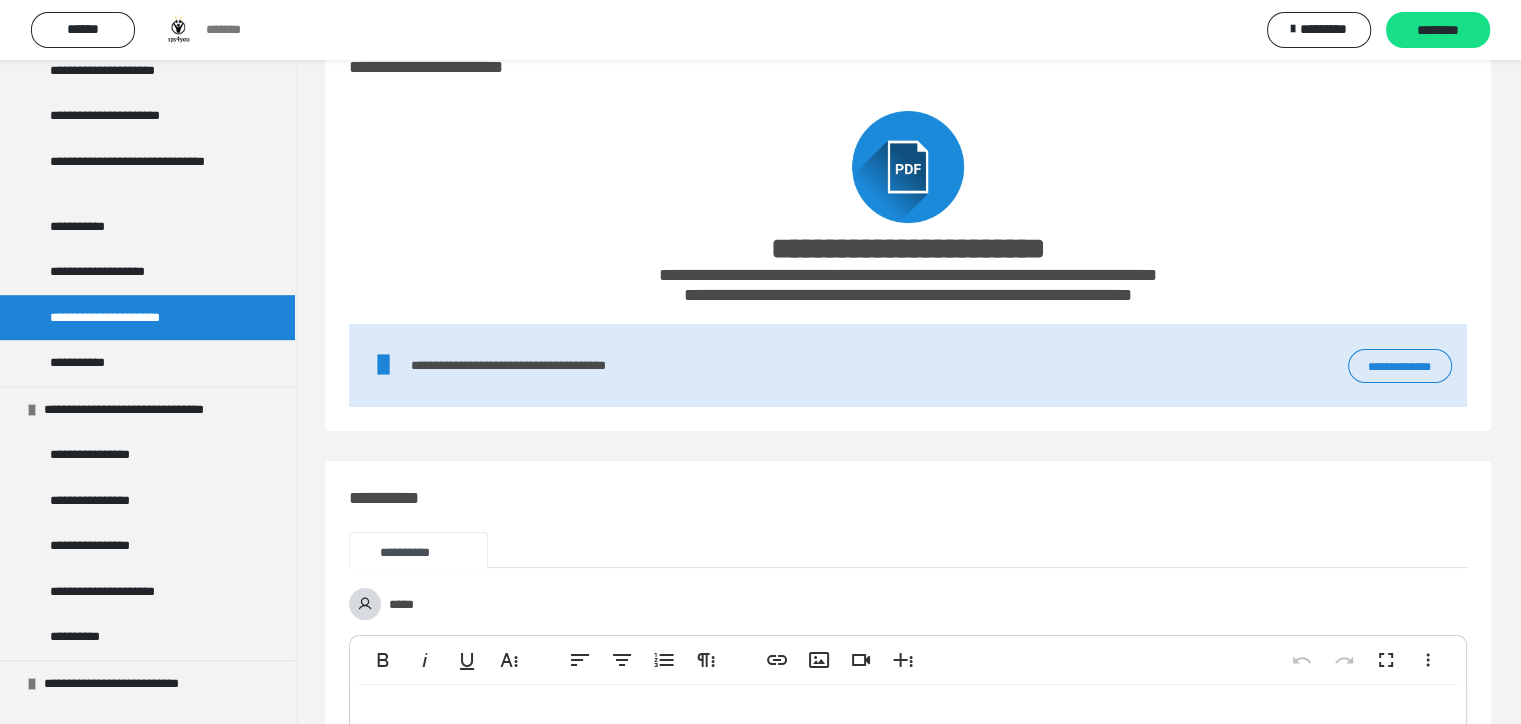 click on "**********" at bounding box center [1400, 366] 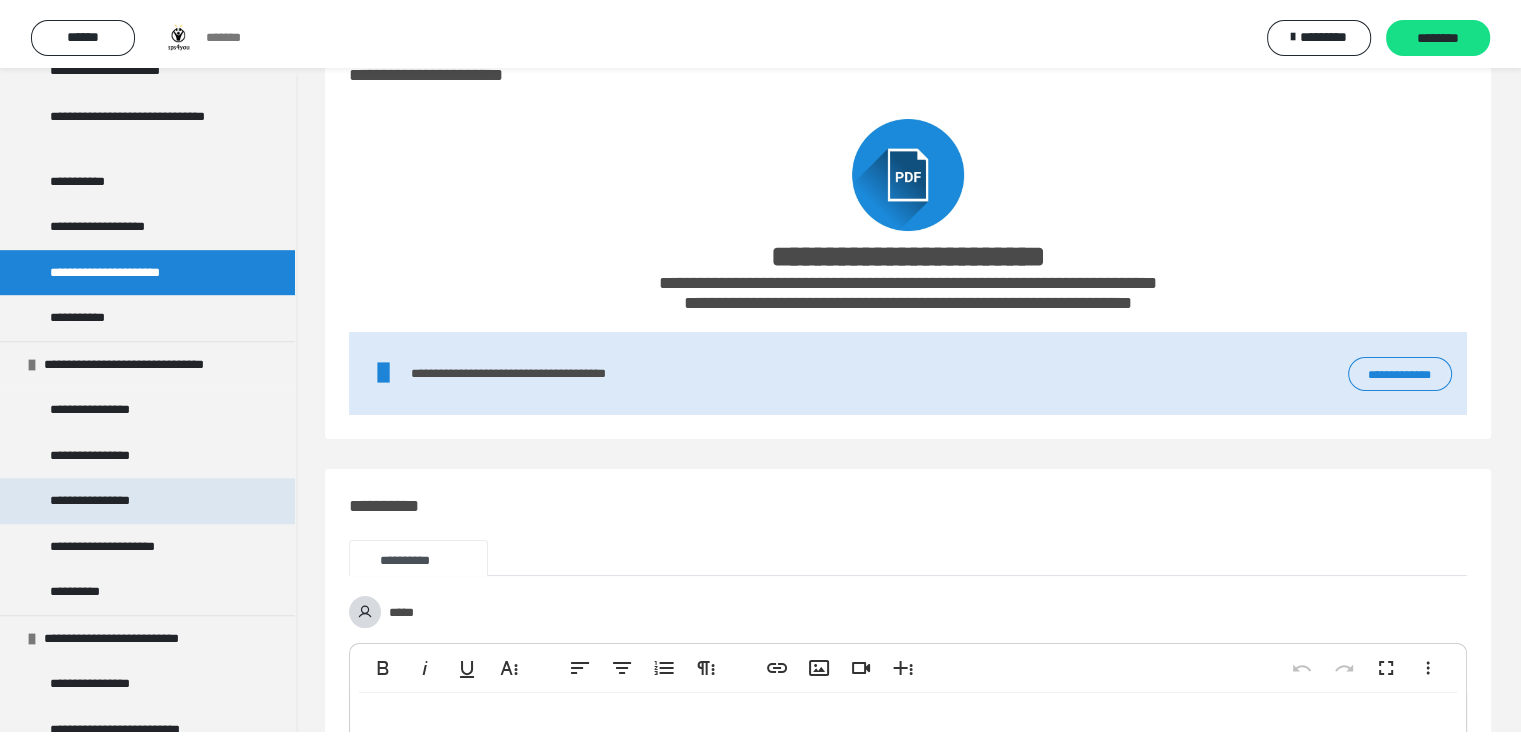 scroll, scrollTop: 1200, scrollLeft: 0, axis: vertical 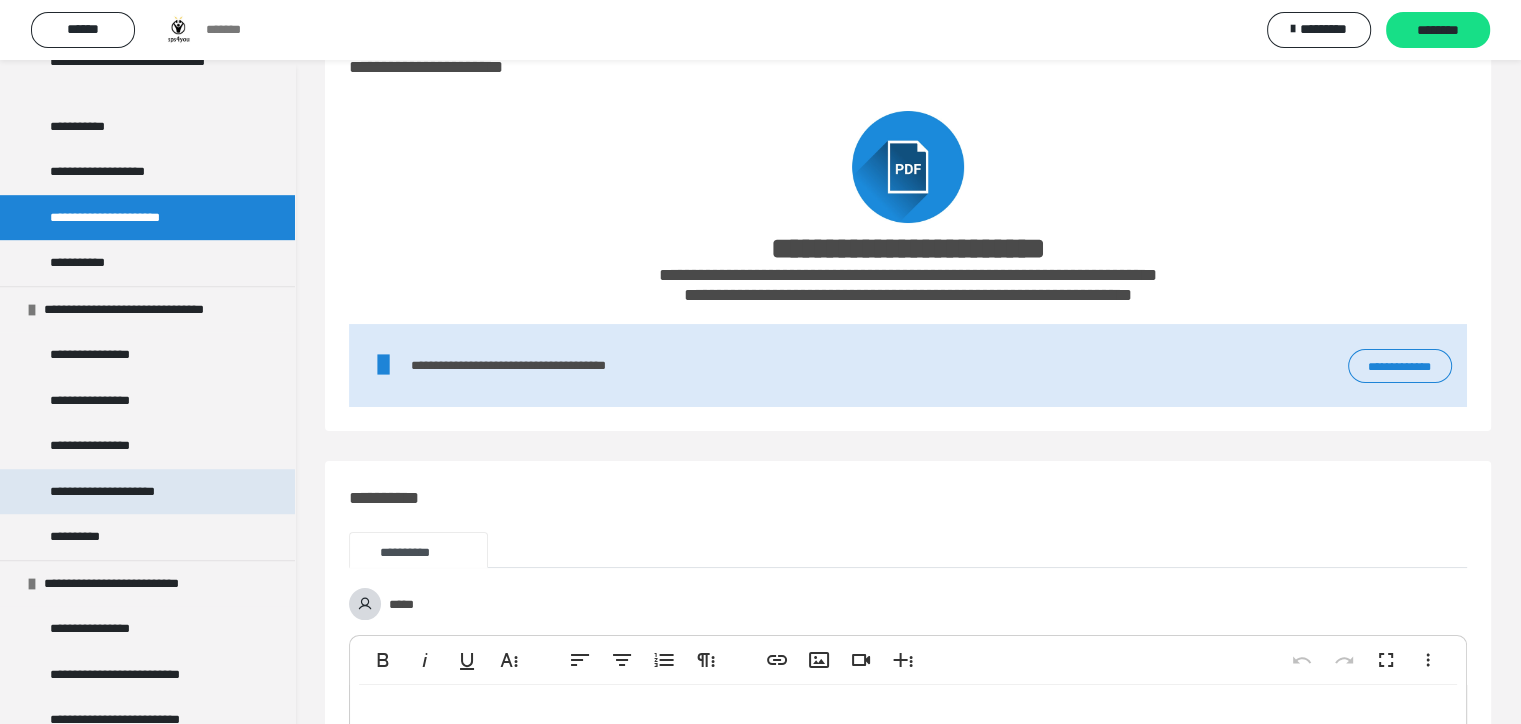 click on "**********" at bounding box center [128, 492] 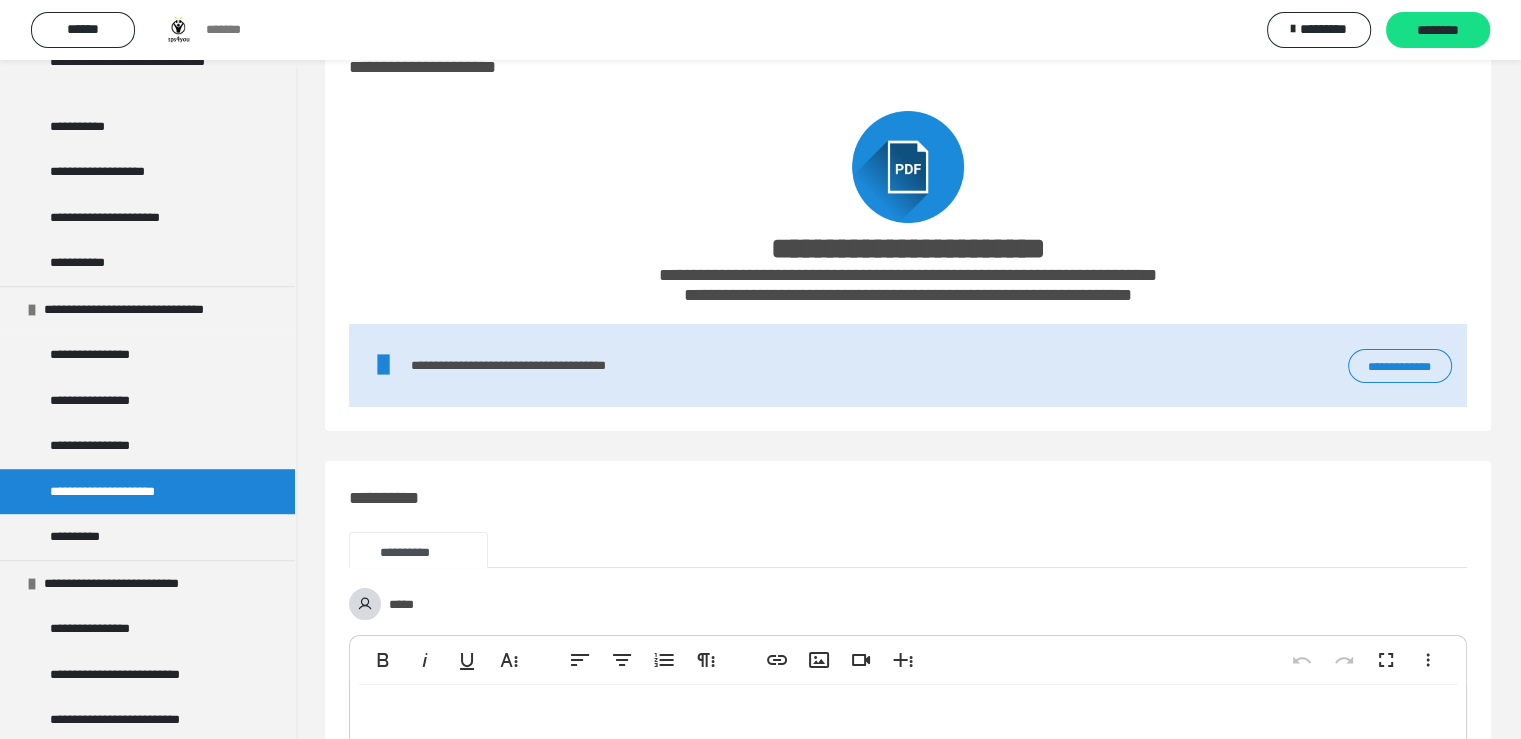 click on "**********" at bounding box center [1400, 366] 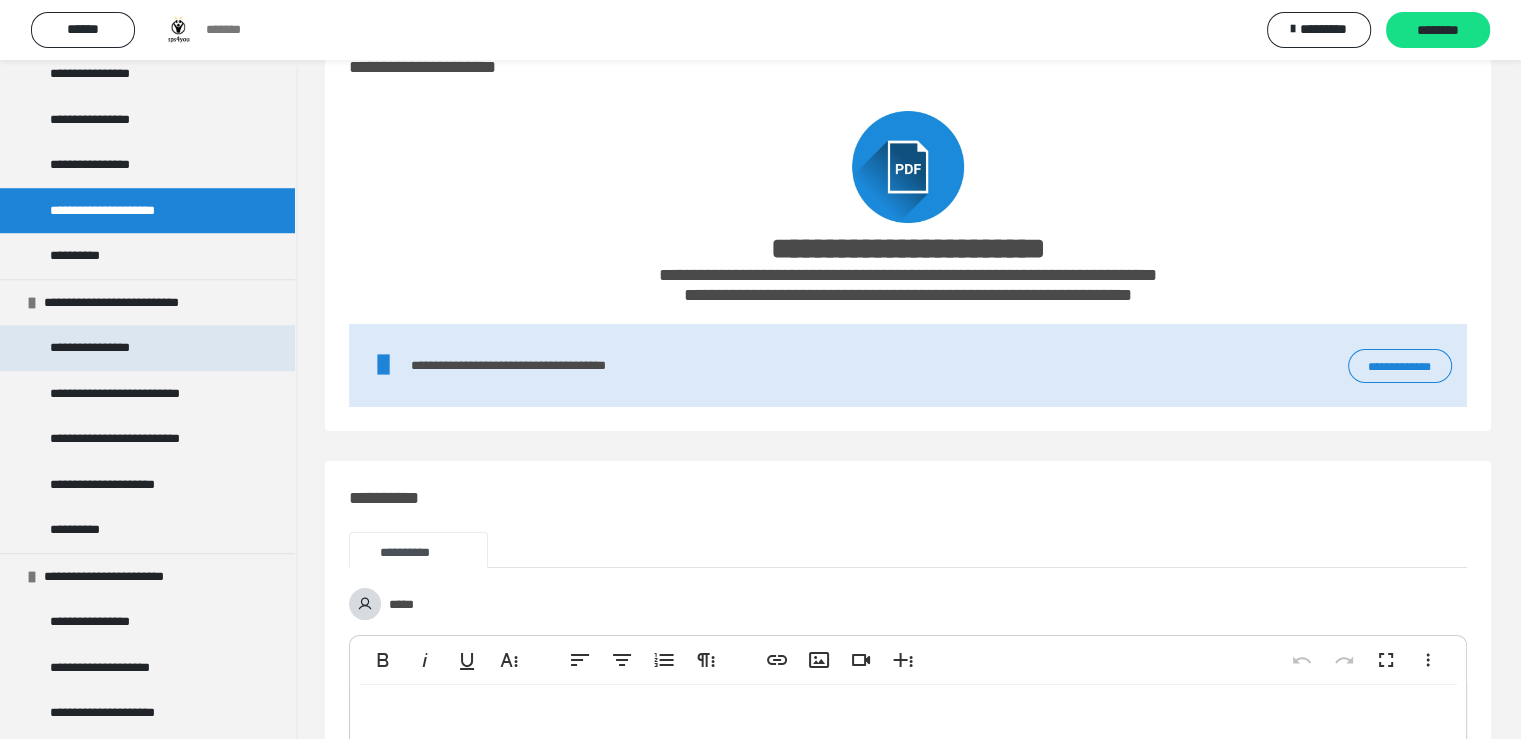 scroll, scrollTop: 1500, scrollLeft: 0, axis: vertical 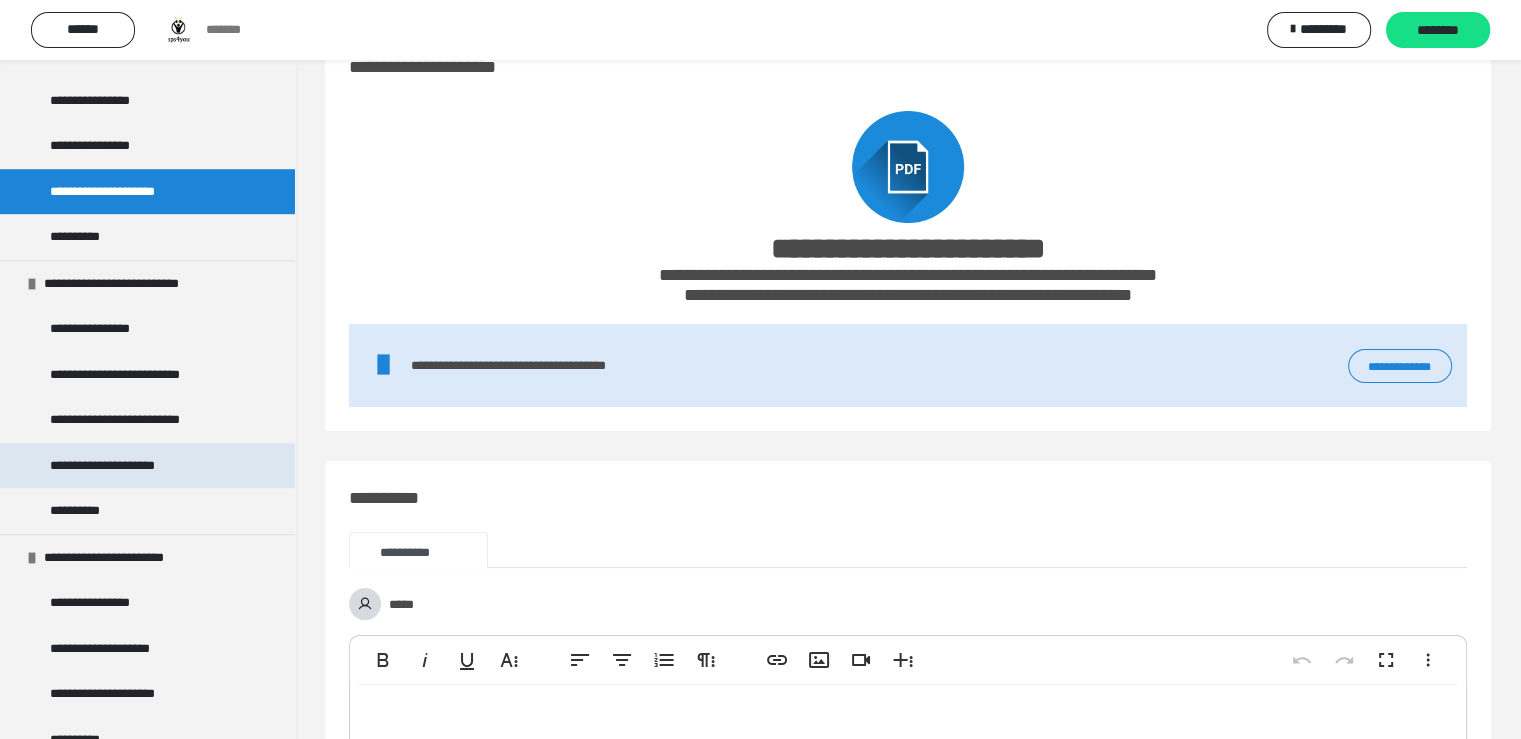 click on "**********" at bounding box center (128, 466) 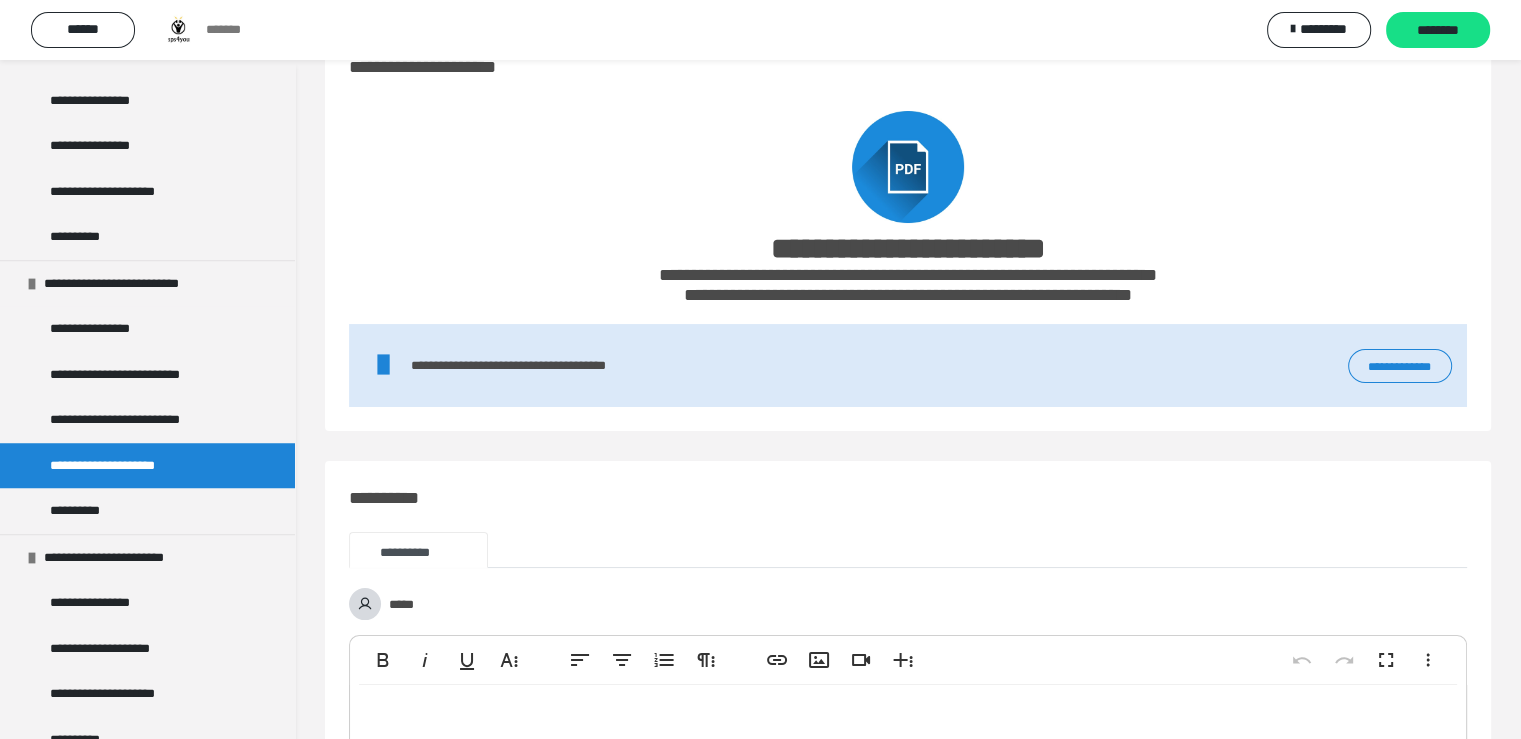 click on "**********" at bounding box center [1400, 366] 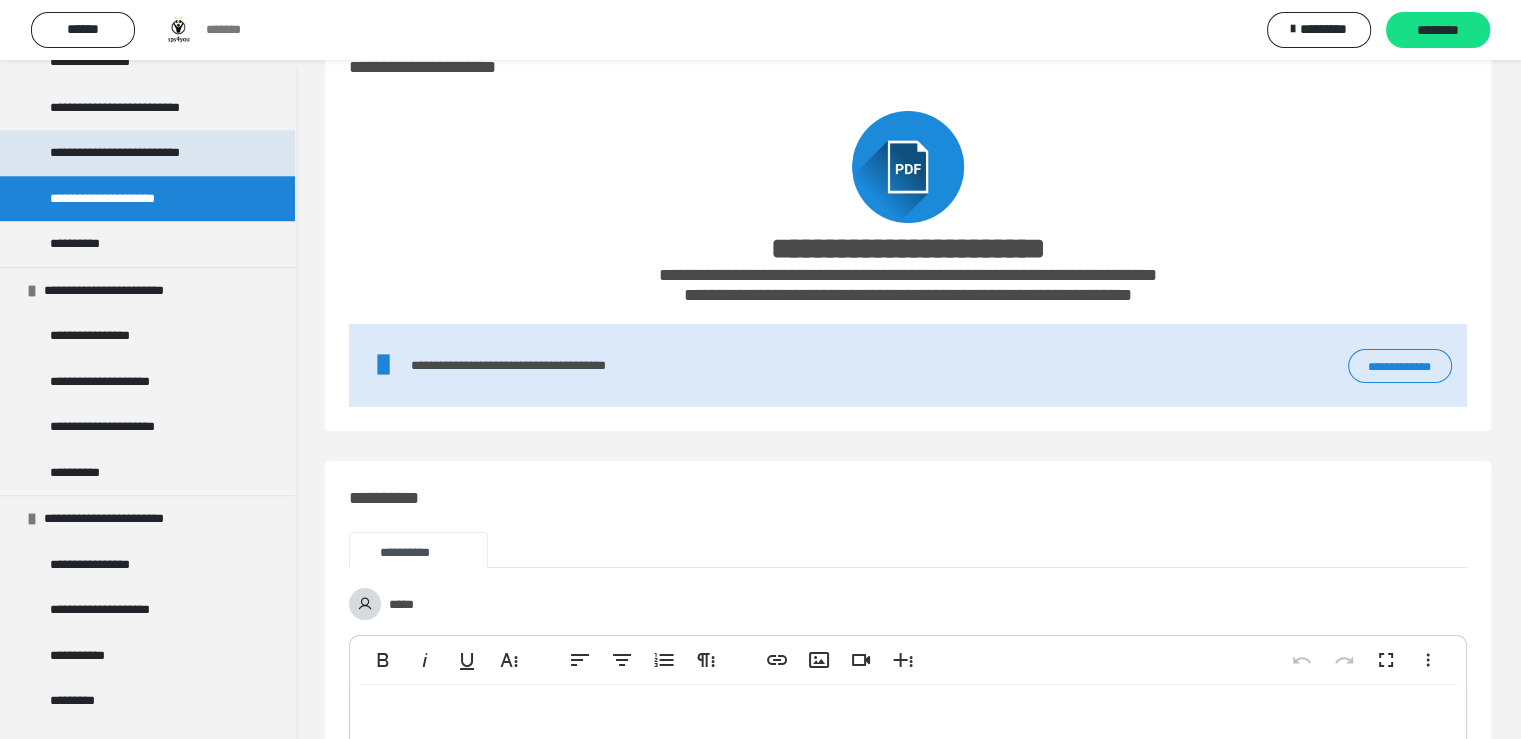 scroll, scrollTop: 1800, scrollLeft: 0, axis: vertical 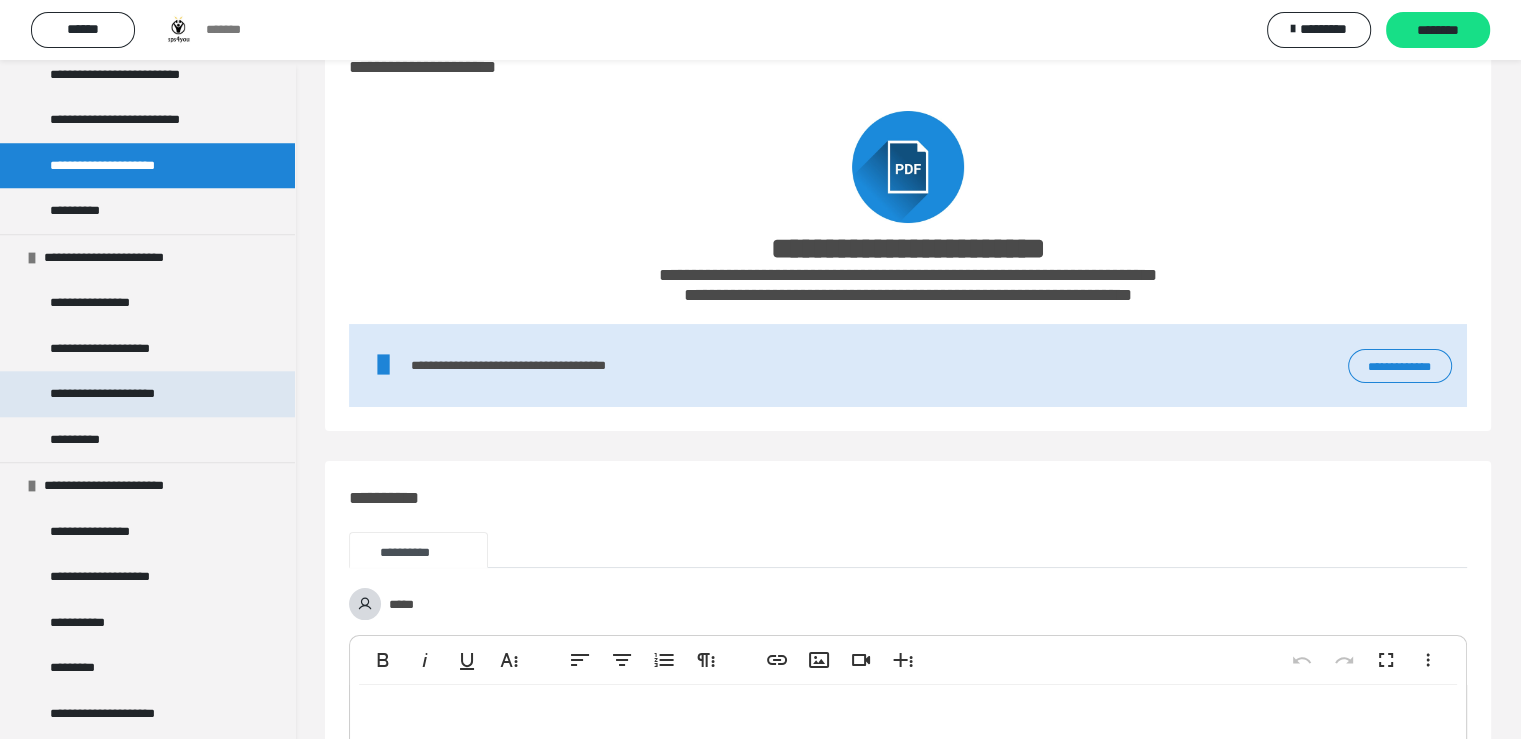 click on "**********" at bounding box center (128, 394) 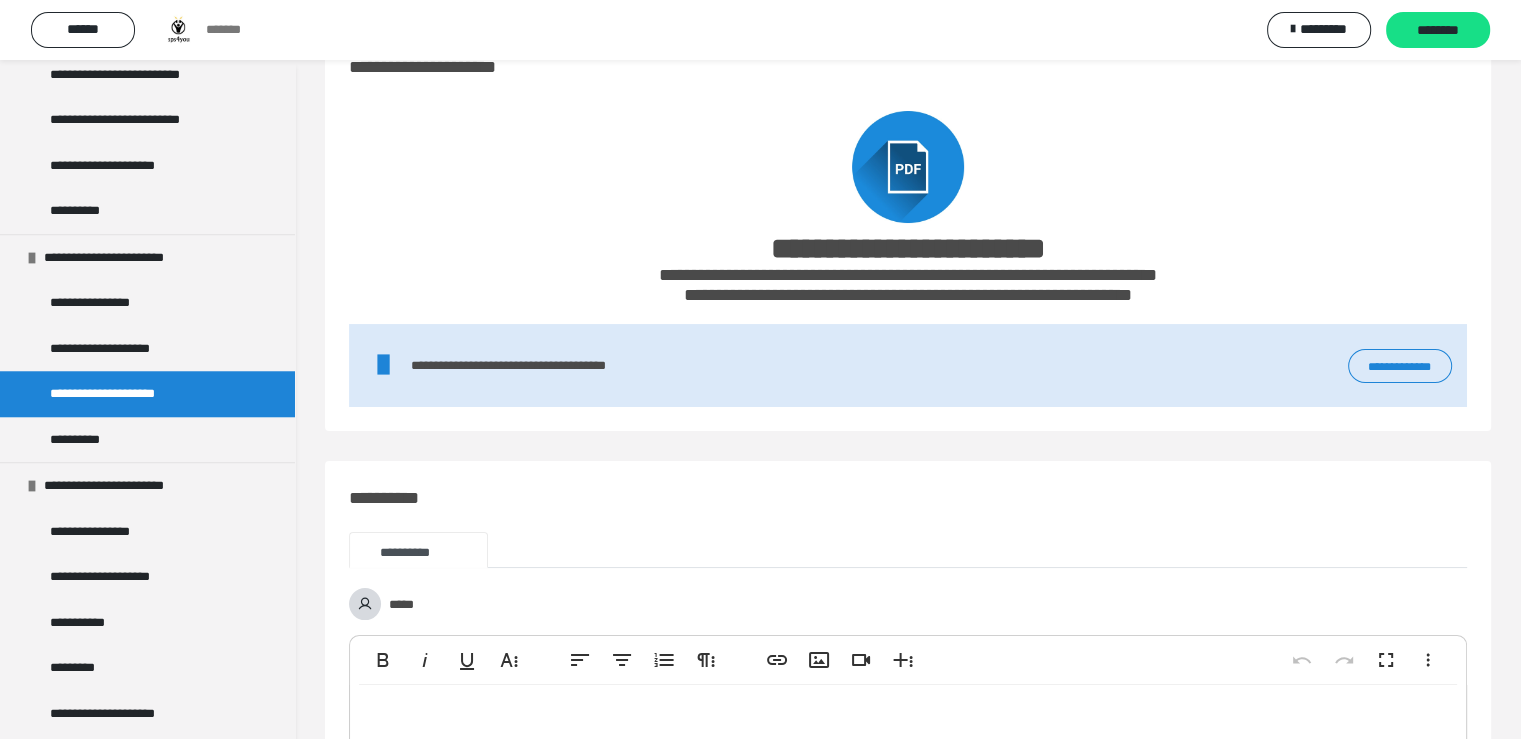 click on "**********" at bounding box center [1400, 366] 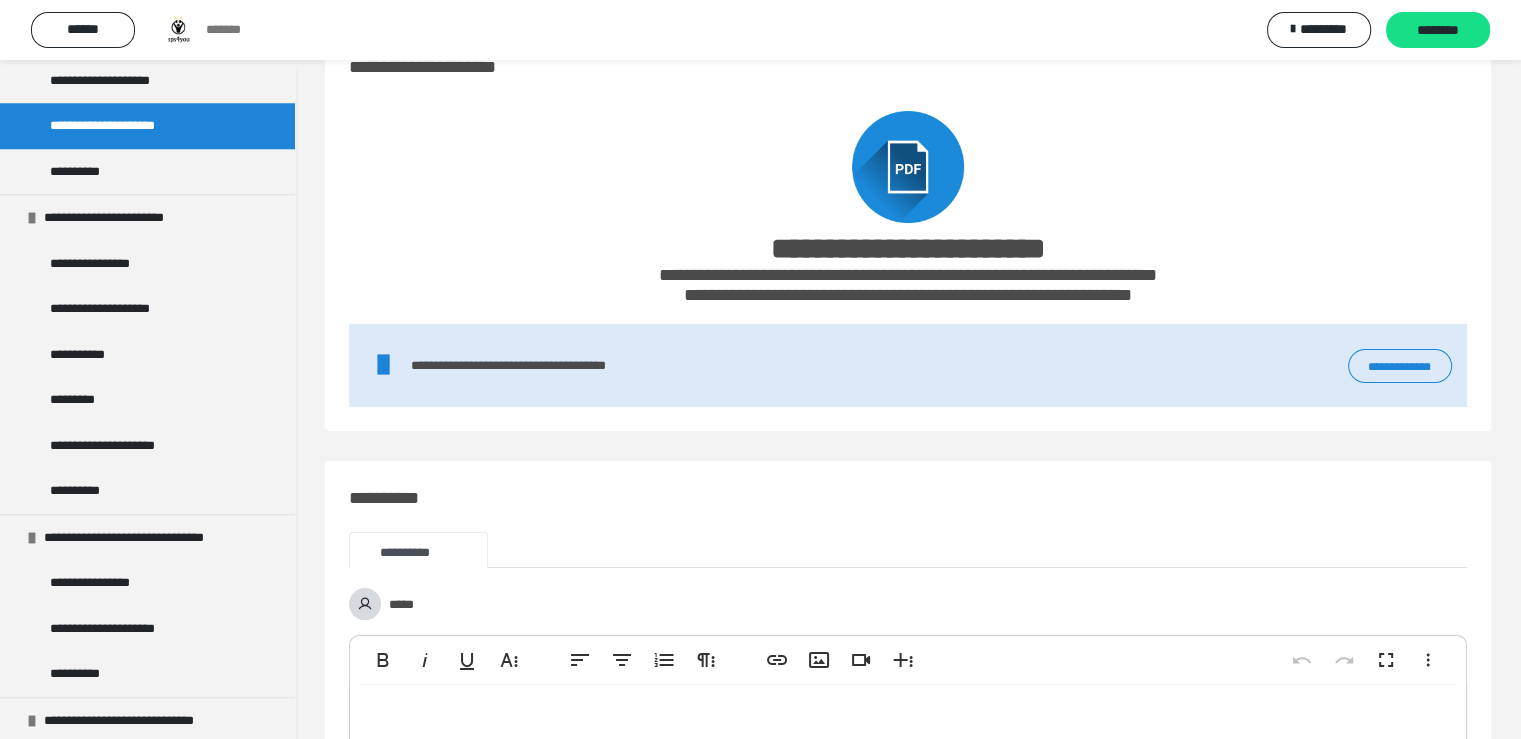 scroll, scrollTop: 2100, scrollLeft: 0, axis: vertical 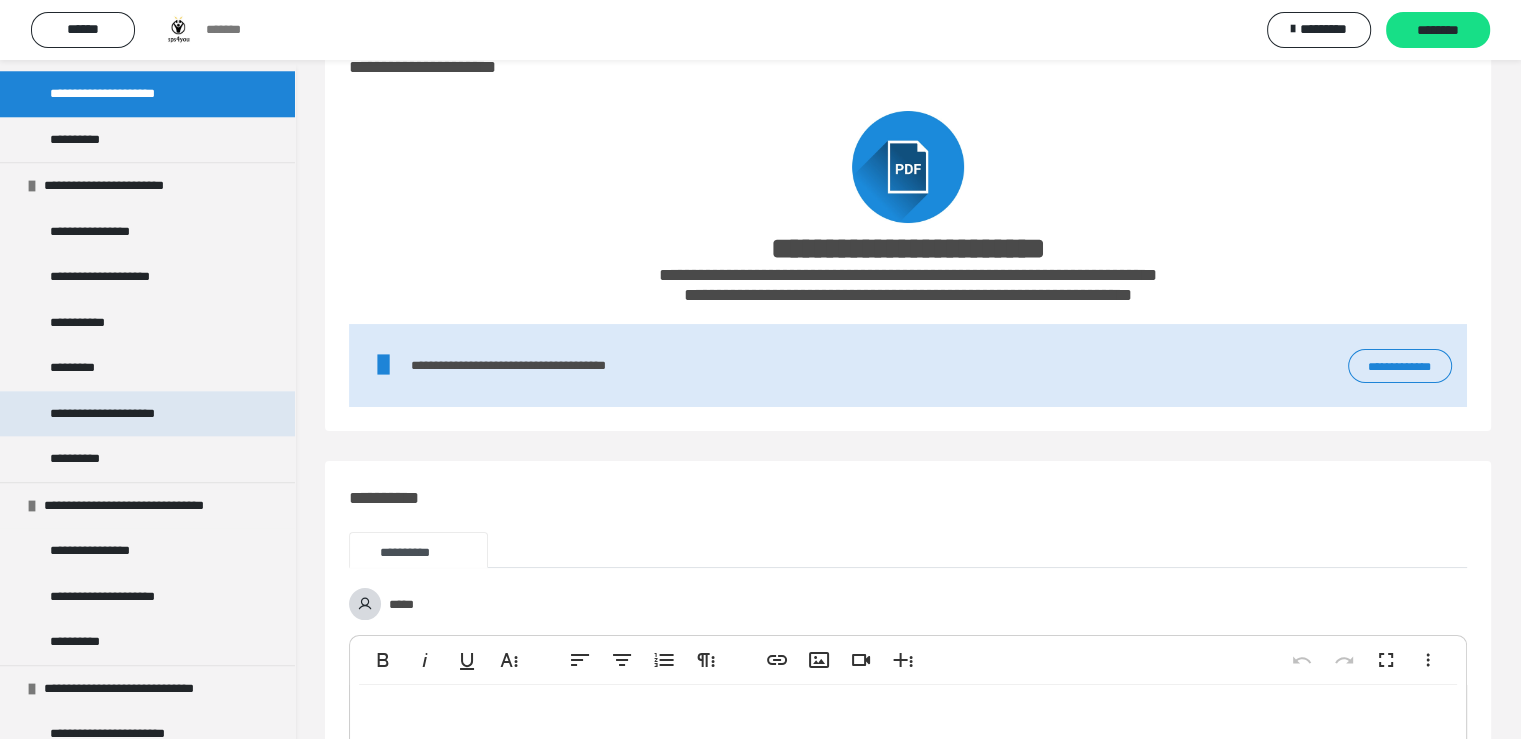 click on "**********" at bounding box center [128, 414] 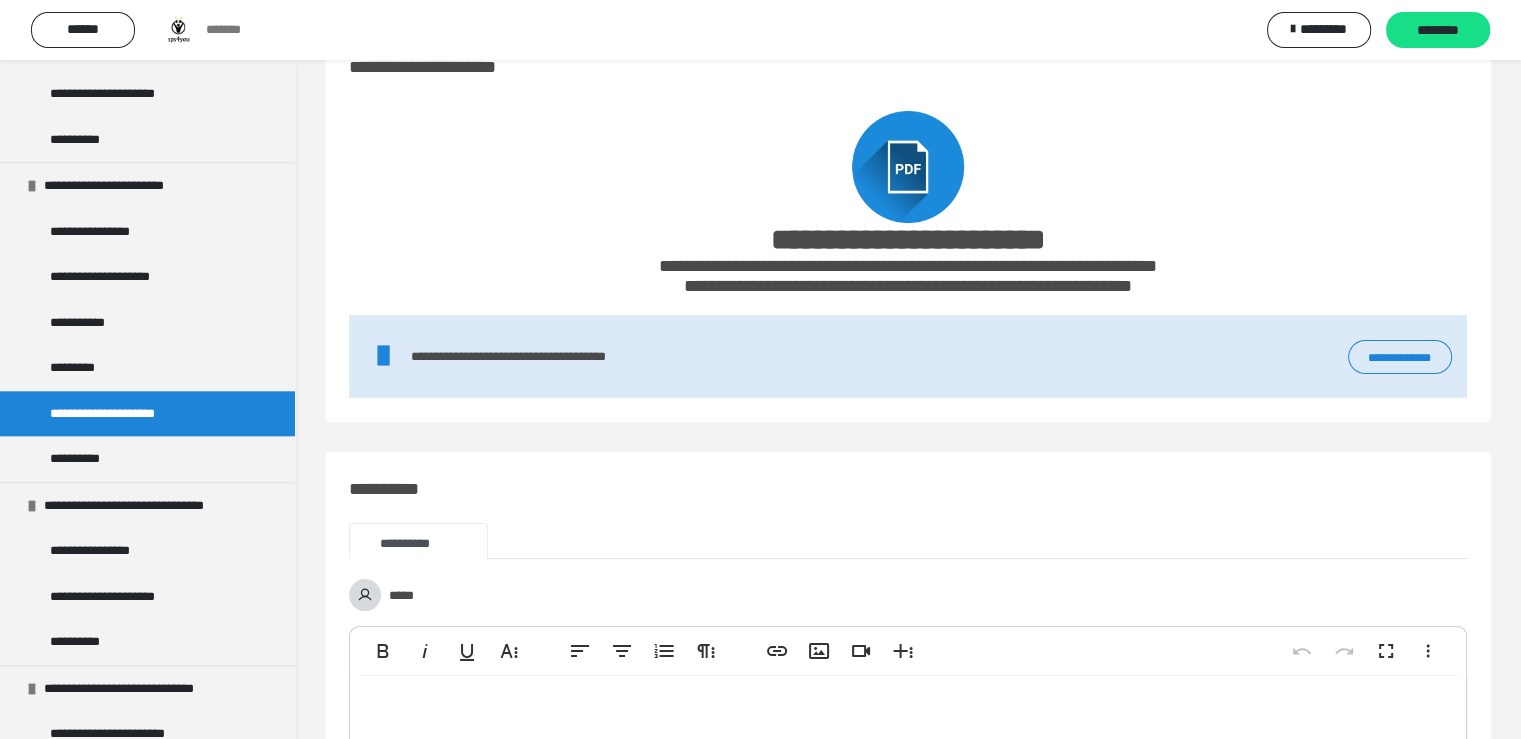 click on "**********" at bounding box center [1400, 357] 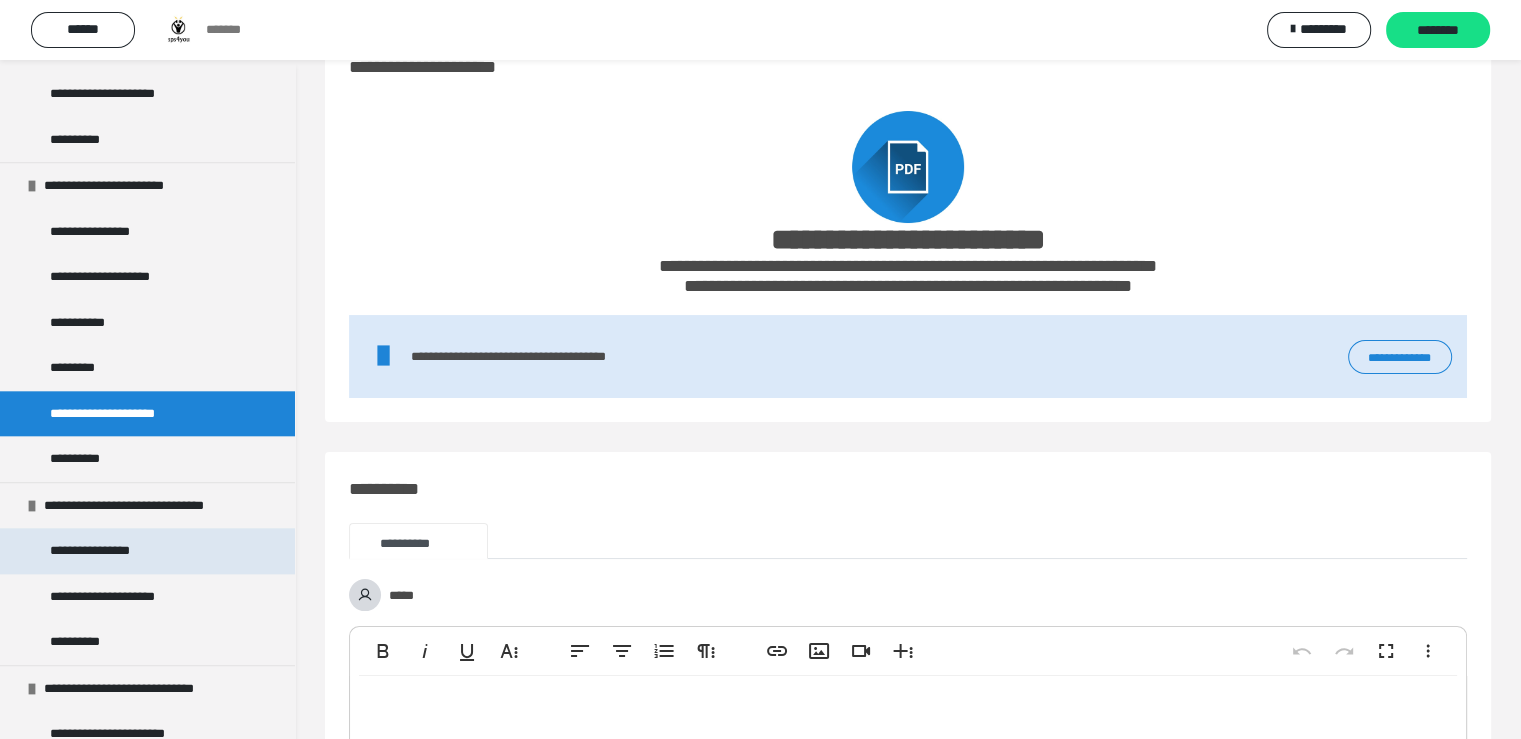 scroll, scrollTop: 2200, scrollLeft: 0, axis: vertical 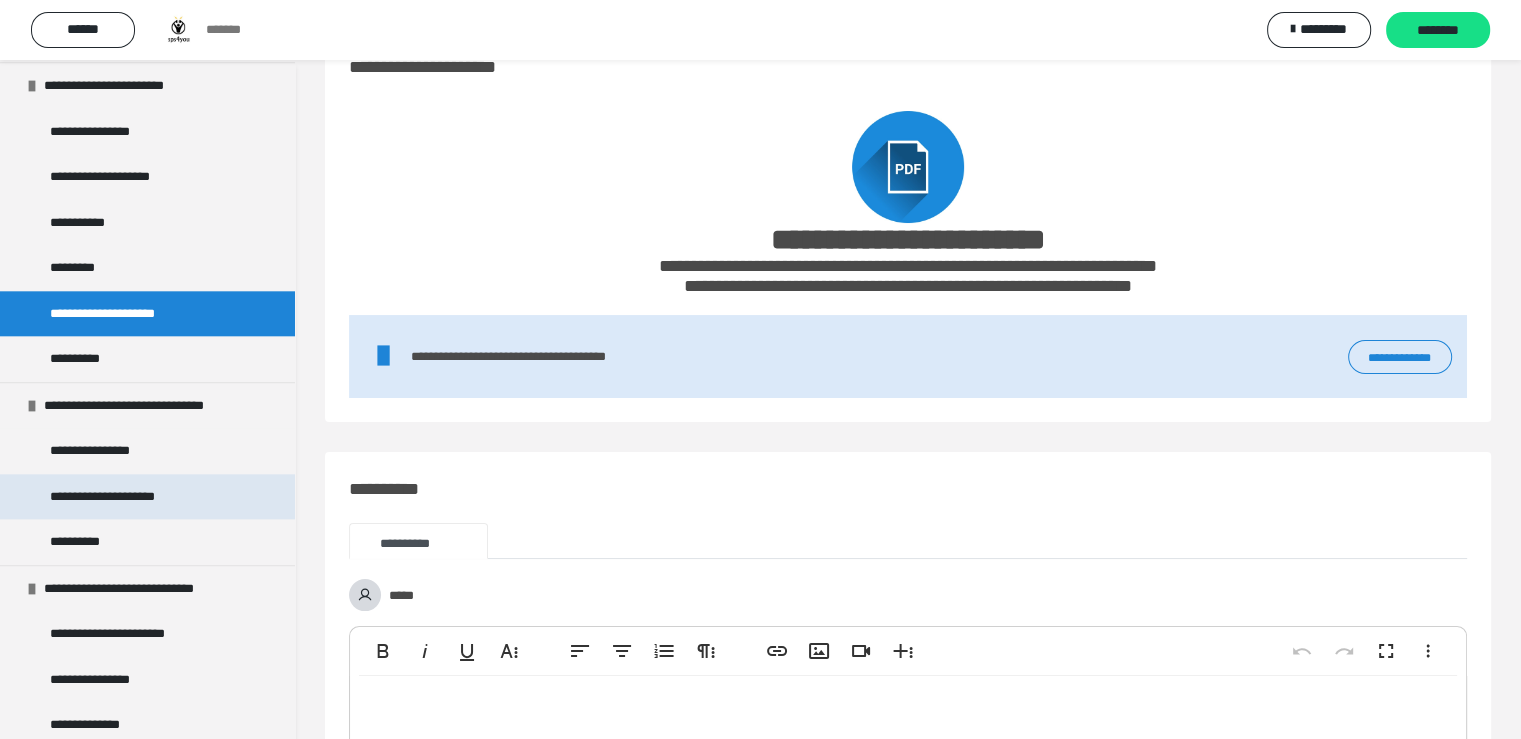 click on "**********" at bounding box center [128, 497] 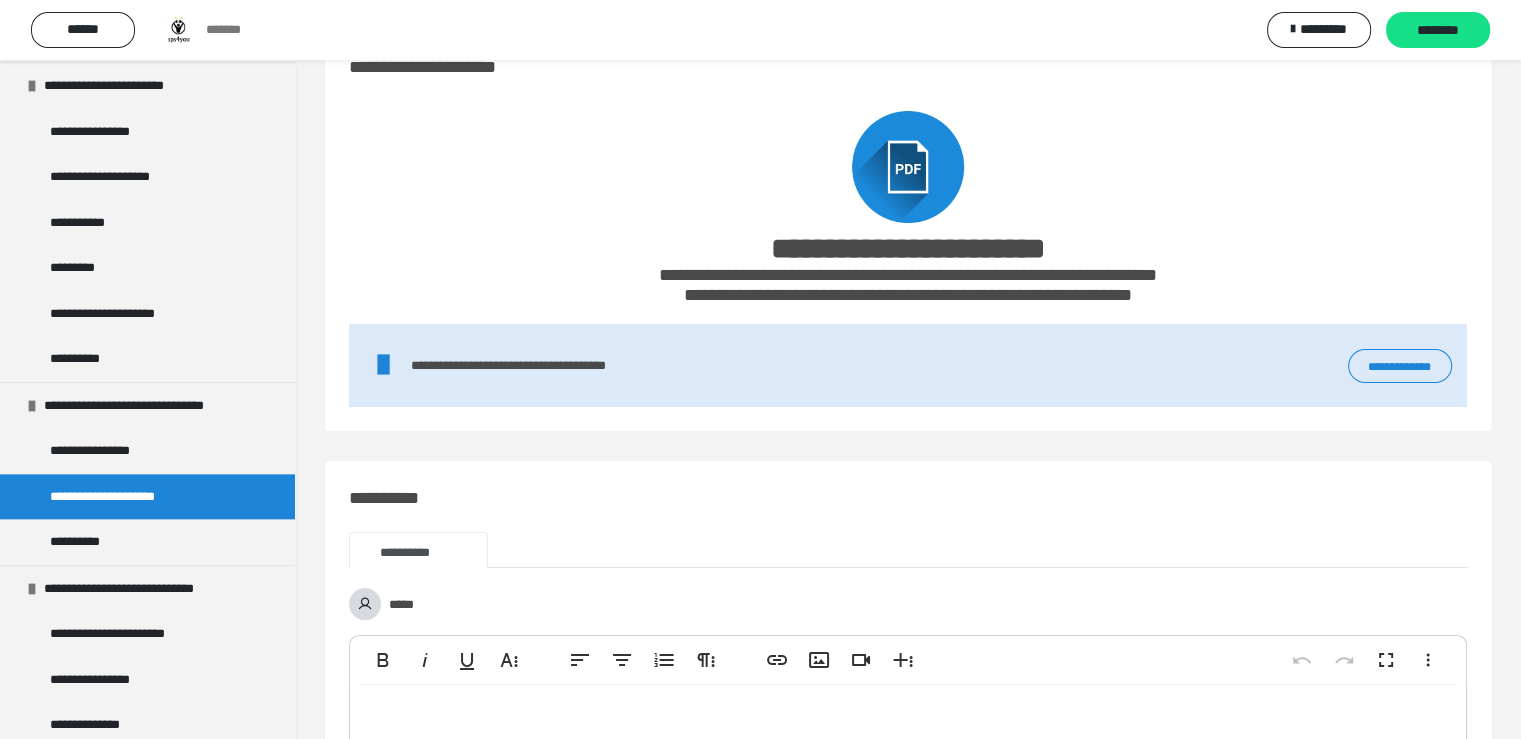click on "**********" at bounding box center (1400, 366) 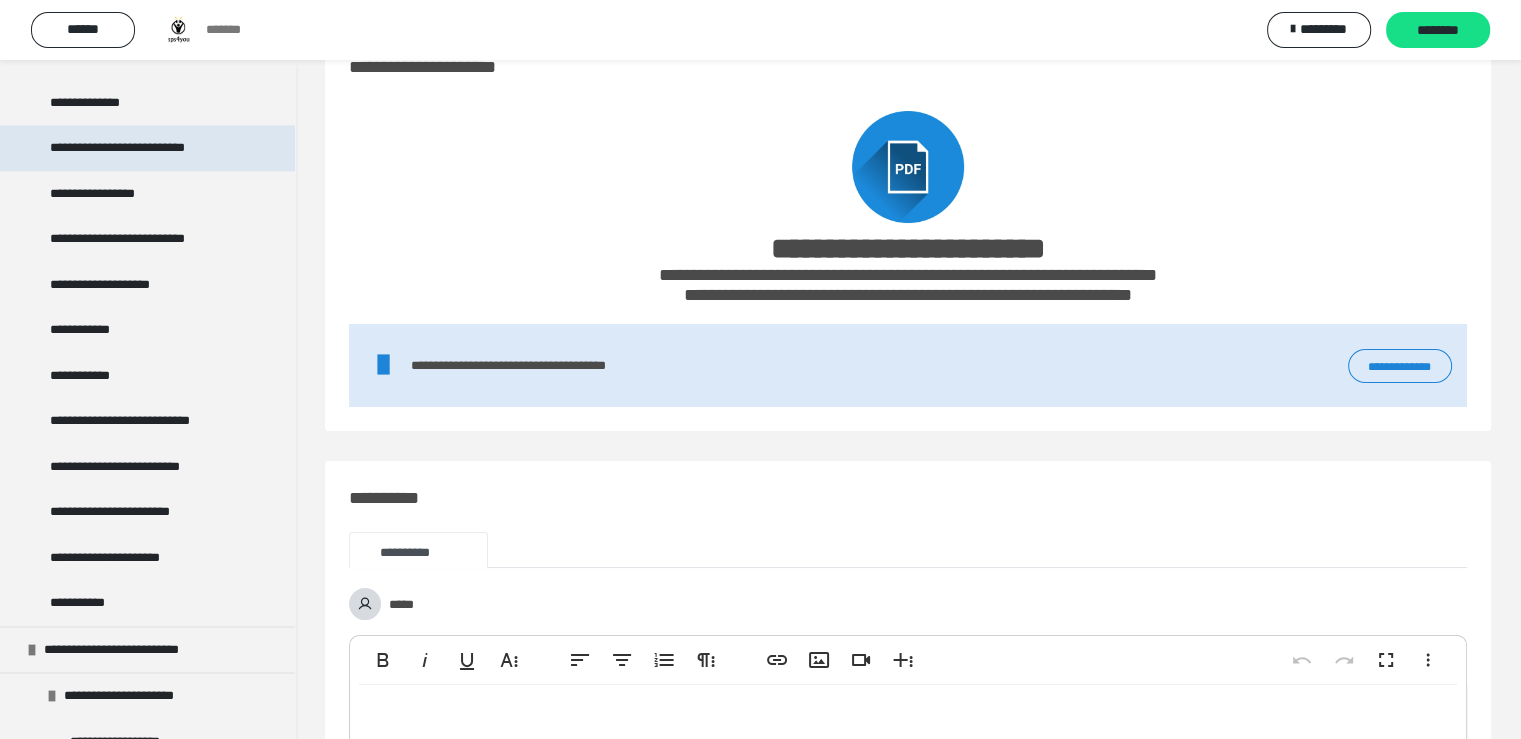 scroll, scrollTop: 2900, scrollLeft: 0, axis: vertical 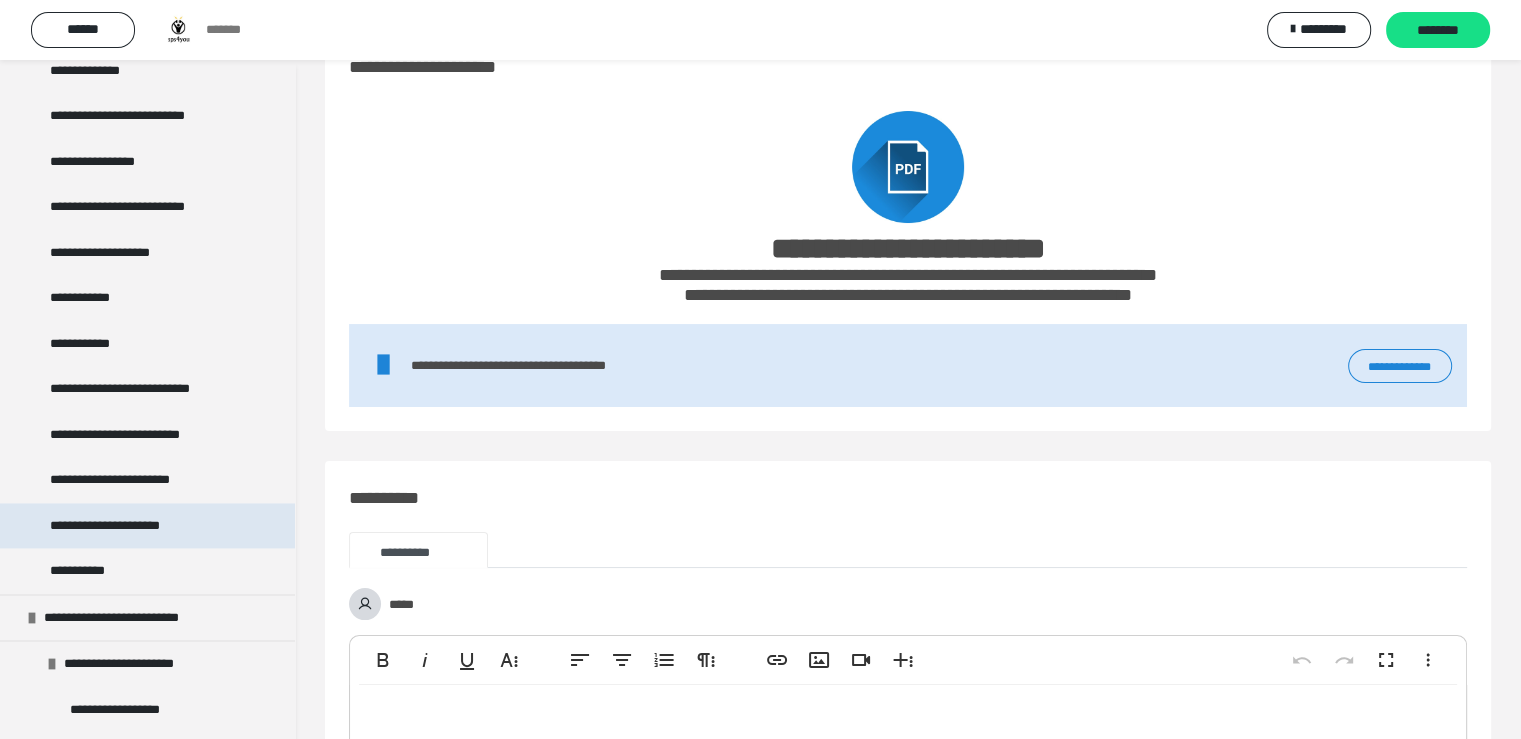 click on "**********" at bounding box center (130, 526) 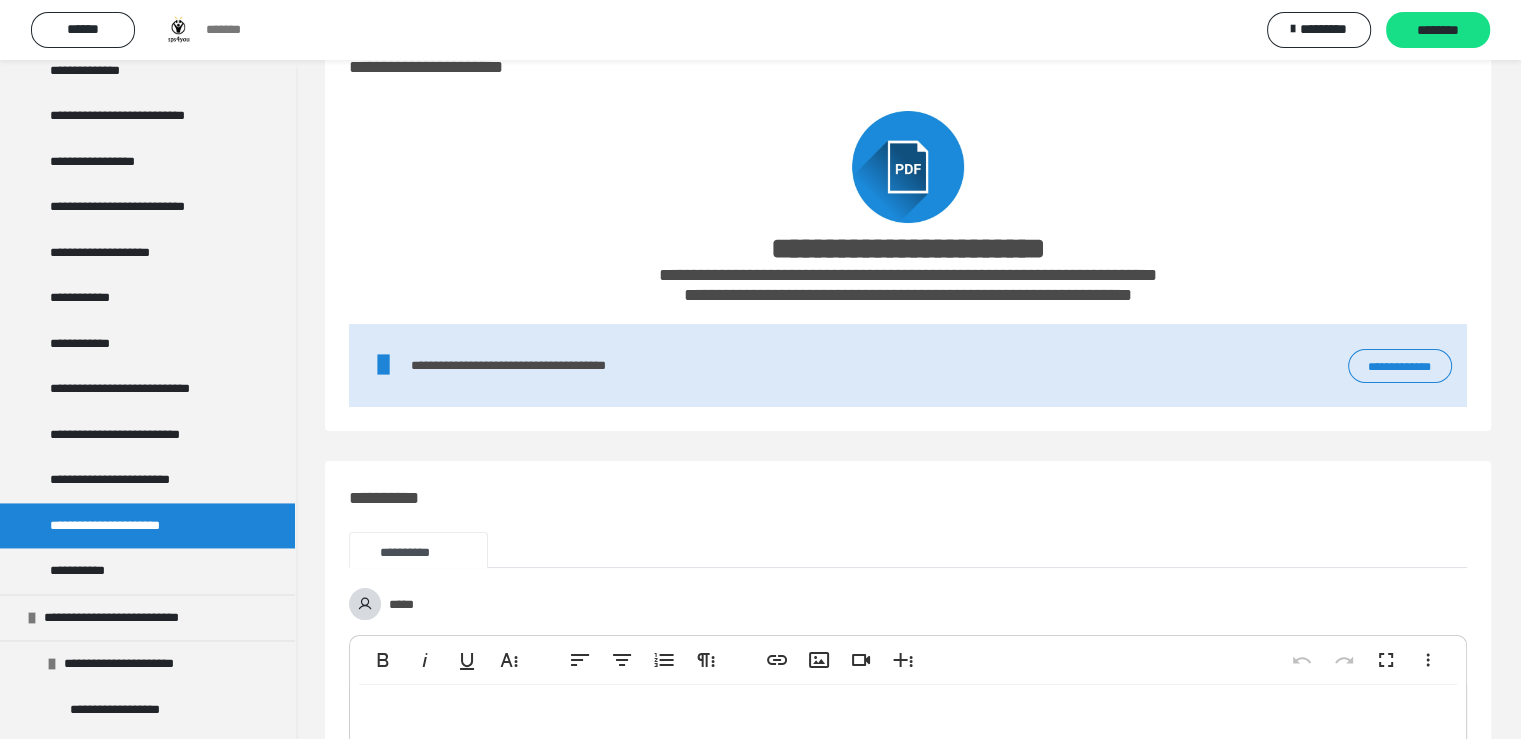 click on "**********" at bounding box center [1400, 366] 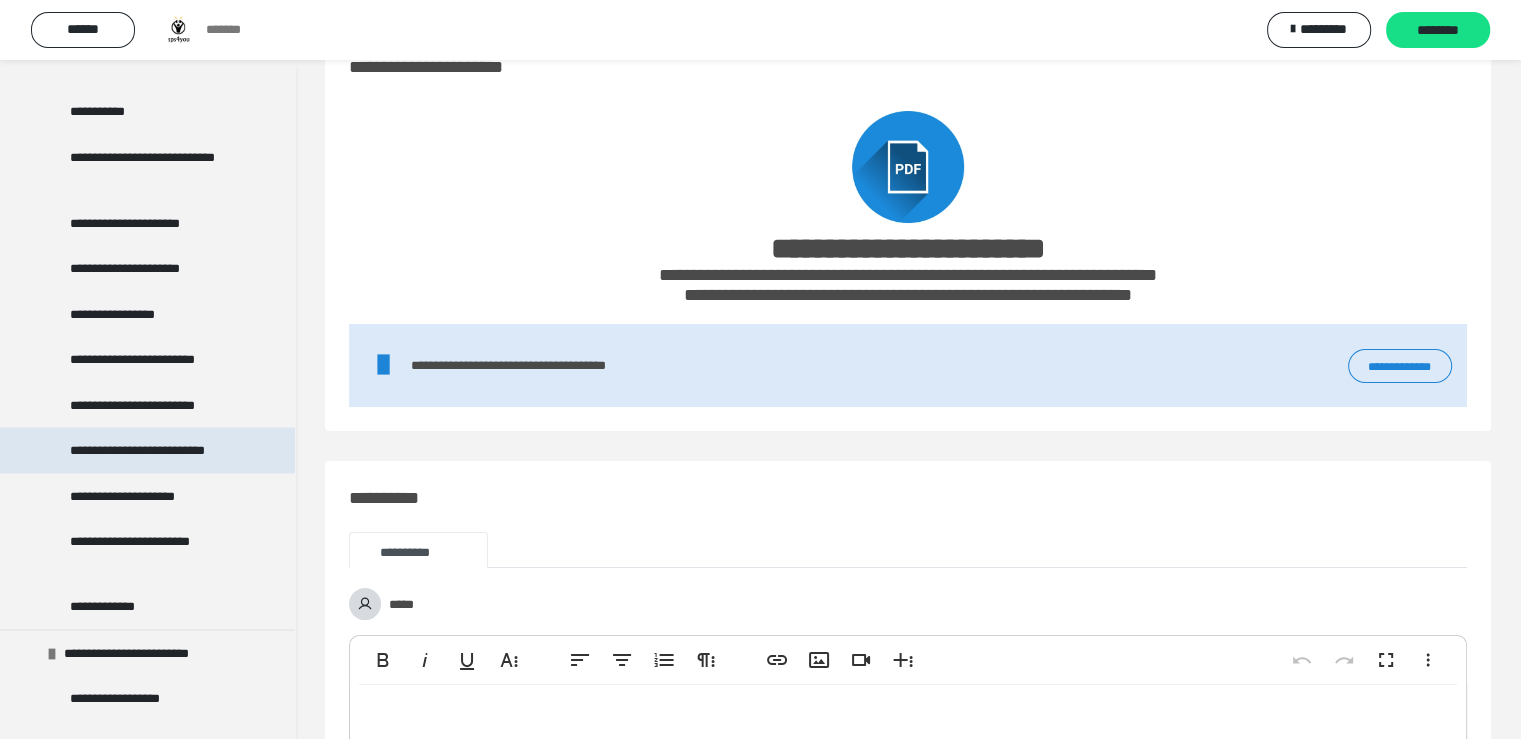 scroll, scrollTop: 3700, scrollLeft: 0, axis: vertical 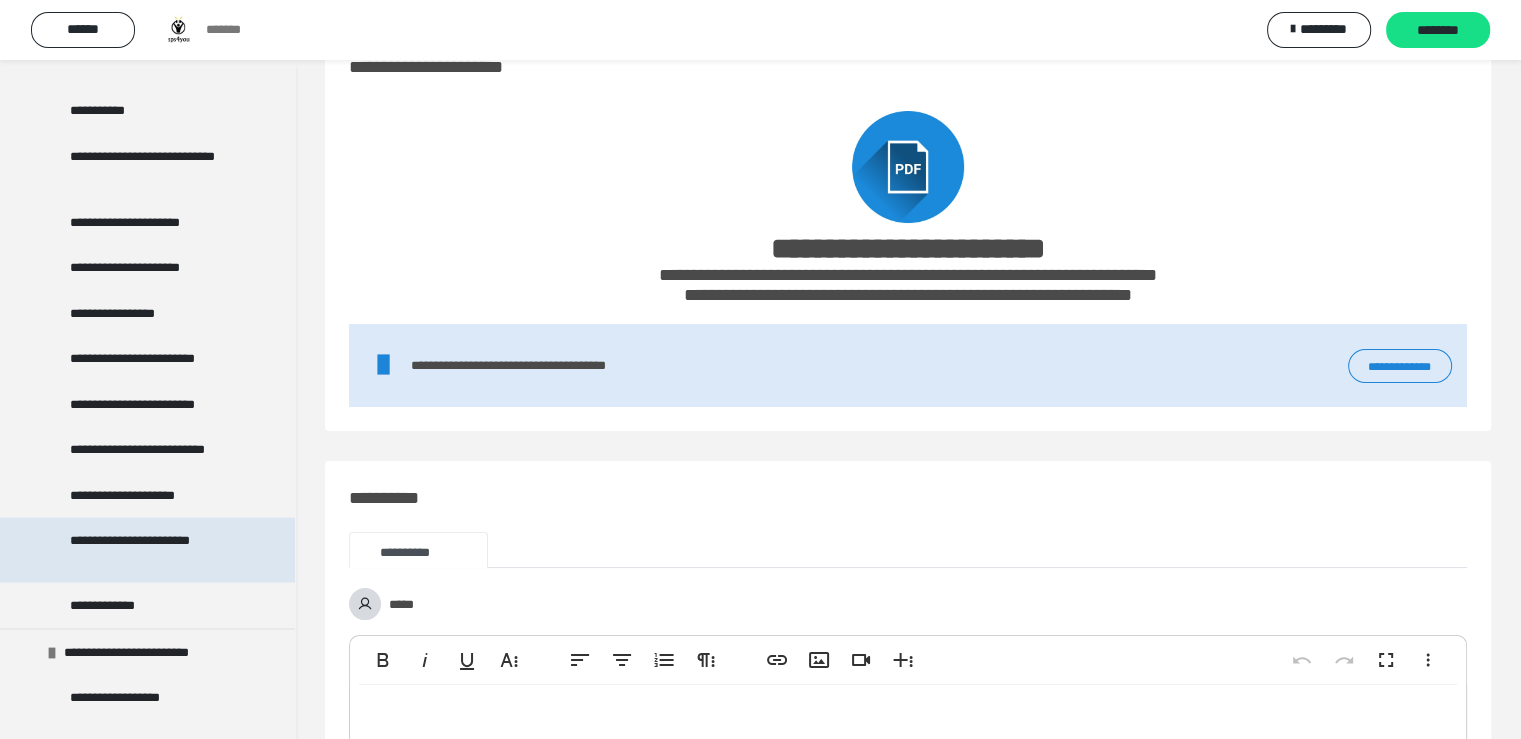 click on "**********" at bounding box center [152, 549] 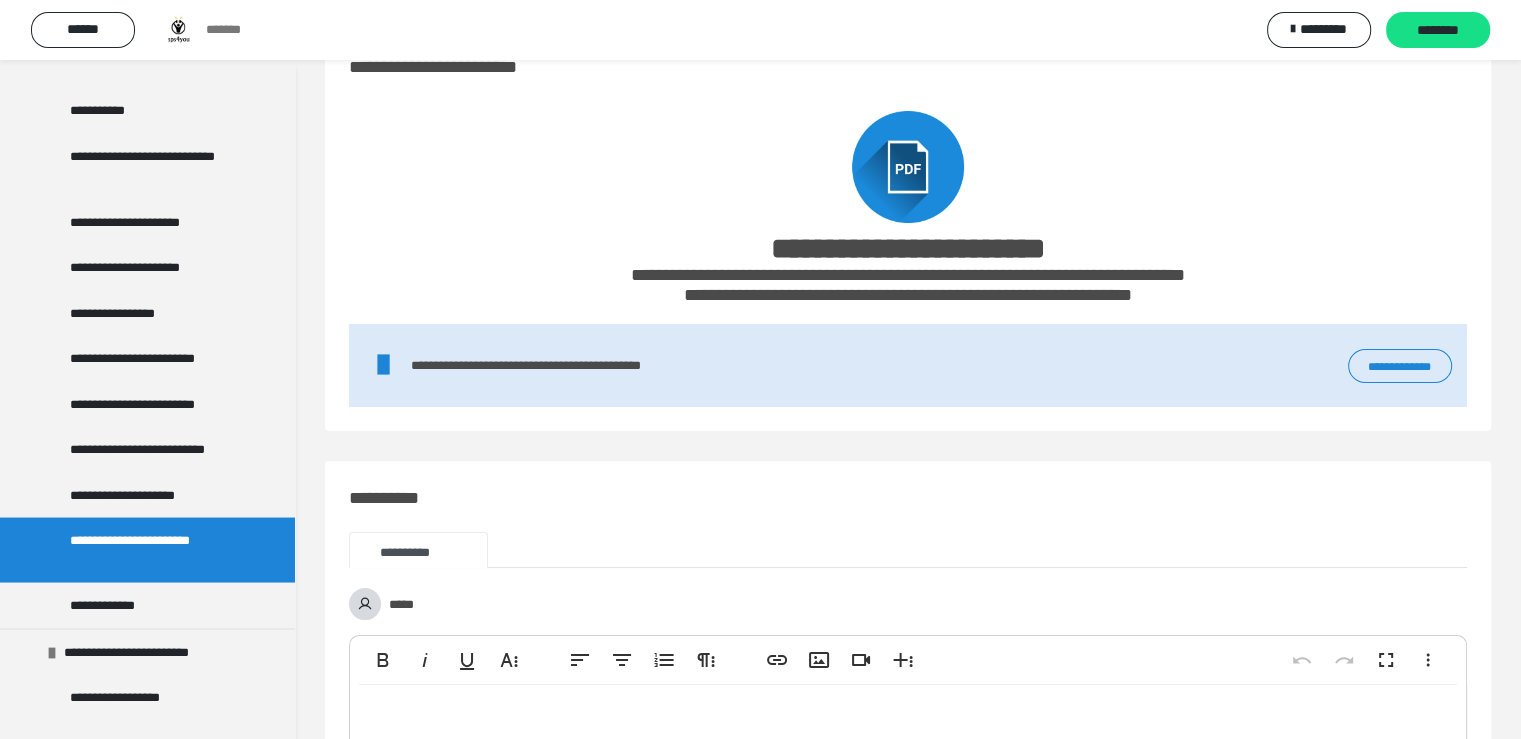 click on "**********" at bounding box center [1400, 366] 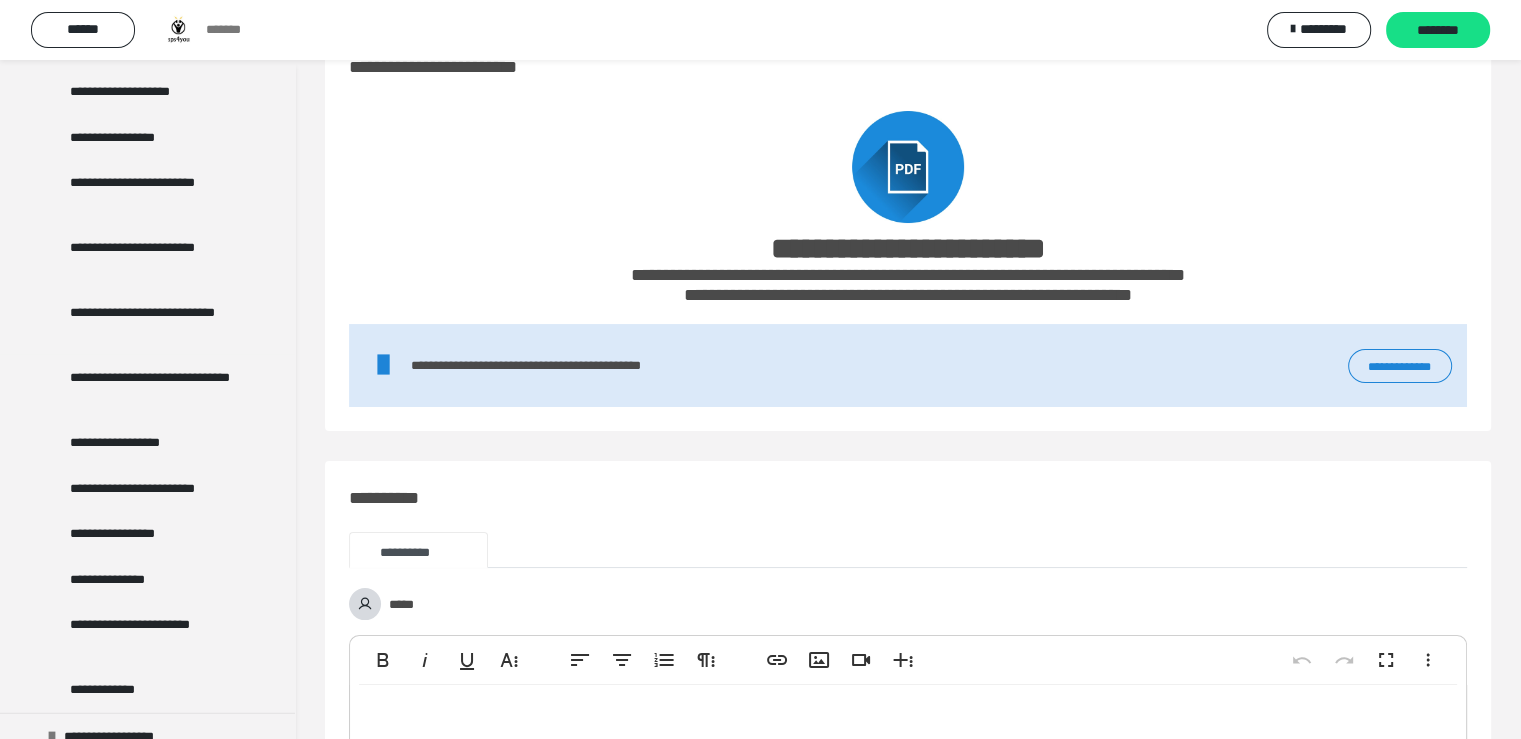 scroll, scrollTop: 4900, scrollLeft: 0, axis: vertical 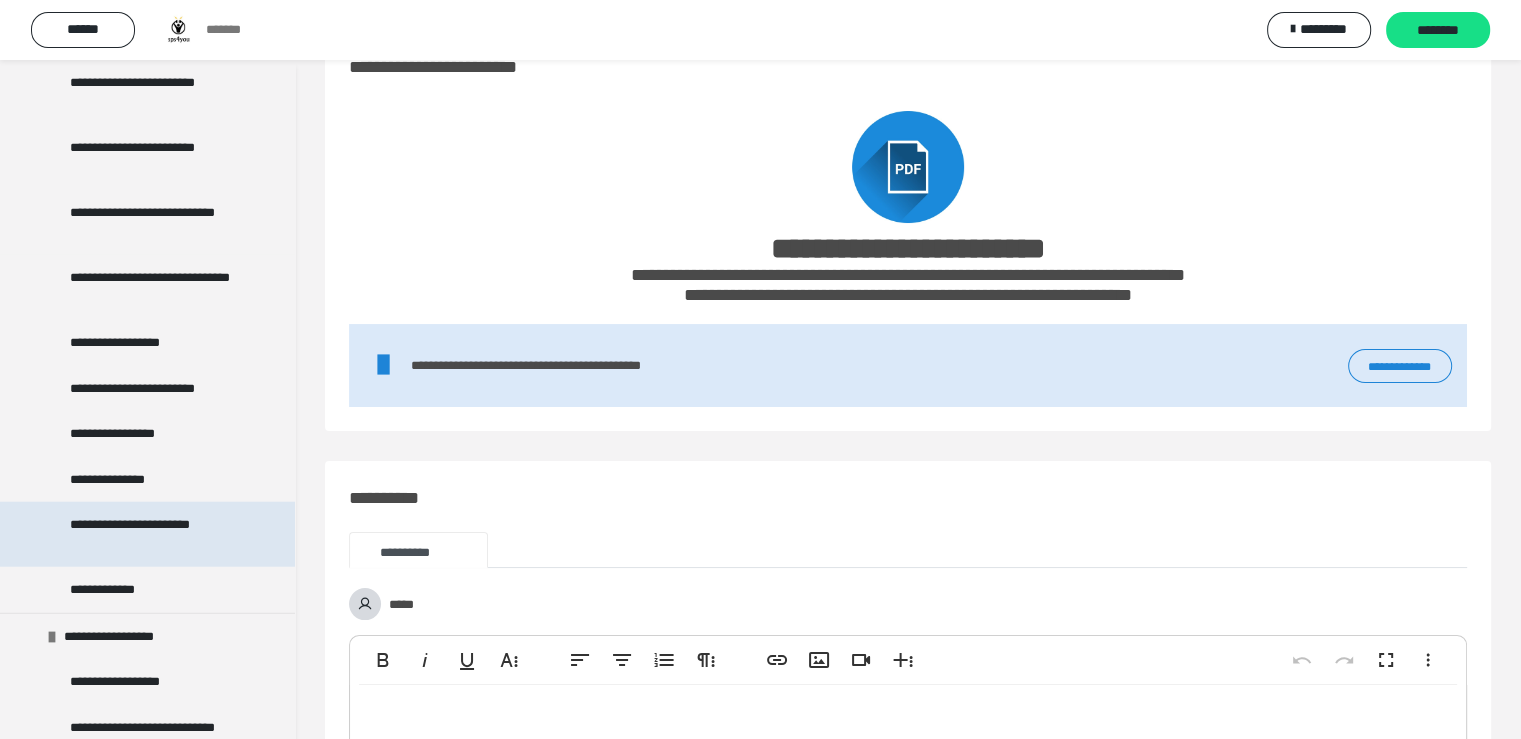 click on "**********" at bounding box center [152, 534] 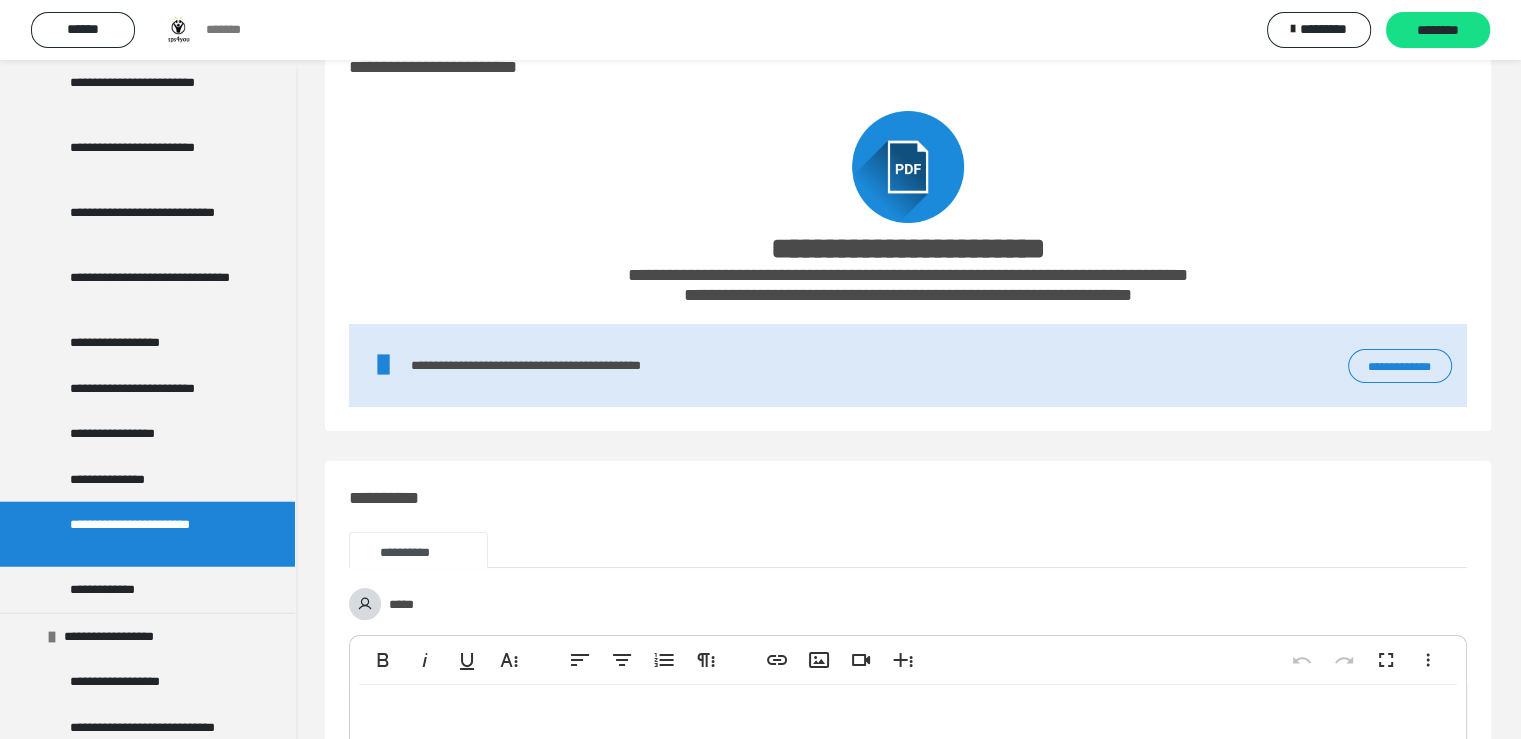 click on "**********" at bounding box center [908, 275] 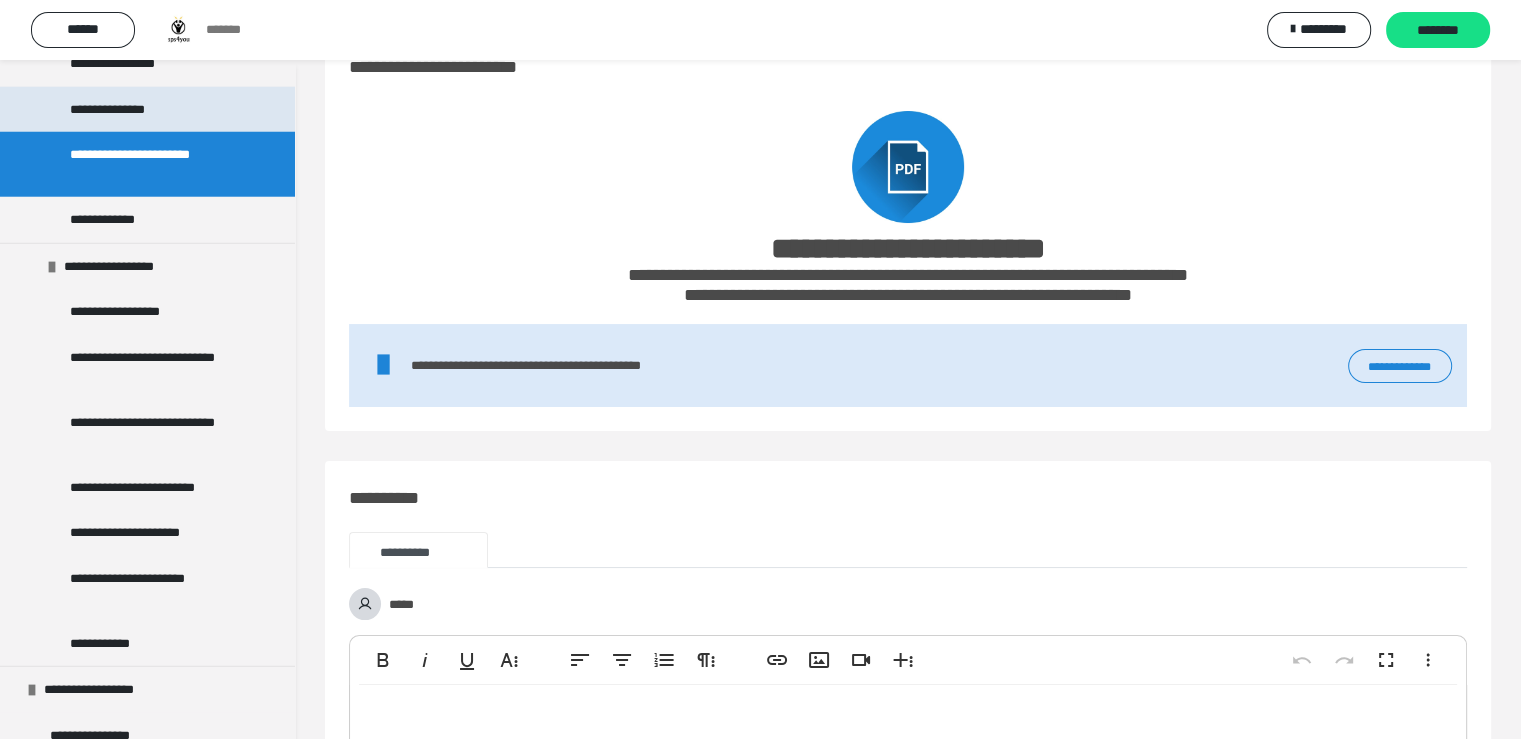 scroll, scrollTop: 5300, scrollLeft: 0, axis: vertical 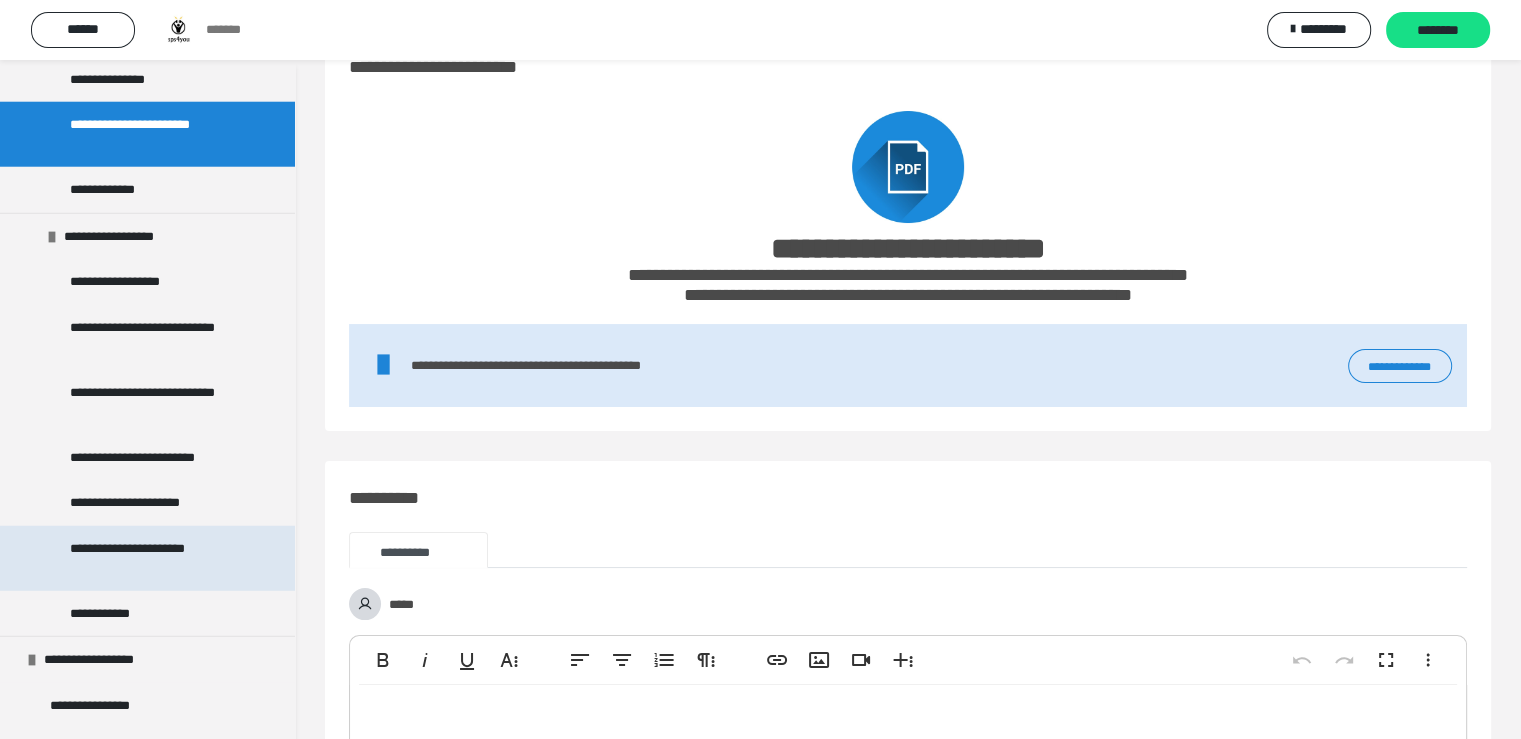 click on "**********" at bounding box center [152, 558] 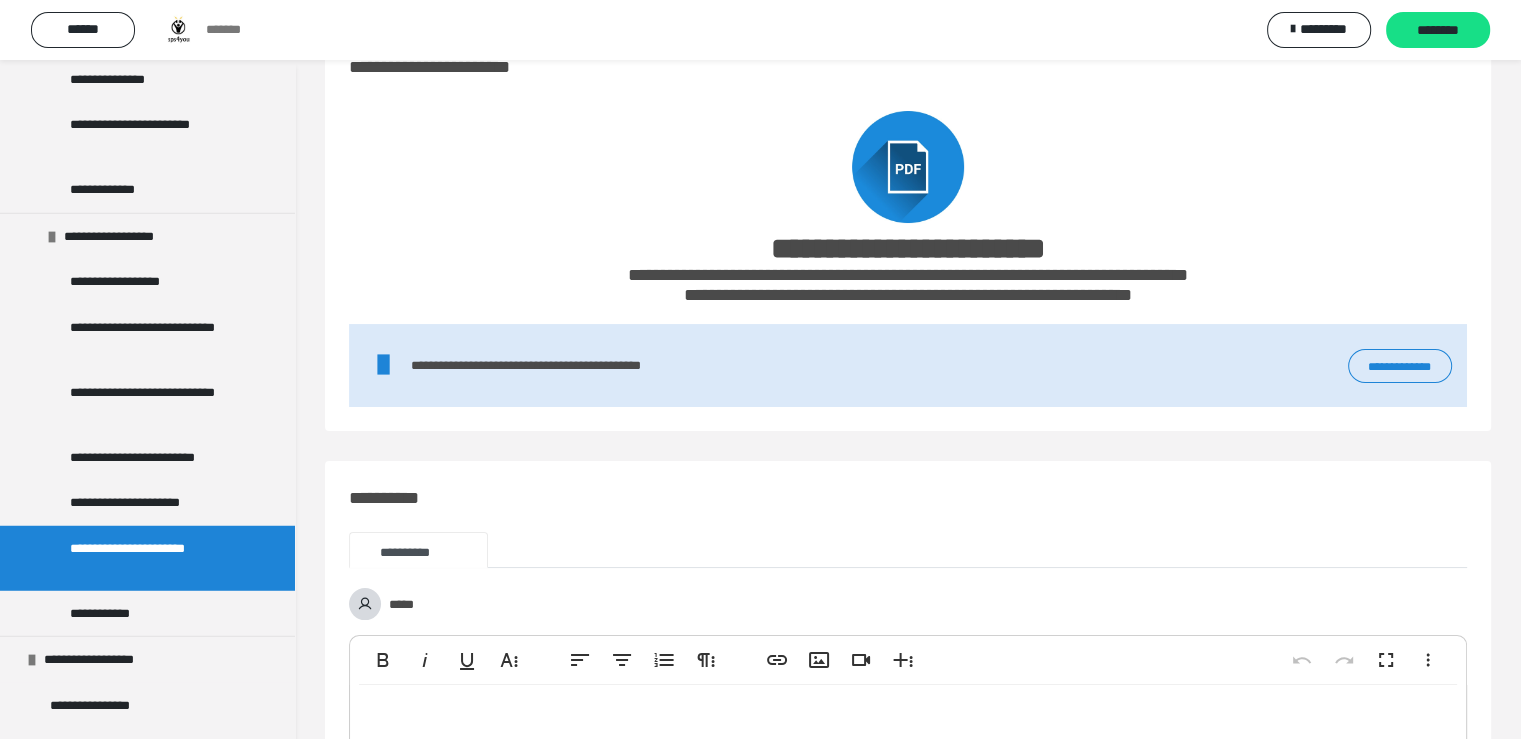 click on "**********" at bounding box center [1400, 366] 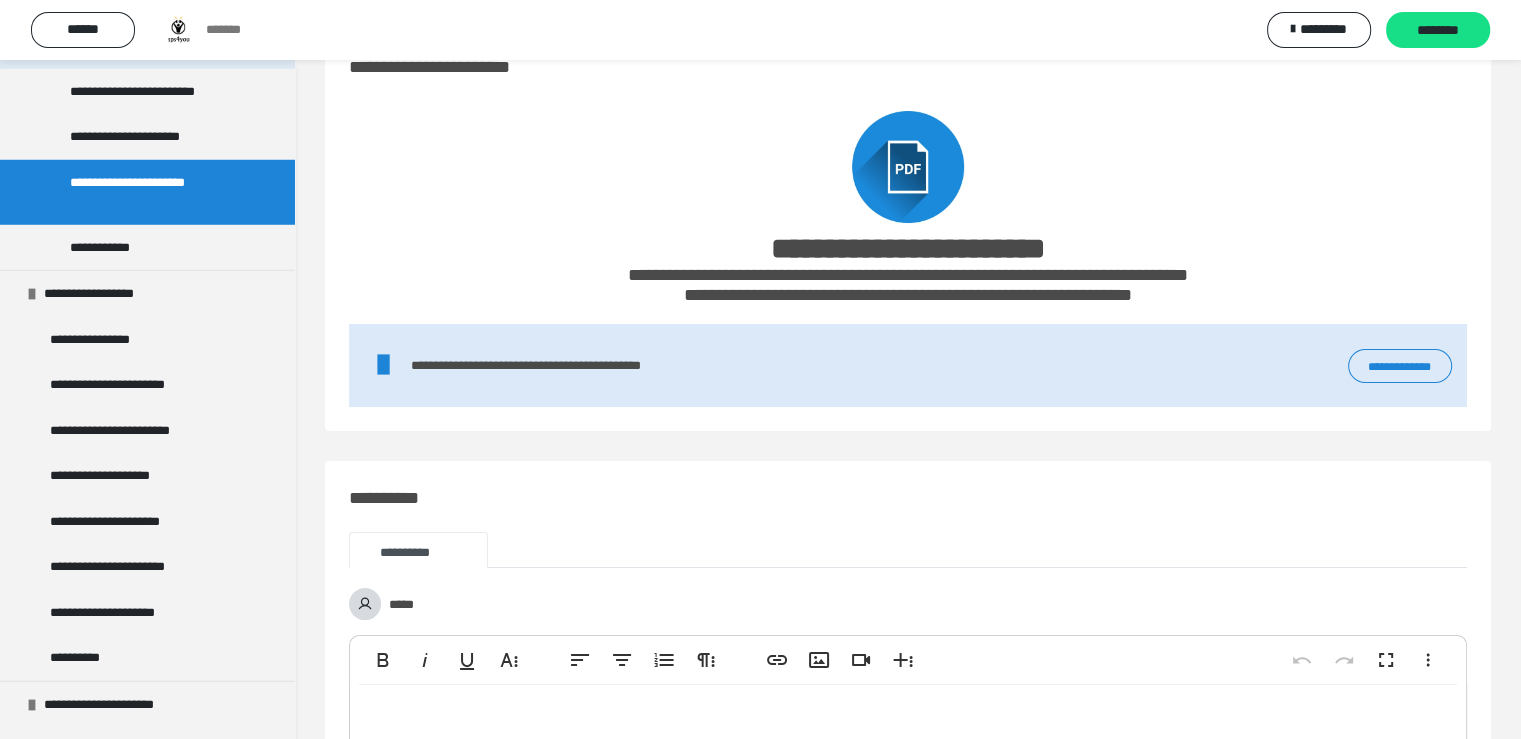 scroll, scrollTop: 5700, scrollLeft: 0, axis: vertical 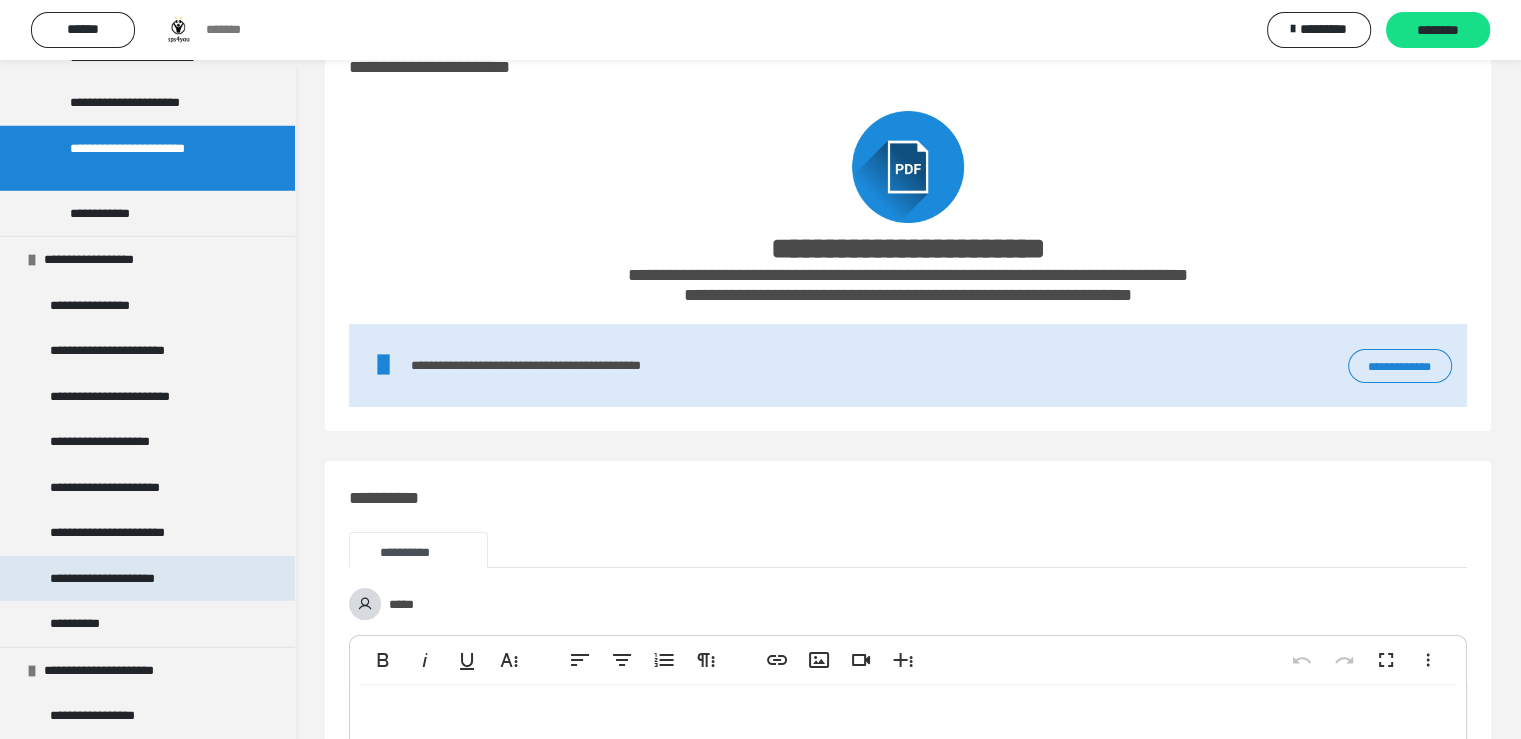 click on "**********" at bounding box center [128, 579] 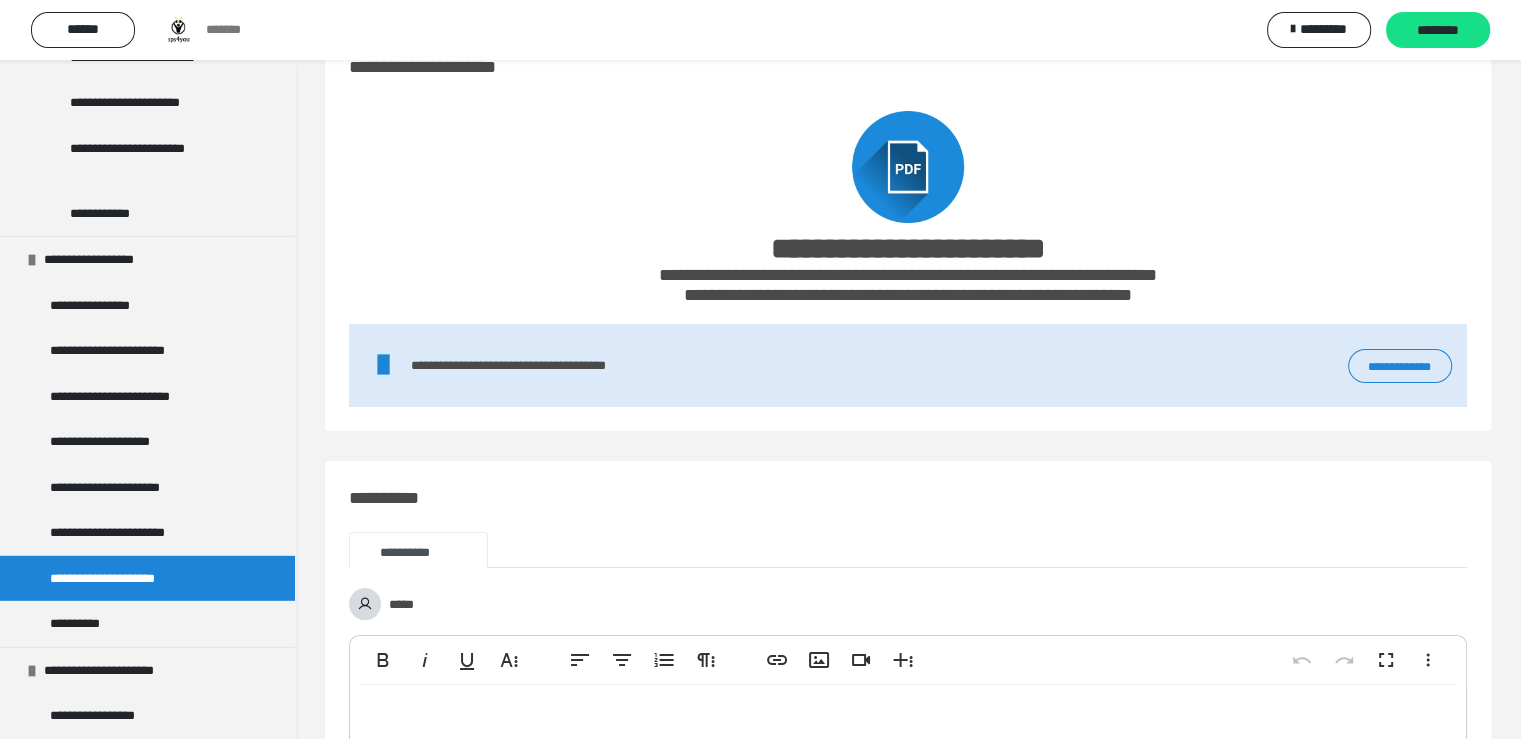 click on "**********" at bounding box center (1400, 366) 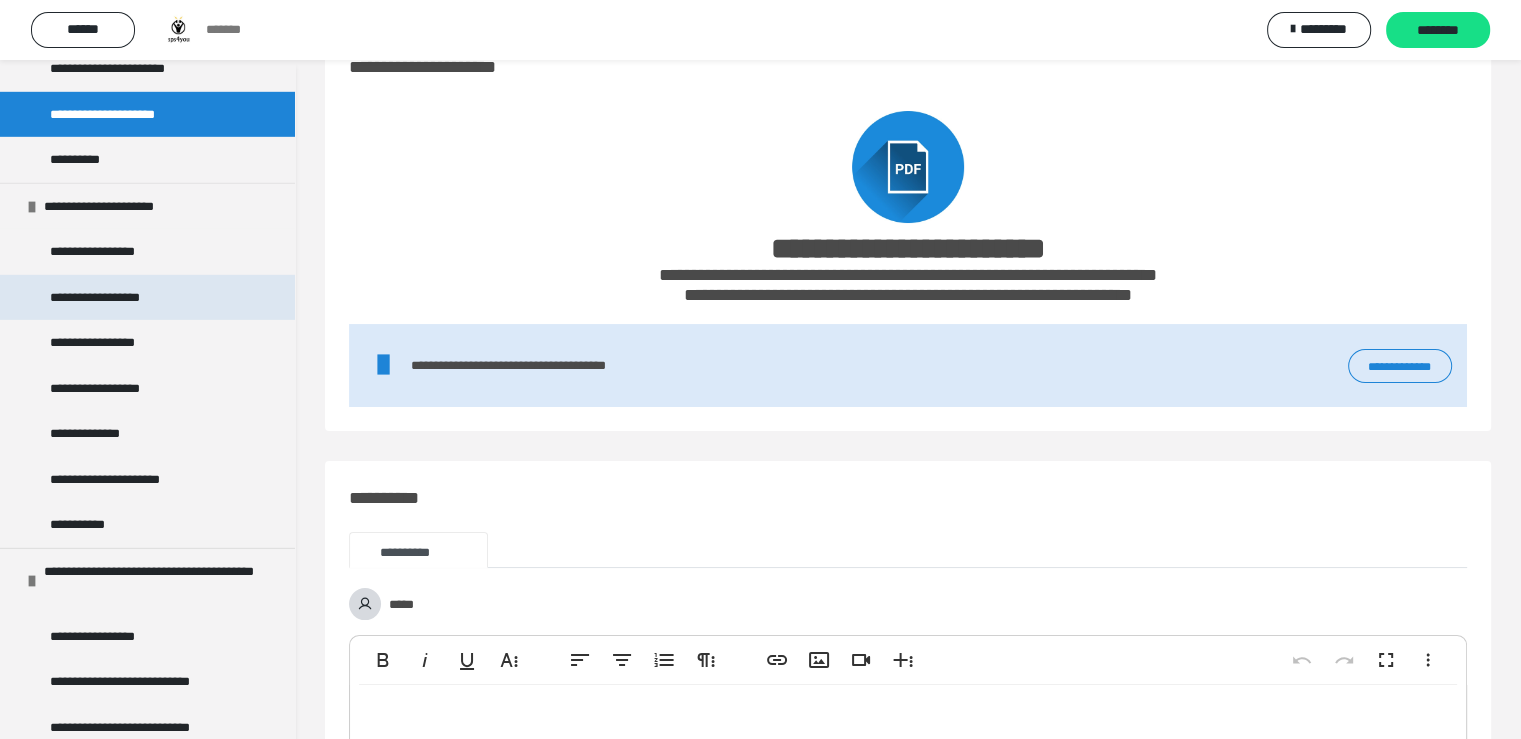 scroll, scrollTop: 6200, scrollLeft: 0, axis: vertical 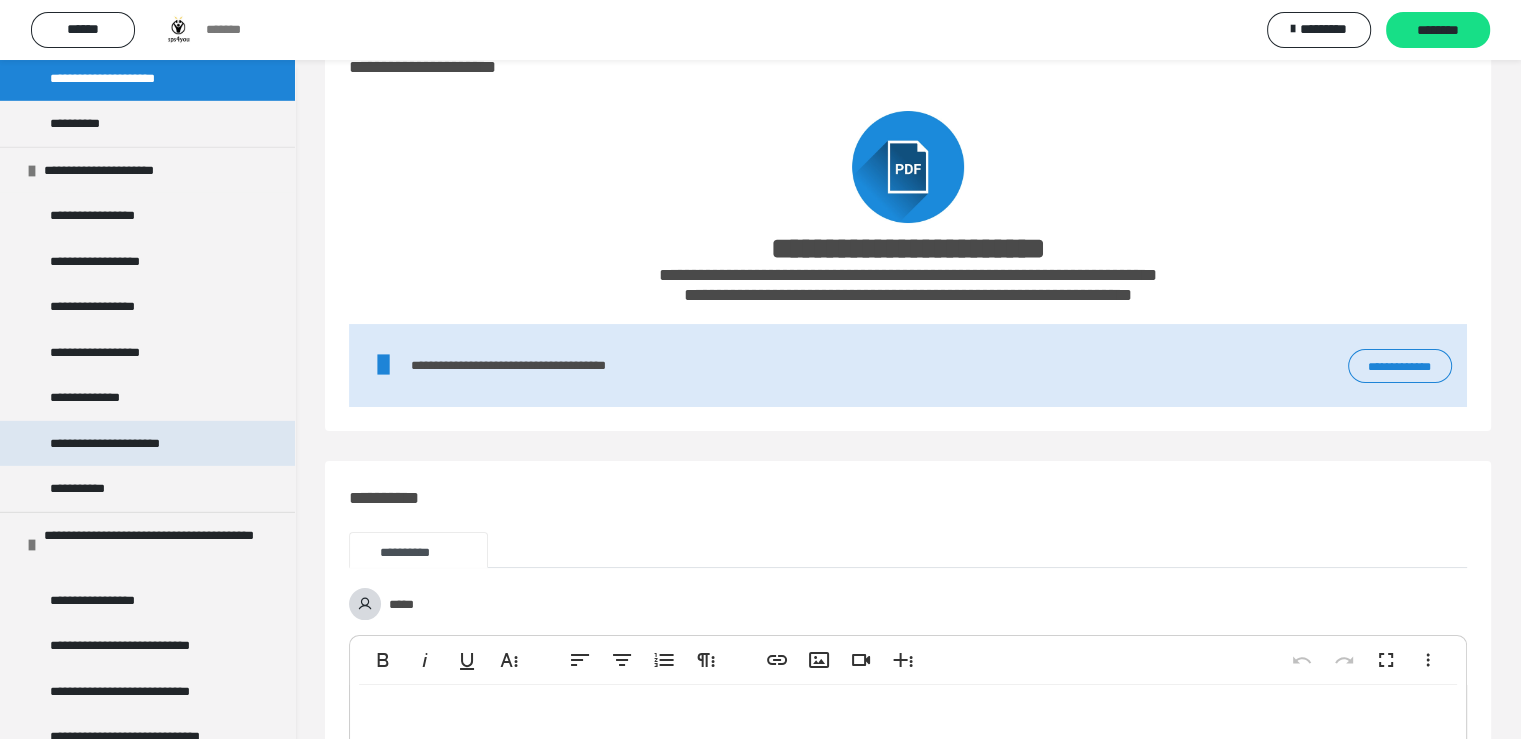 click on "**********" at bounding box center [131, 444] 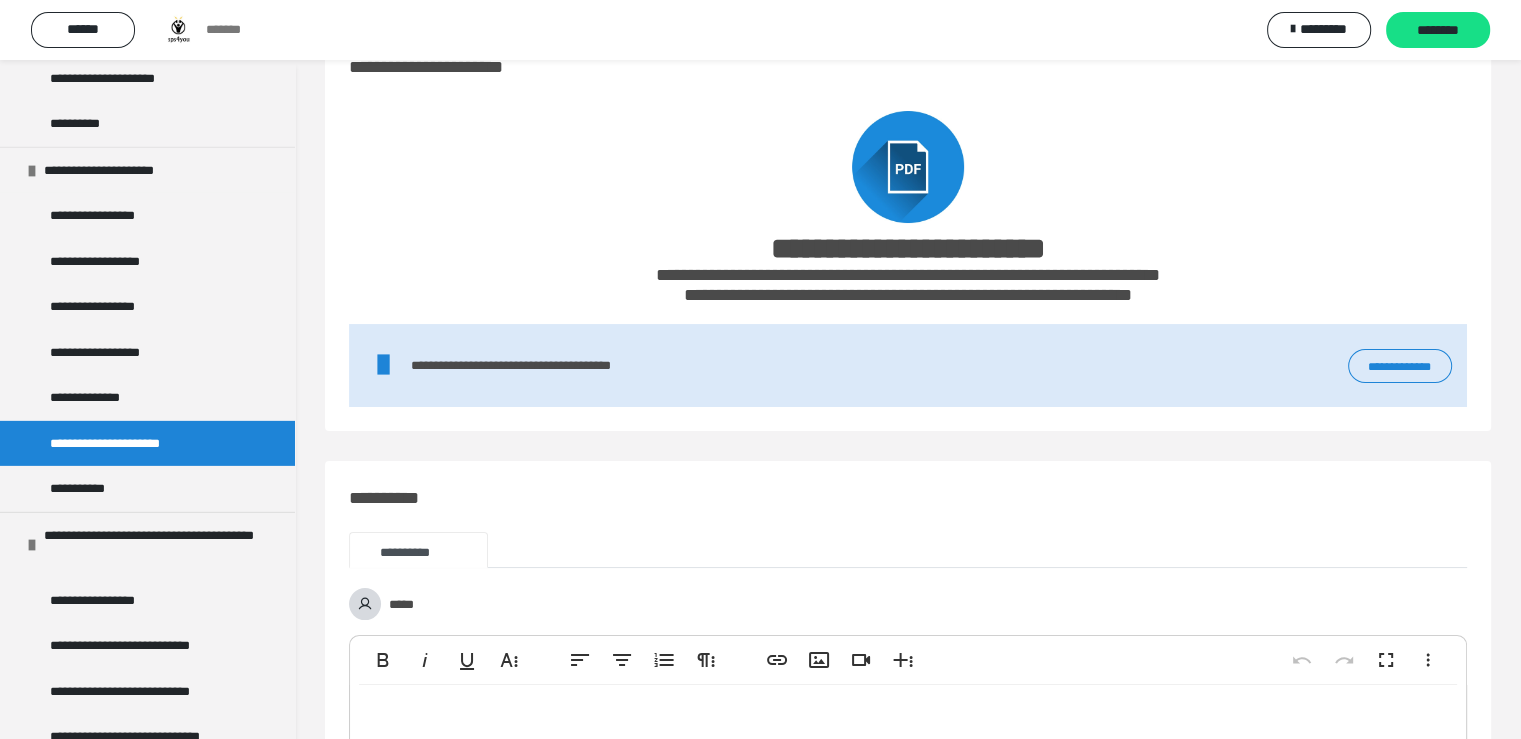 click on "**********" at bounding box center (1400, 366) 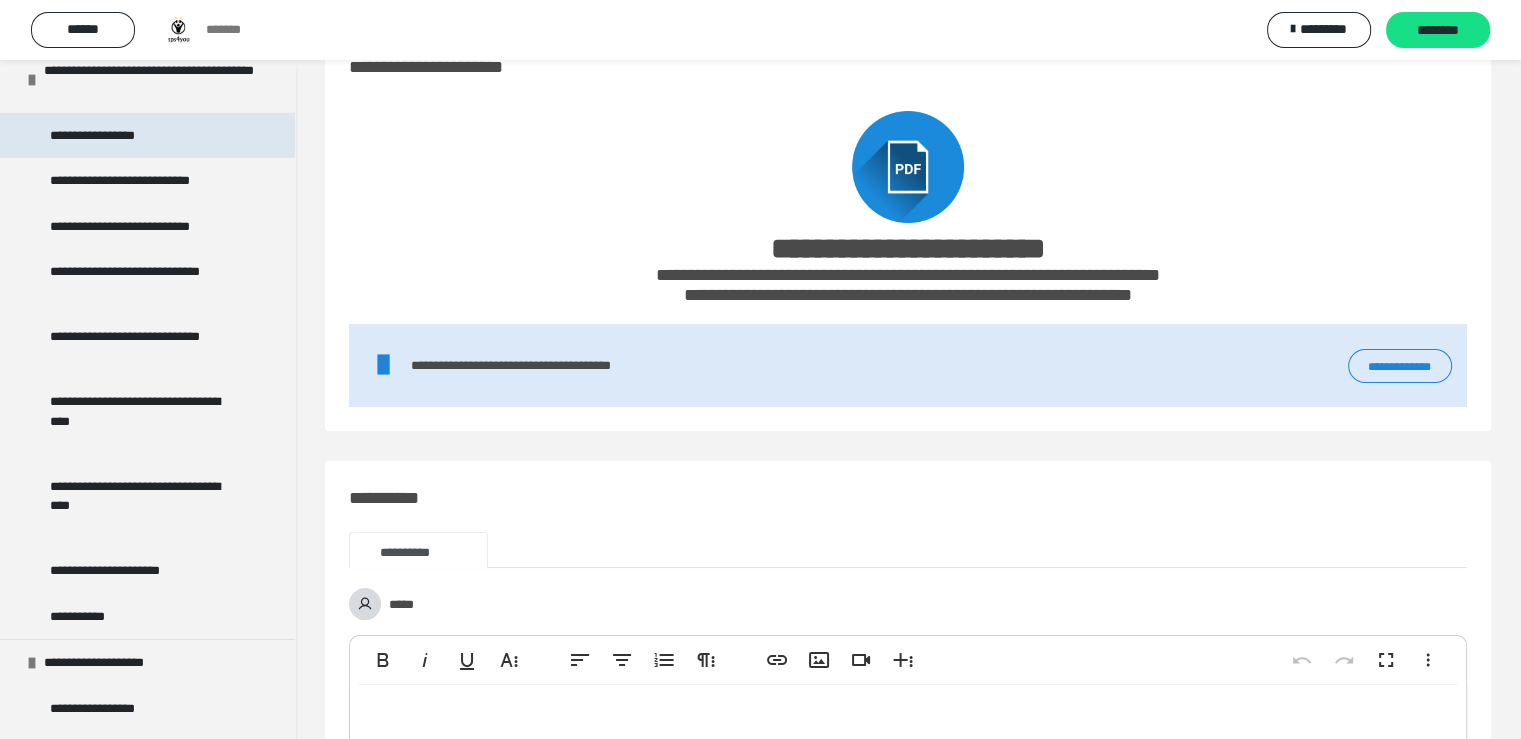 scroll, scrollTop: 6700, scrollLeft: 0, axis: vertical 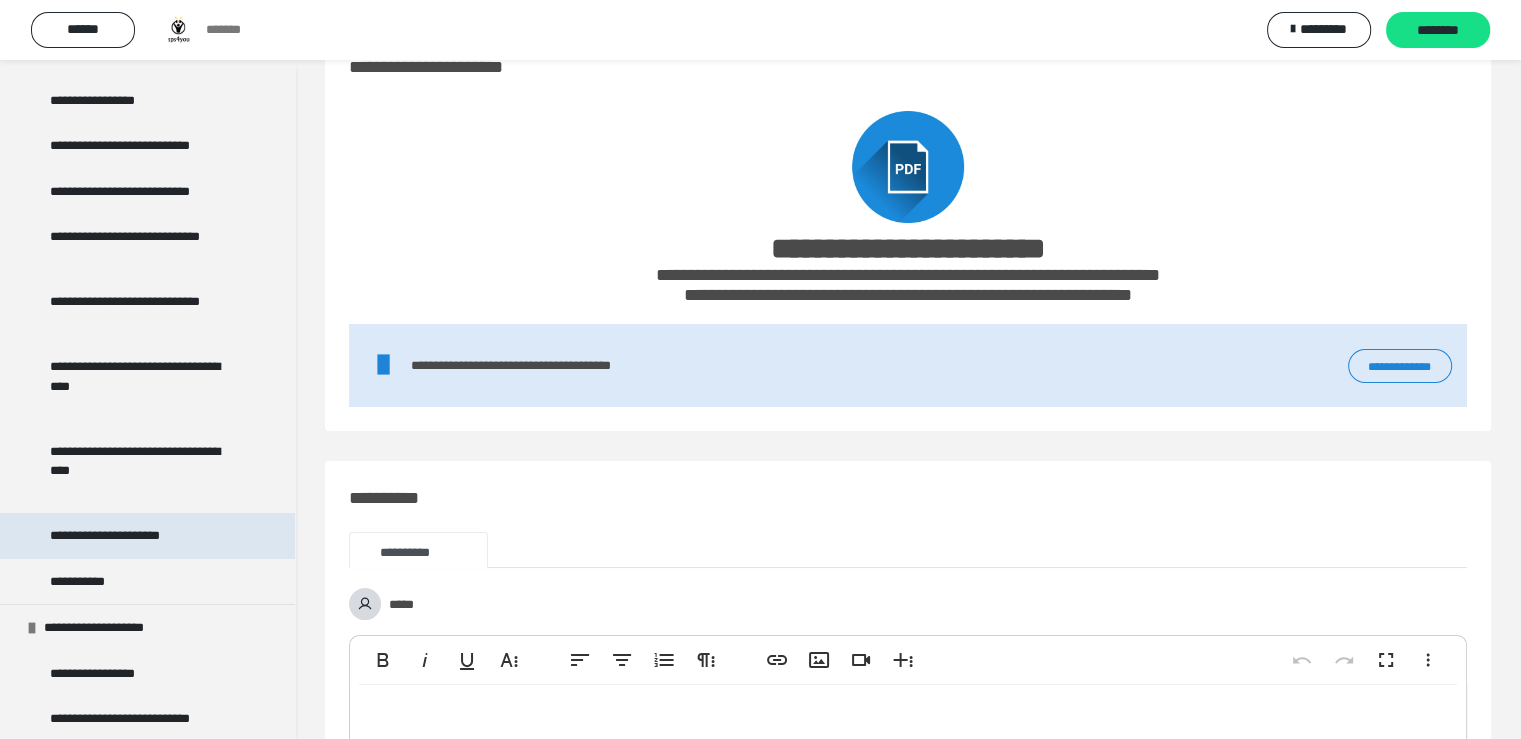 click on "**********" at bounding box center [129, 536] 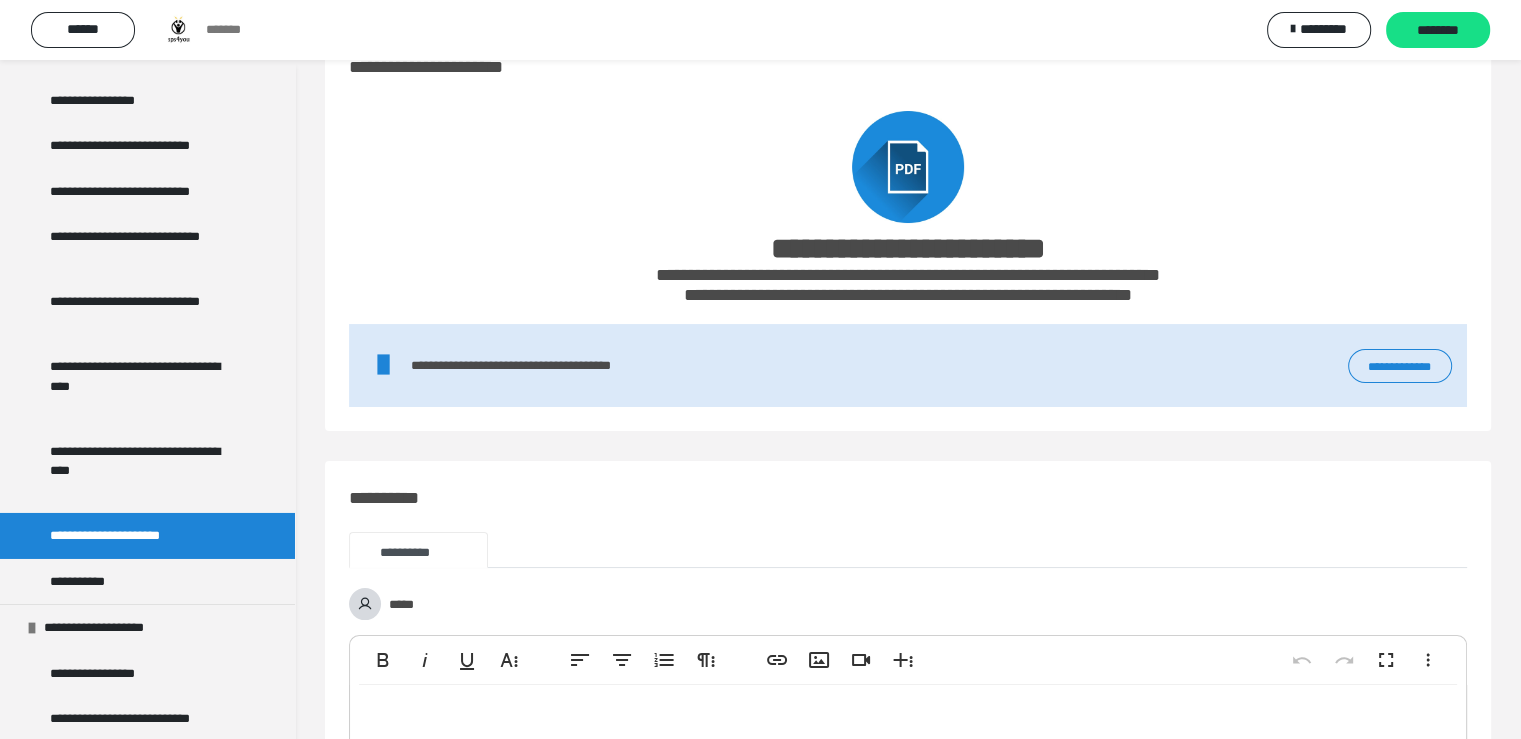 click on "**********" at bounding box center [1400, 366] 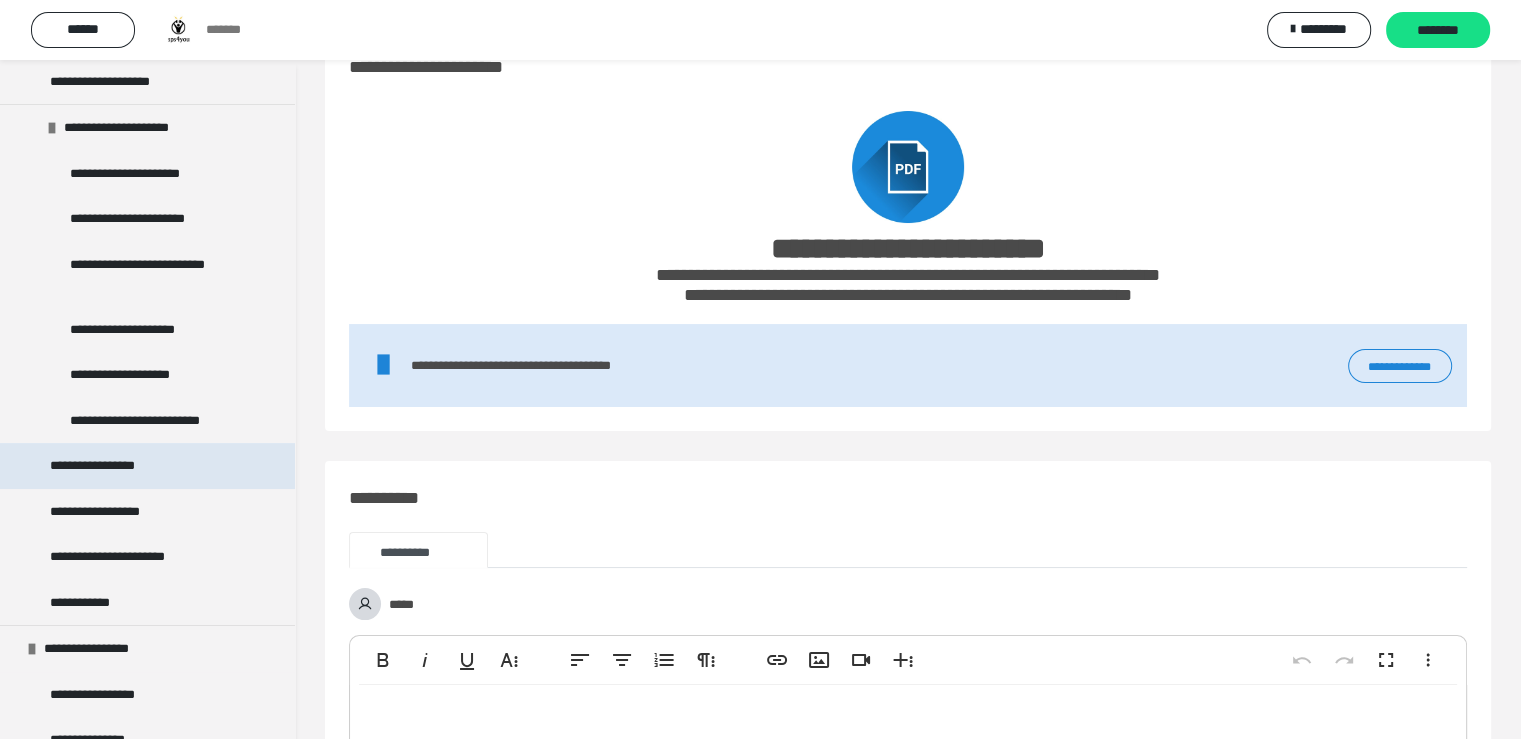 scroll, scrollTop: 7600, scrollLeft: 0, axis: vertical 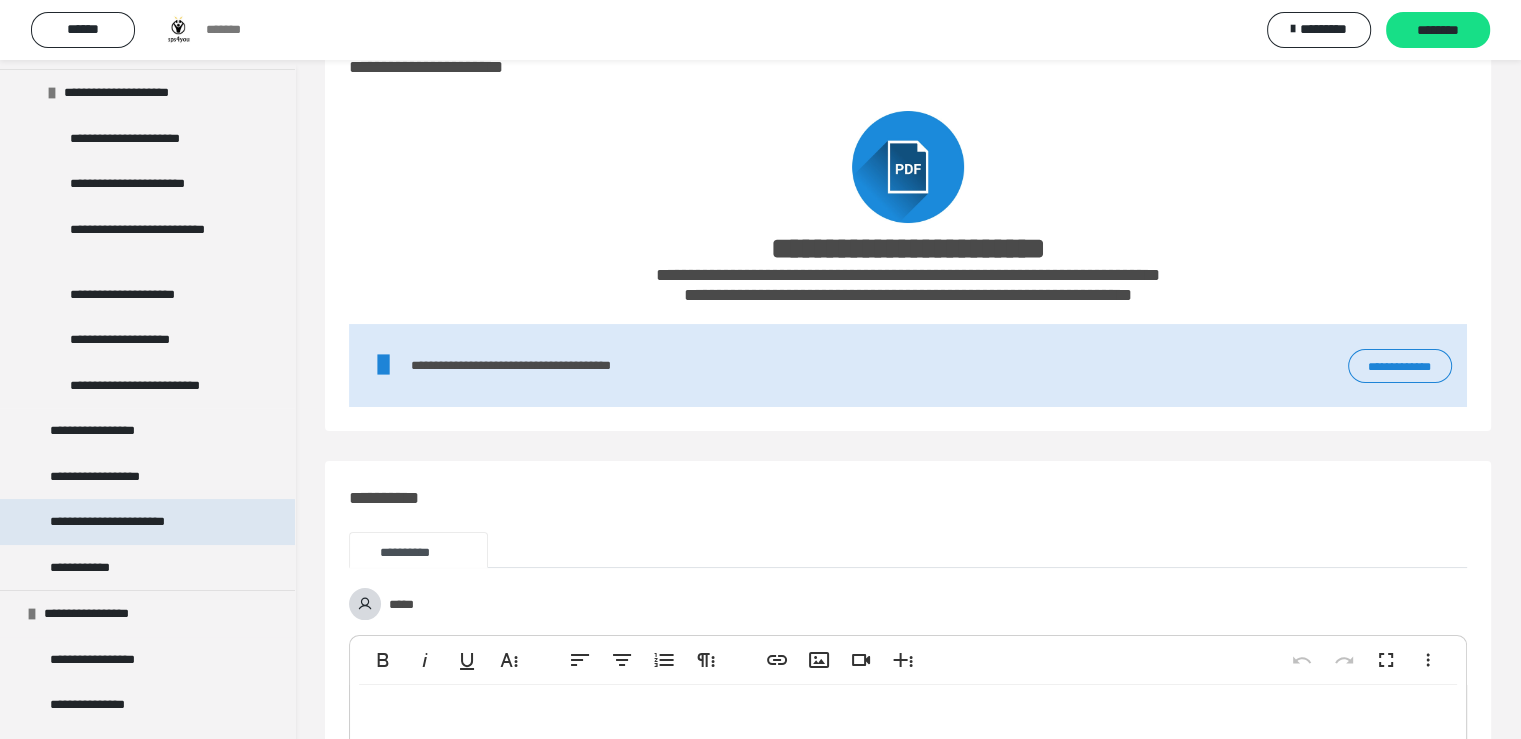 click on "**********" at bounding box center (131, 522) 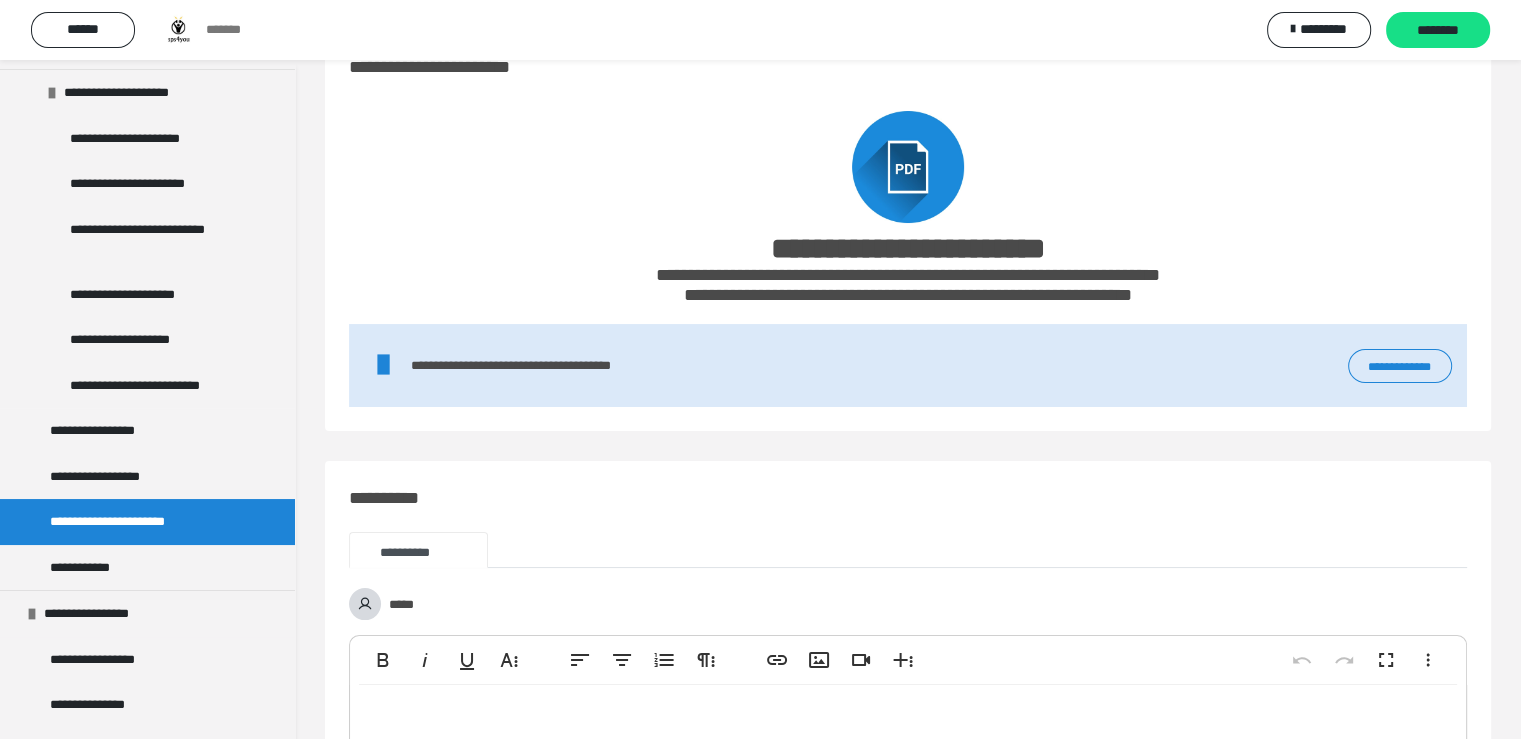 click on "**********" at bounding box center [1400, 366] 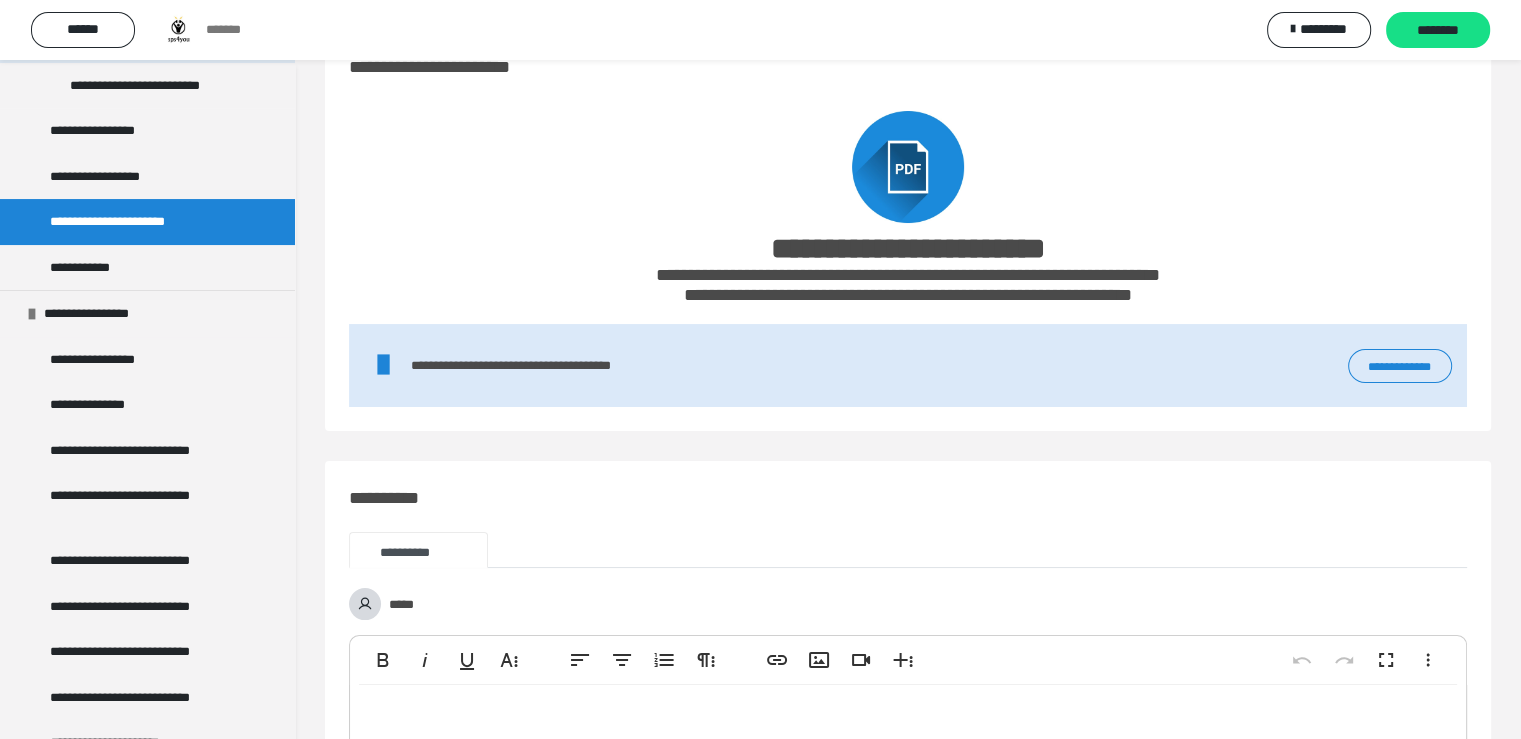 scroll, scrollTop: 8000, scrollLeft: 0, axis: vertical 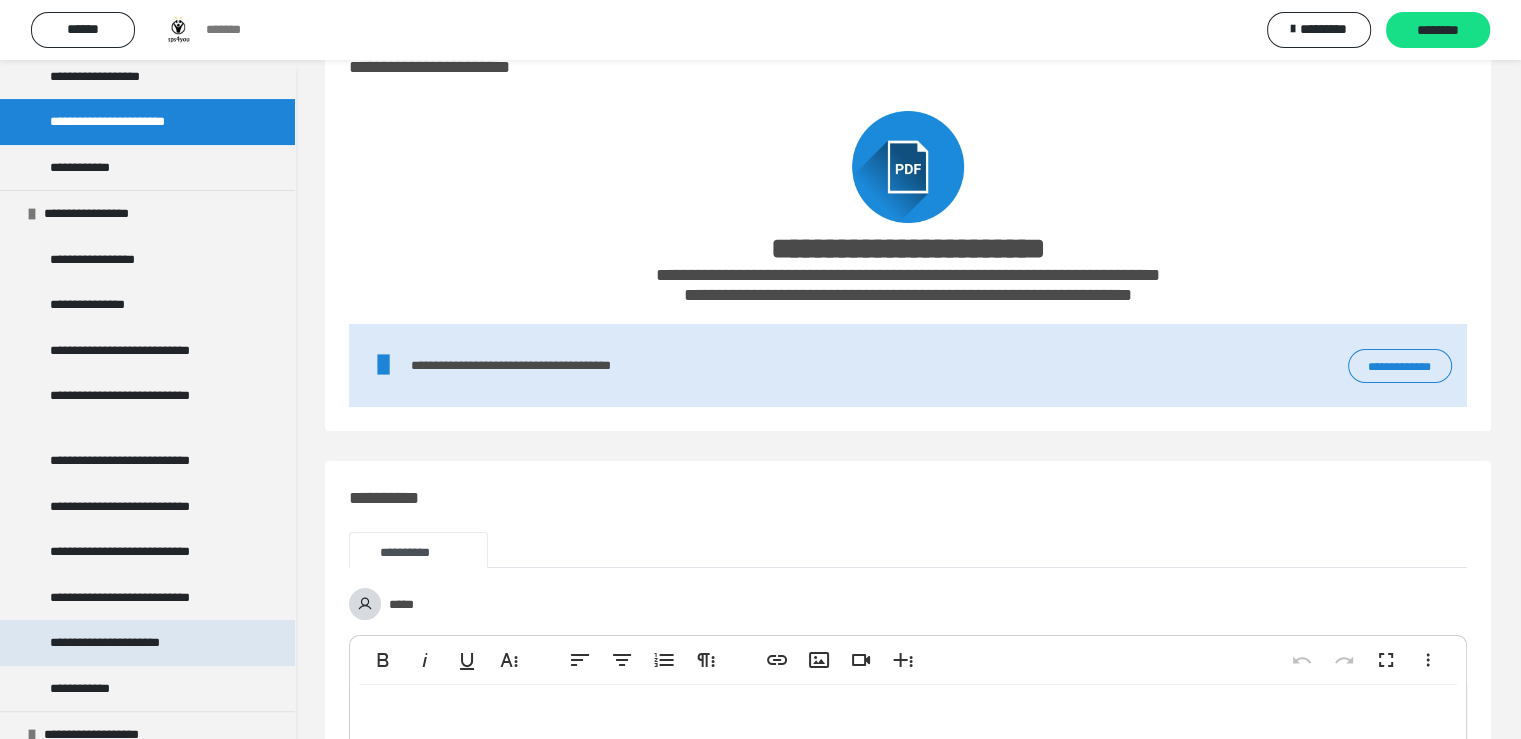 click on "**********" at bounding box center (130, 643) 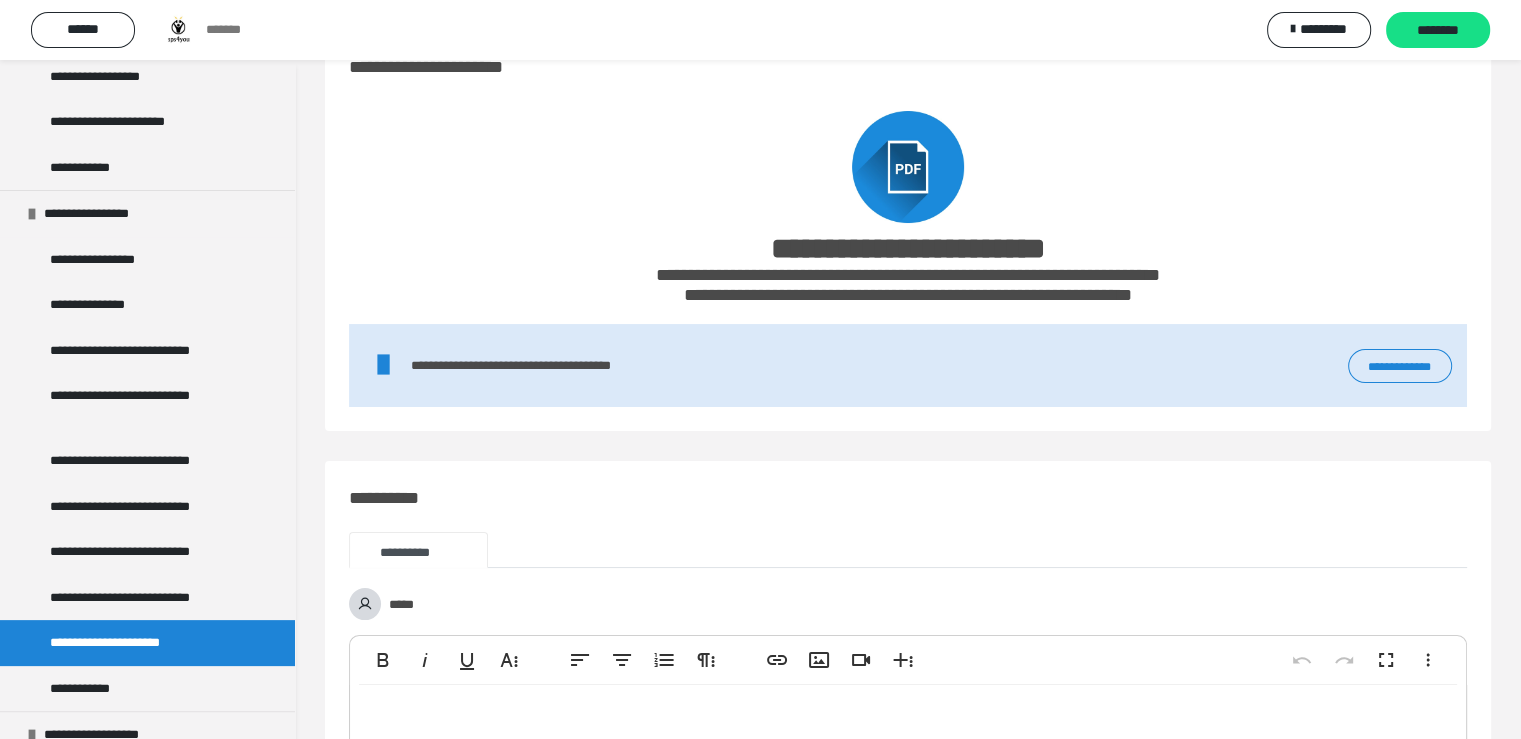 click on "**********" at bounding box center (1400, 366) 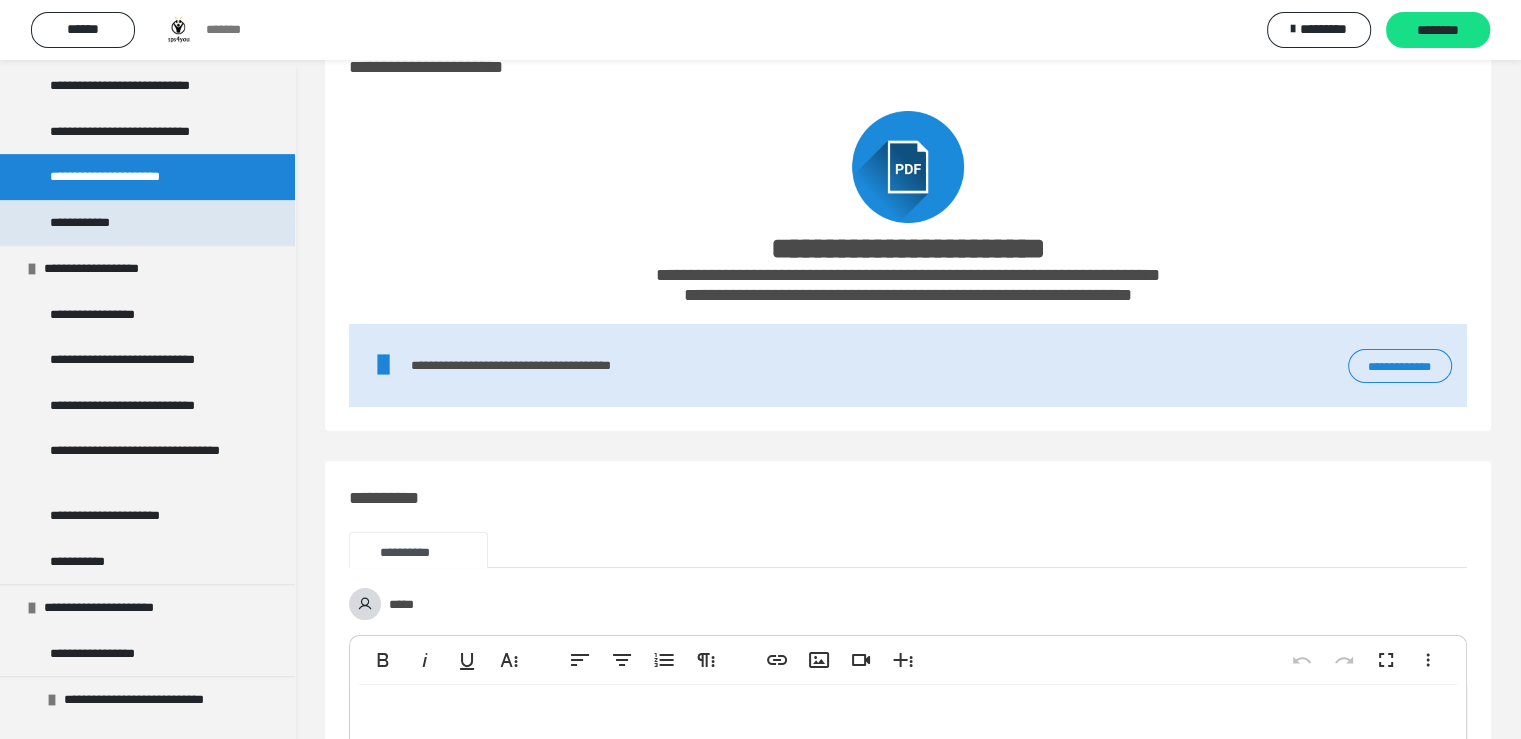 scroll, scrollTop: 8500, scrollLeft: 0, axis: vertical 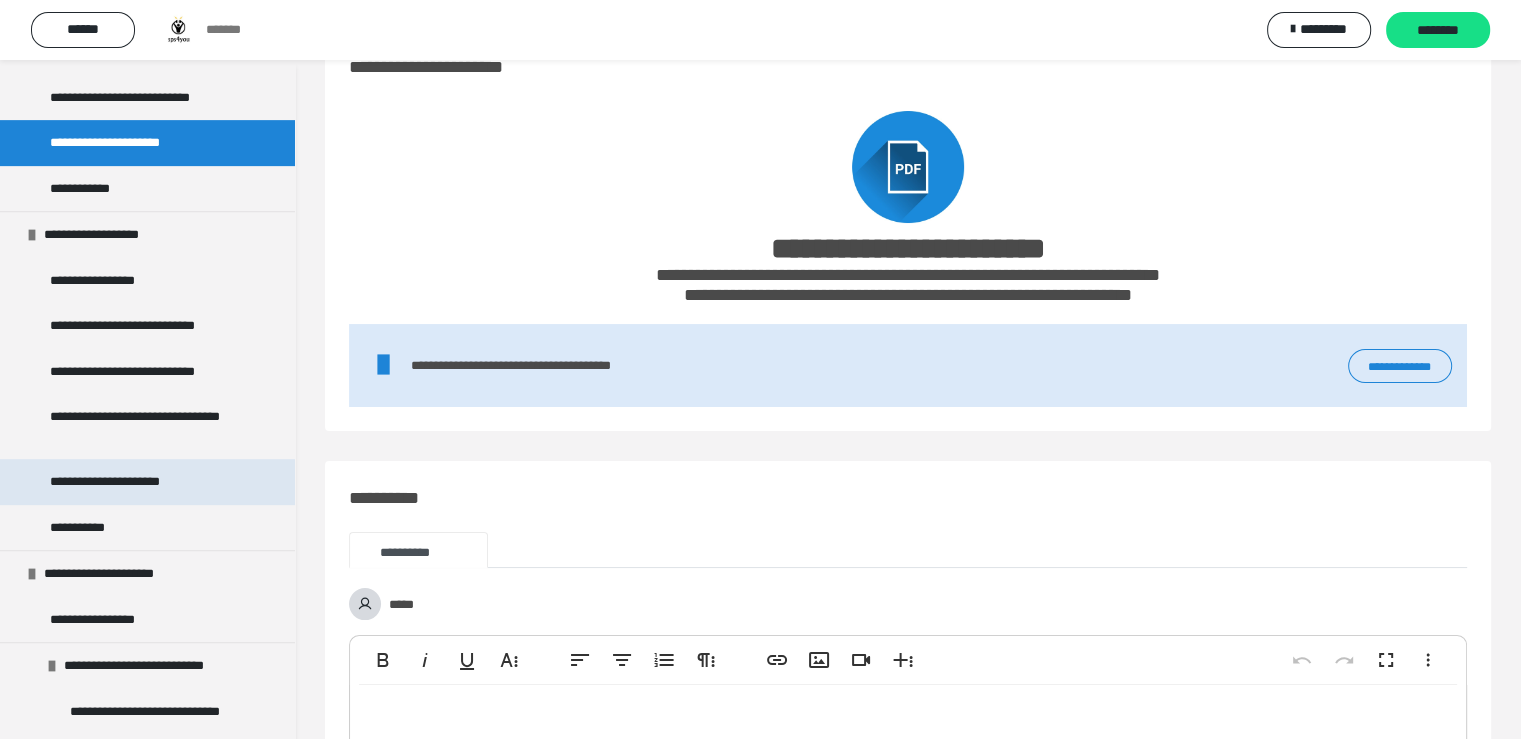 click on "**********" at bounding box center [131, 482] 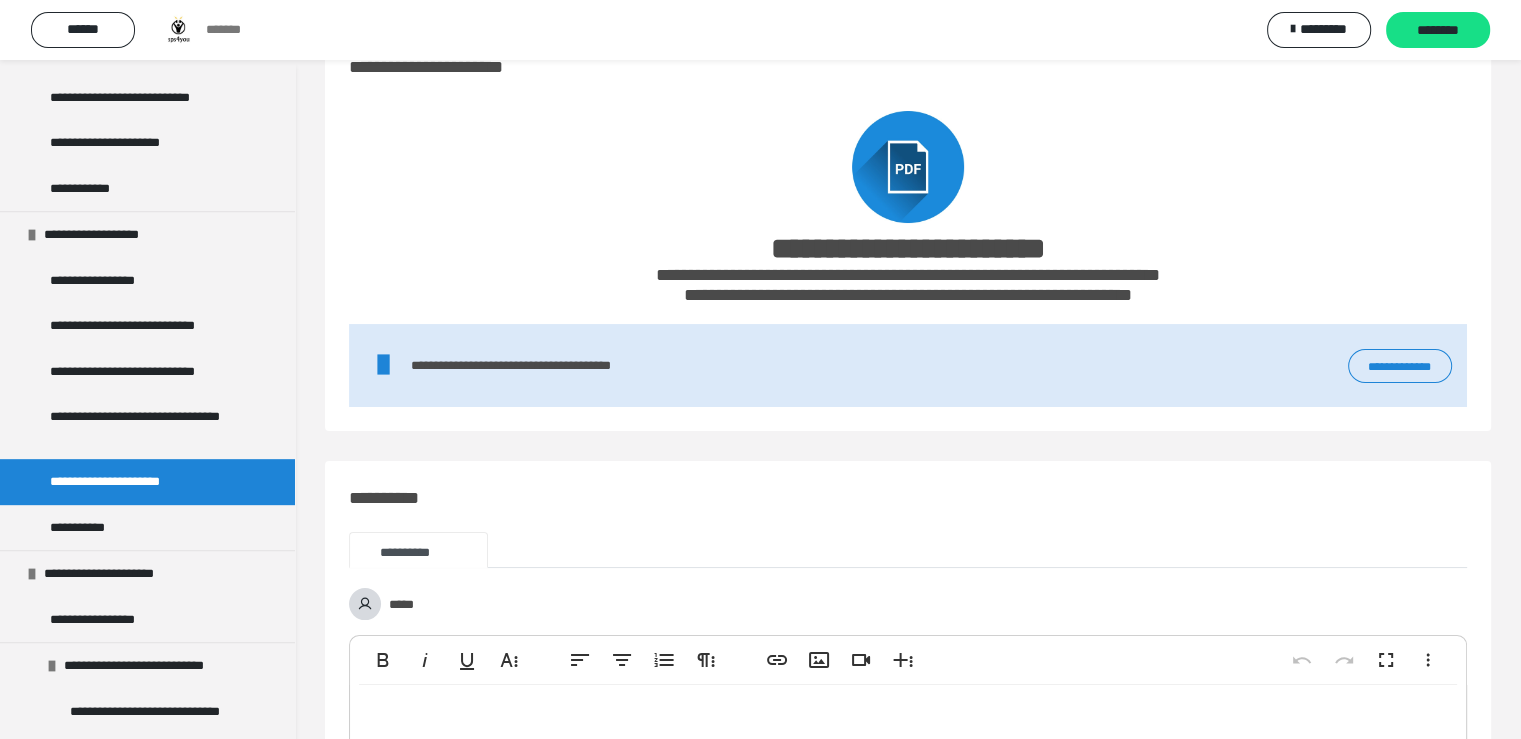 click on "**********" at bounding box center [1400, 366] 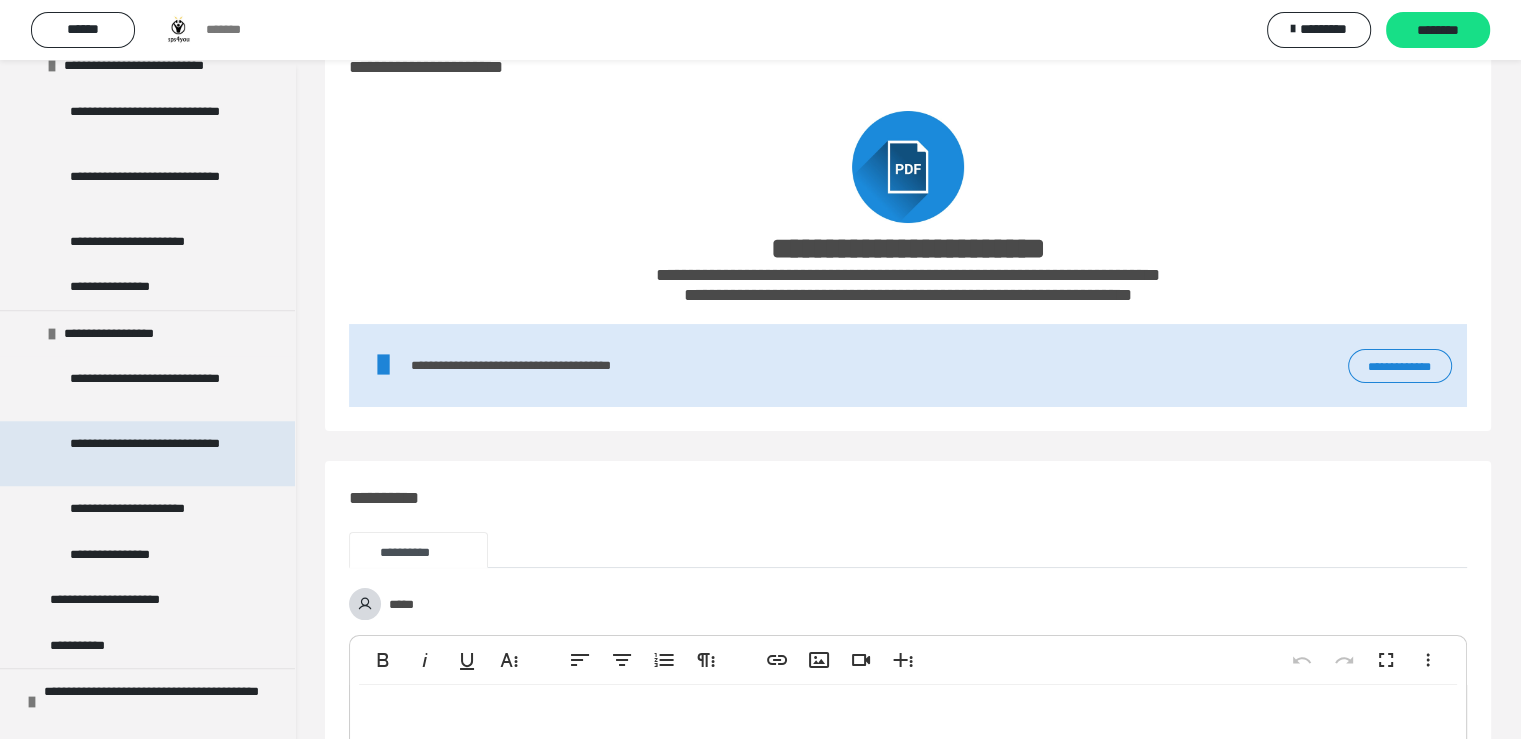 scroll, scrollTop: 9200, scrollLeft: 0, axis: vertical 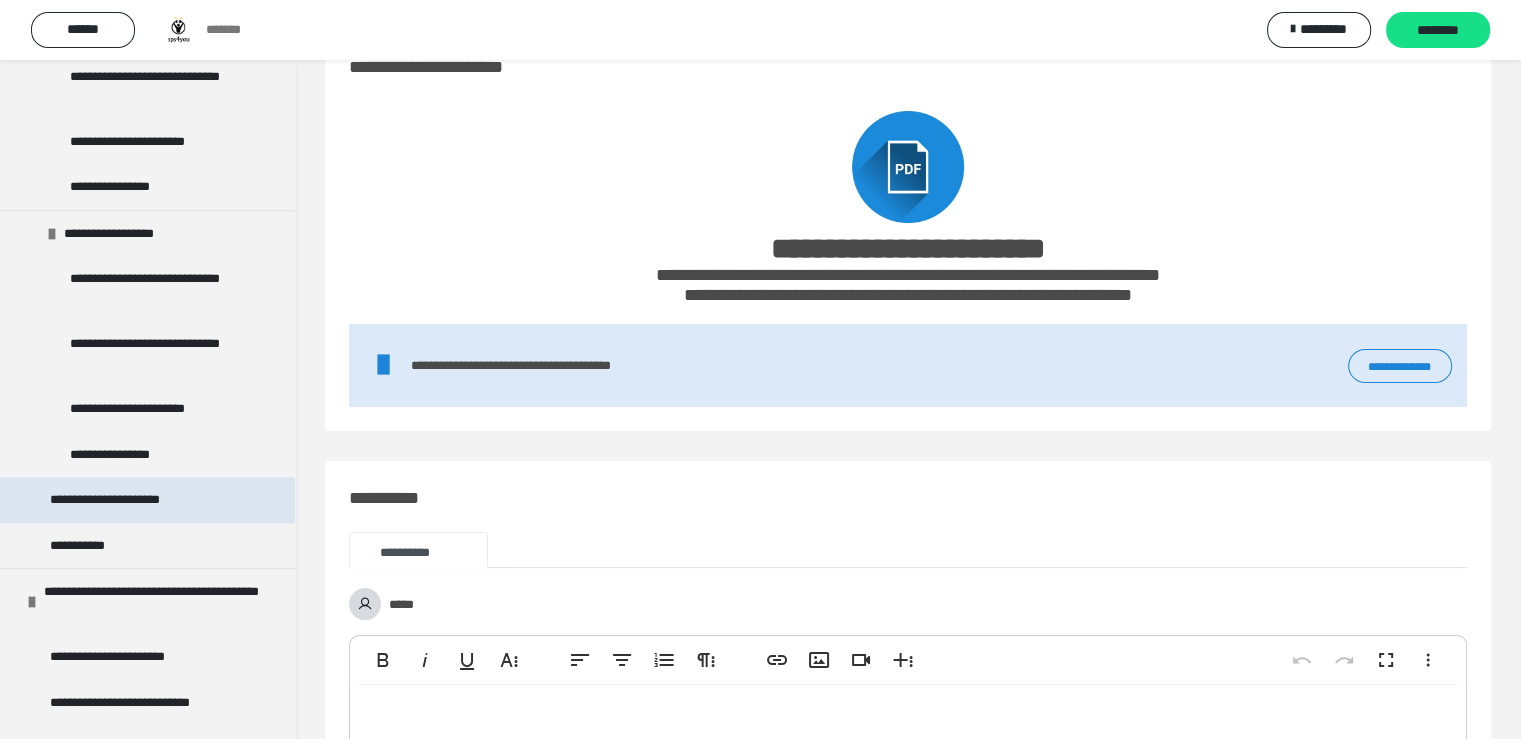 click on "**********" at bounding box center [130, 500] 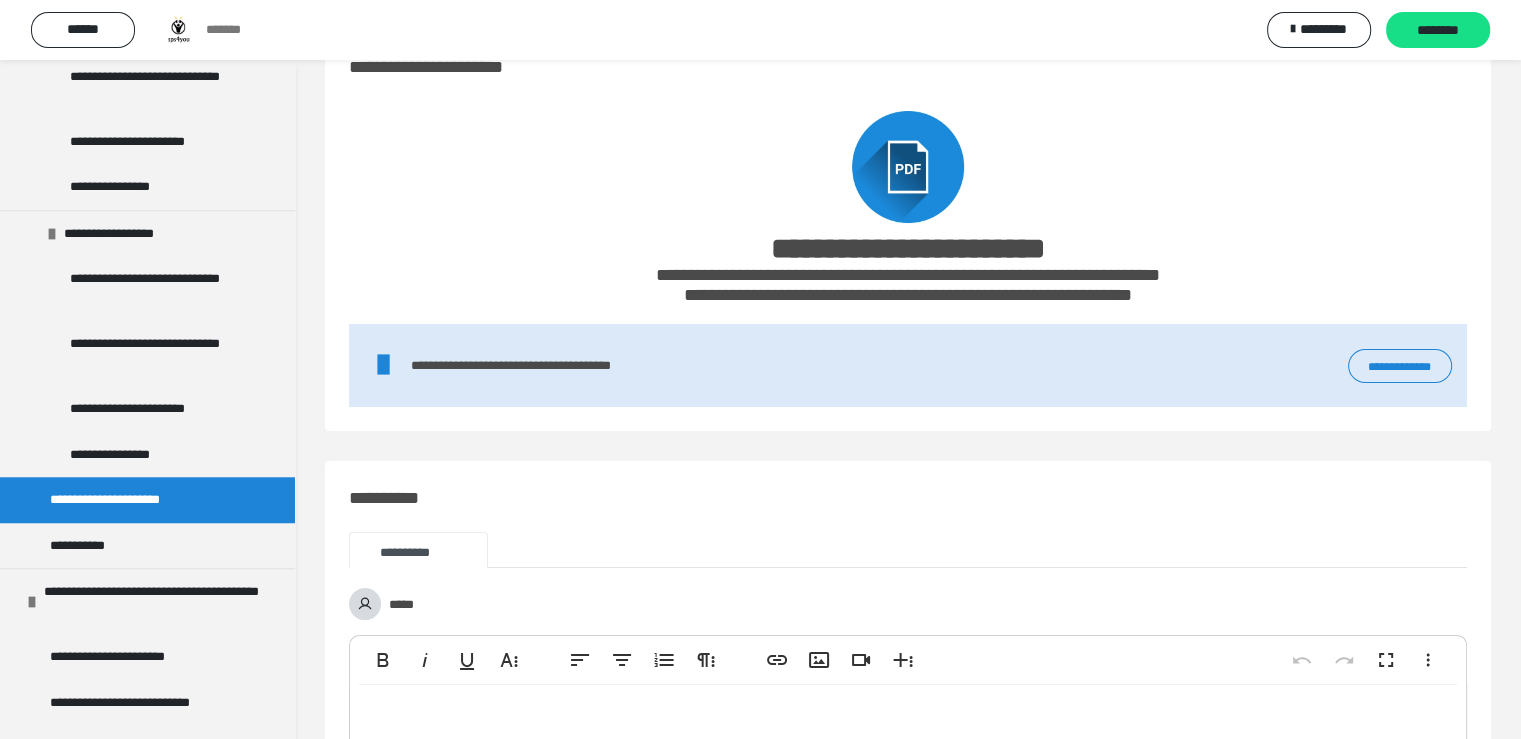click on "**********" at bounding box center (1400, 366) 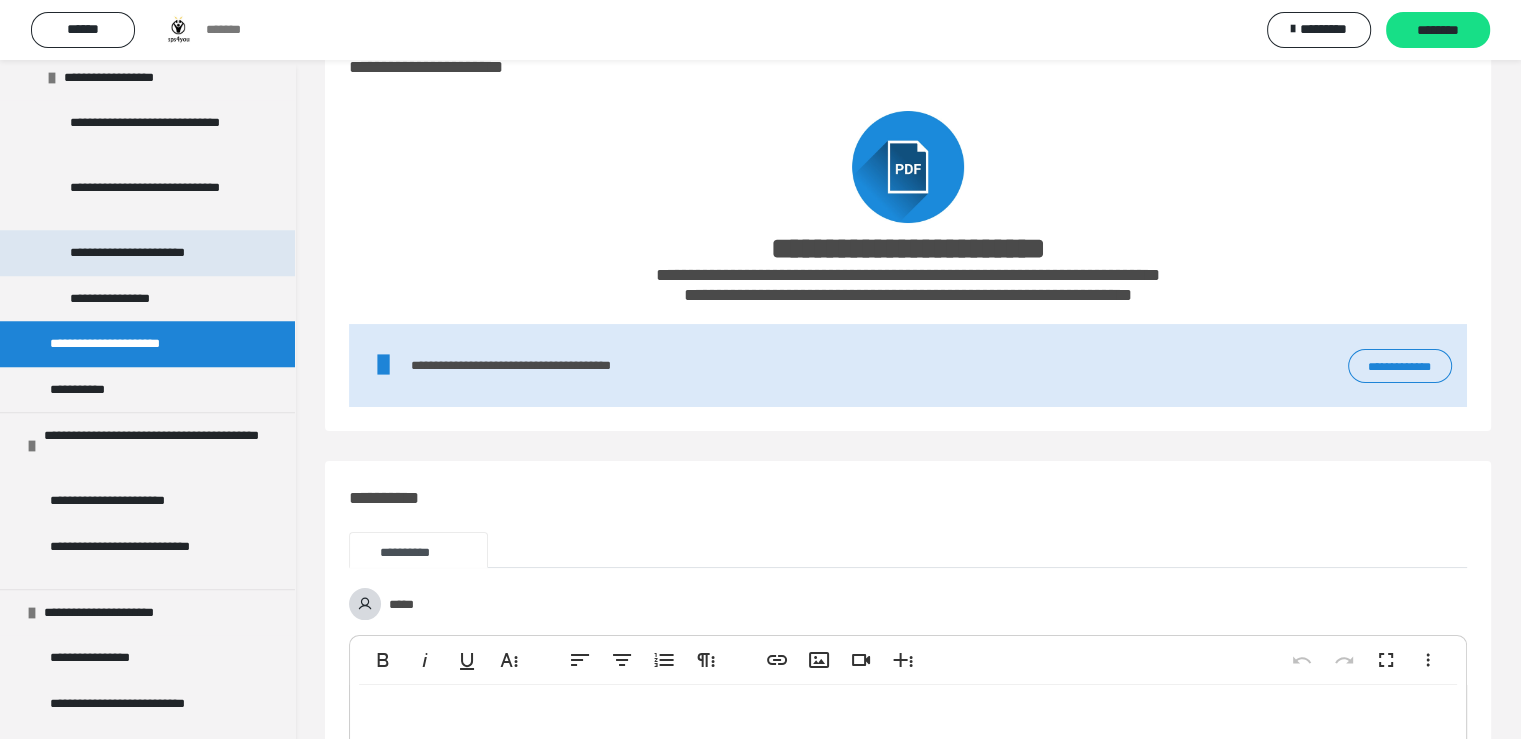 scroll, scrollTop: 9388, scrollLeft: 0, axis: vertical 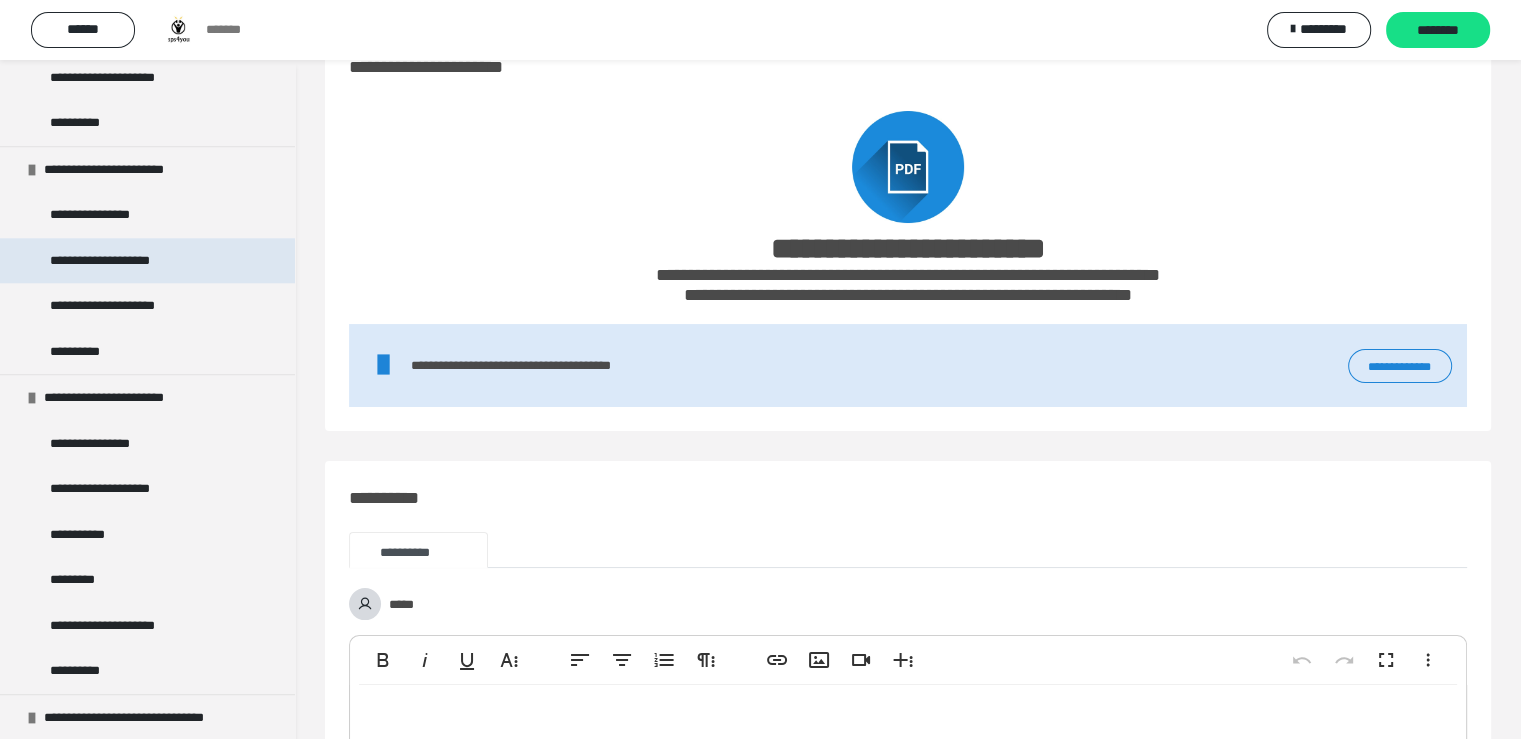 click on "**********" at bounding box center [122, 261] 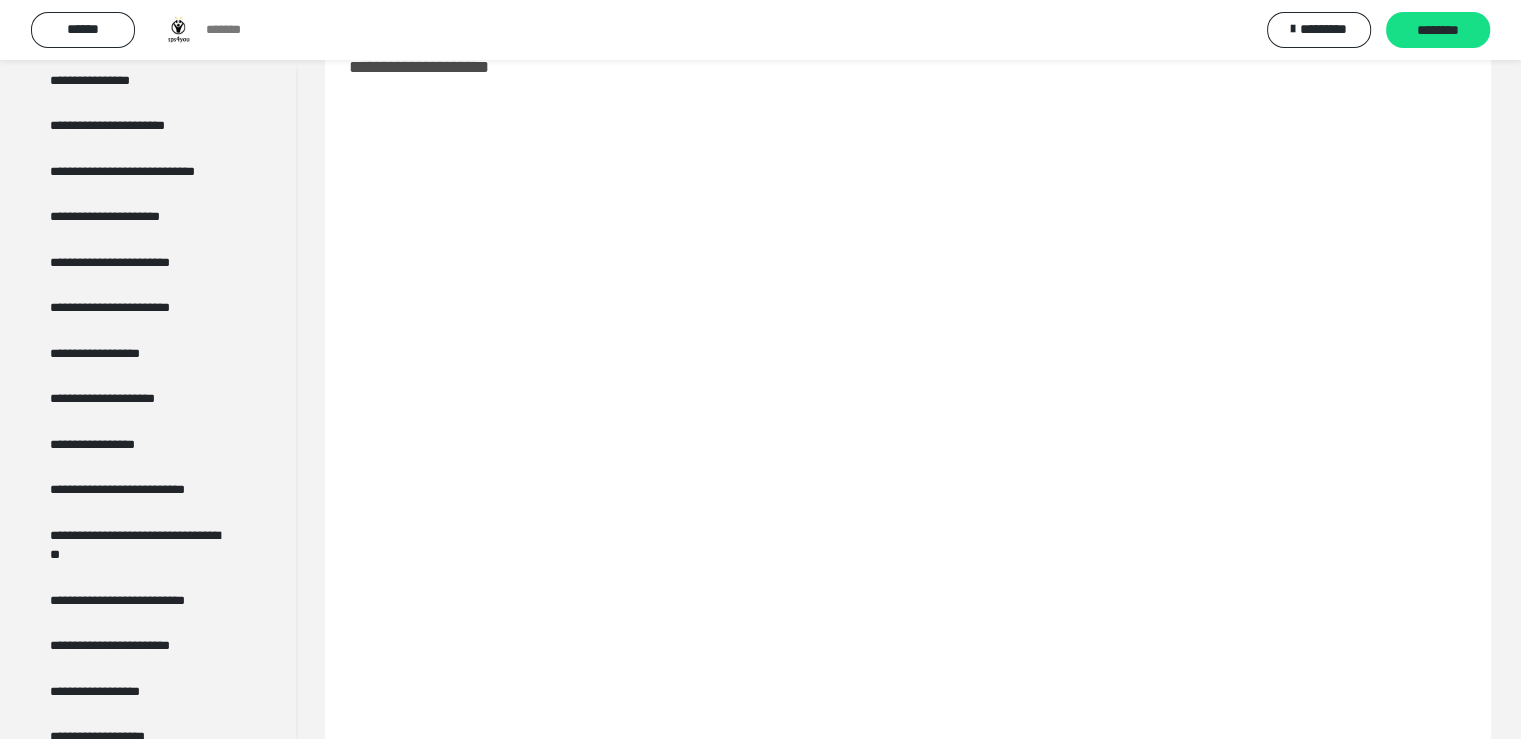 scroll, scrollTop: 0, scrollLeft: 0, axis: both 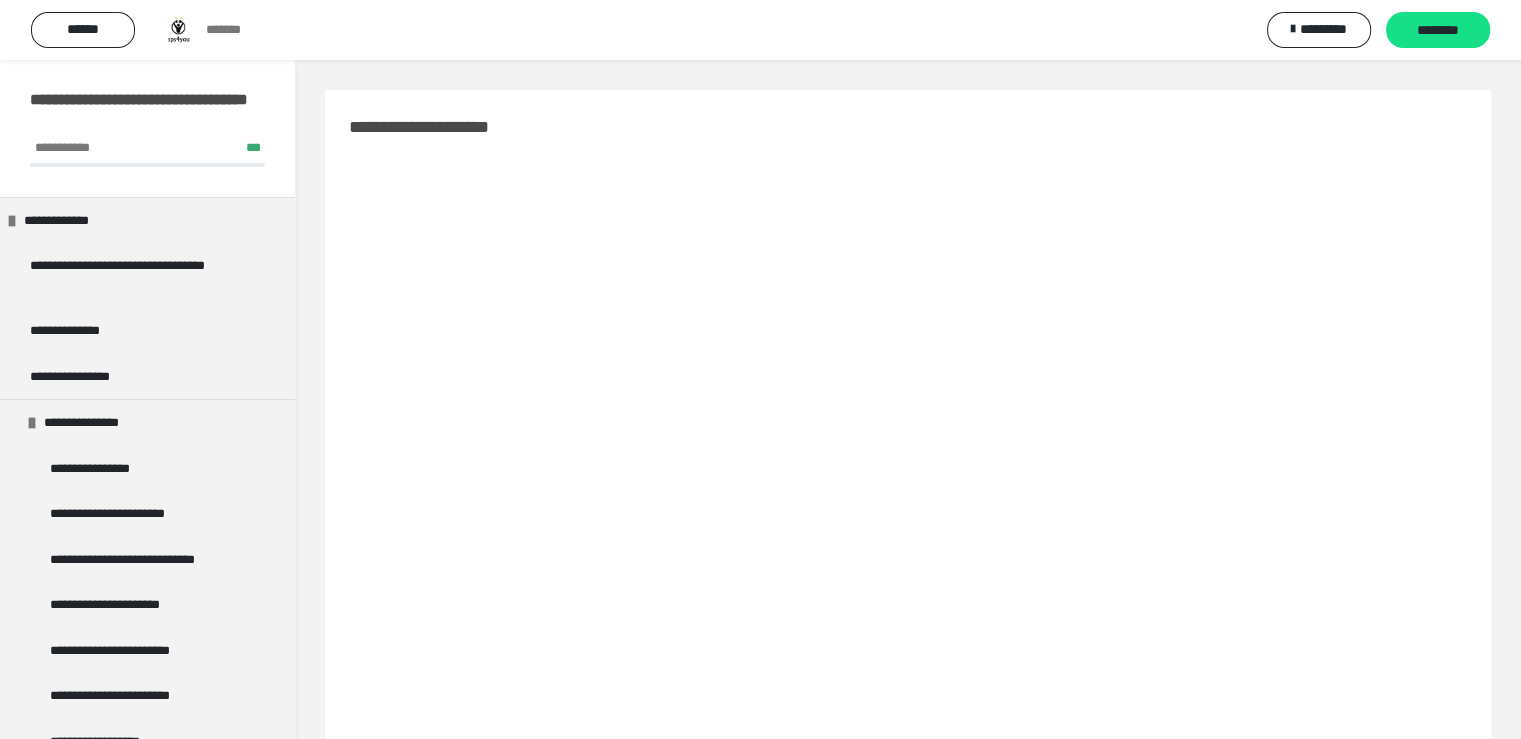 click at bounding box center (178, 30) 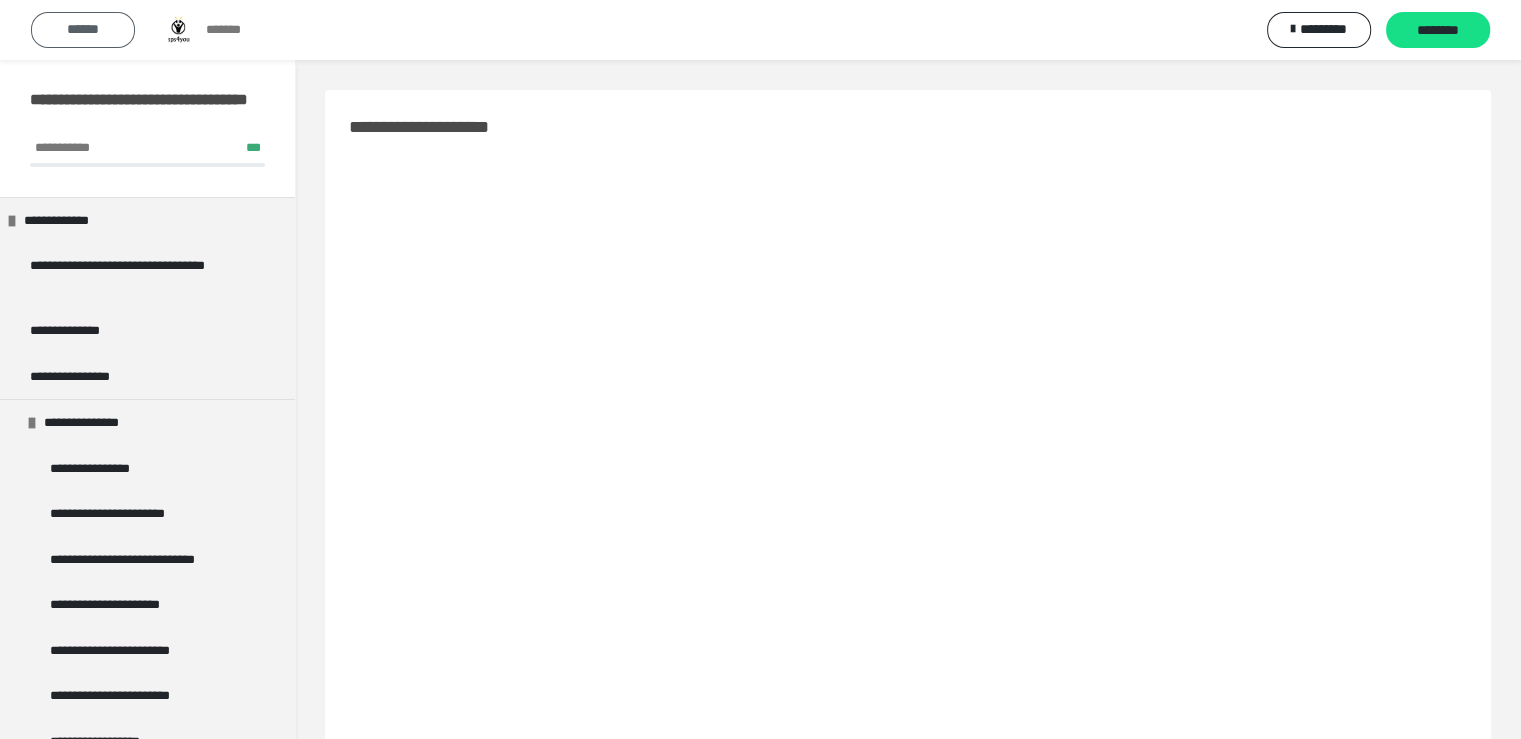 click on "******" at bounding box center (83, 29) 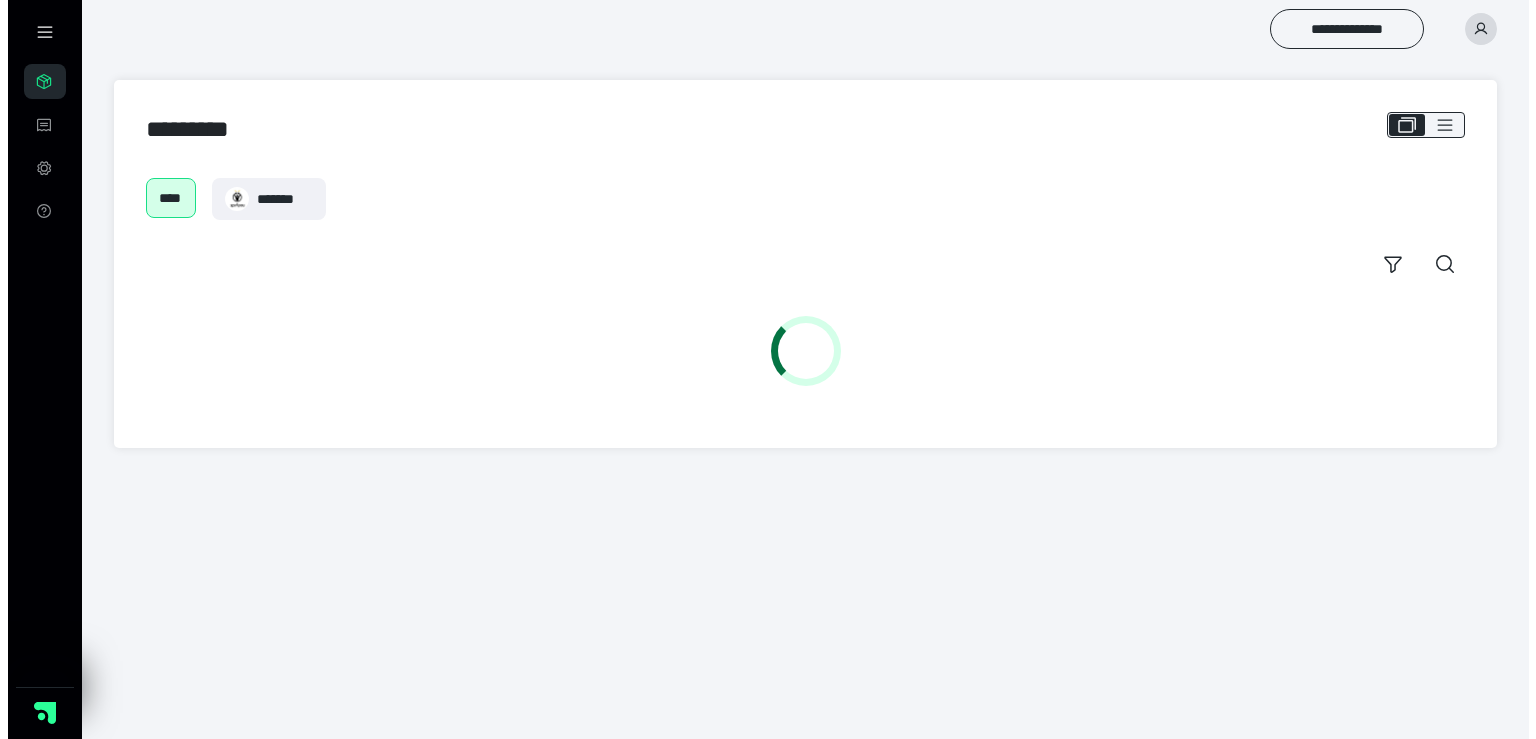 scroll, scrollTop: 0, scrollLeft: 0, axis: both 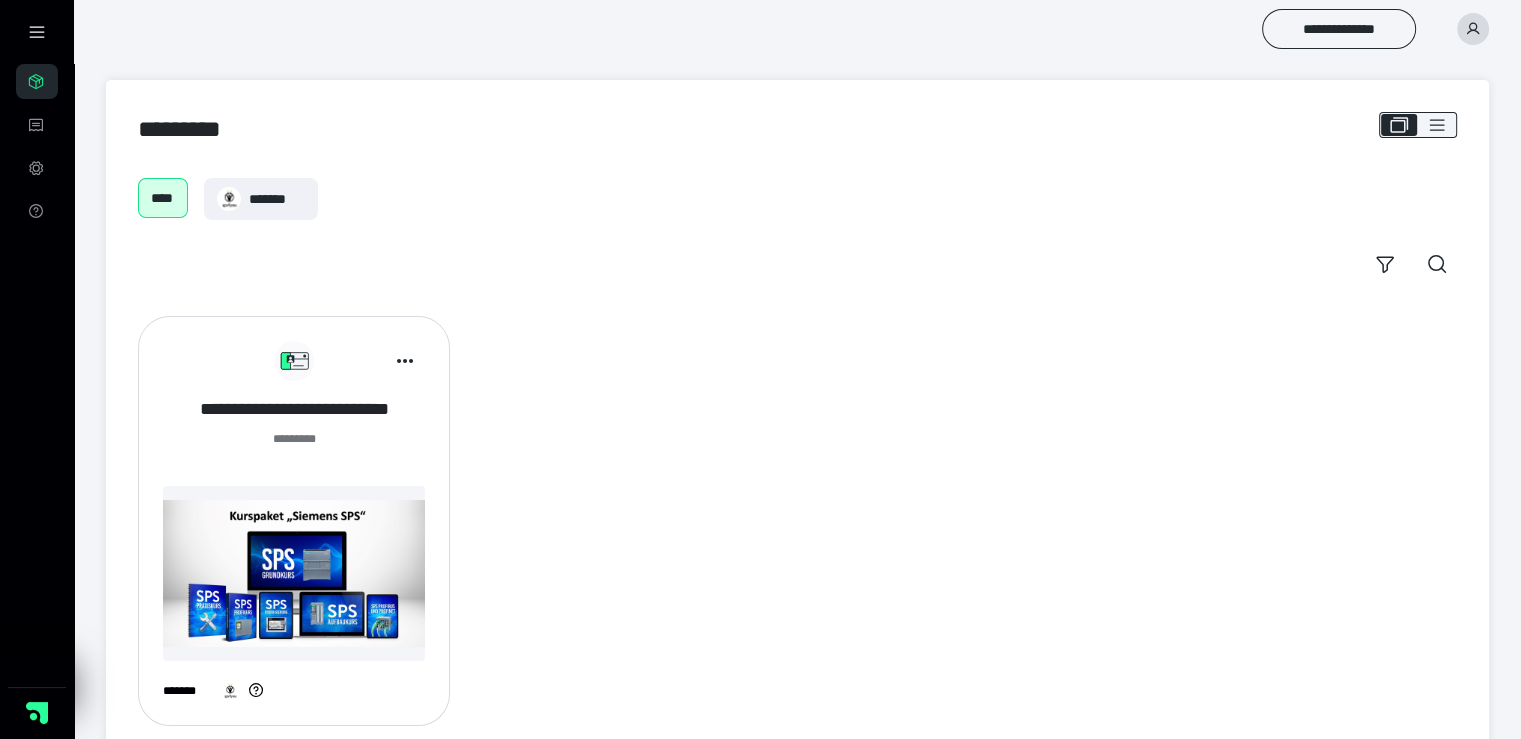 click on "**********" at bounding box center (294, 409) 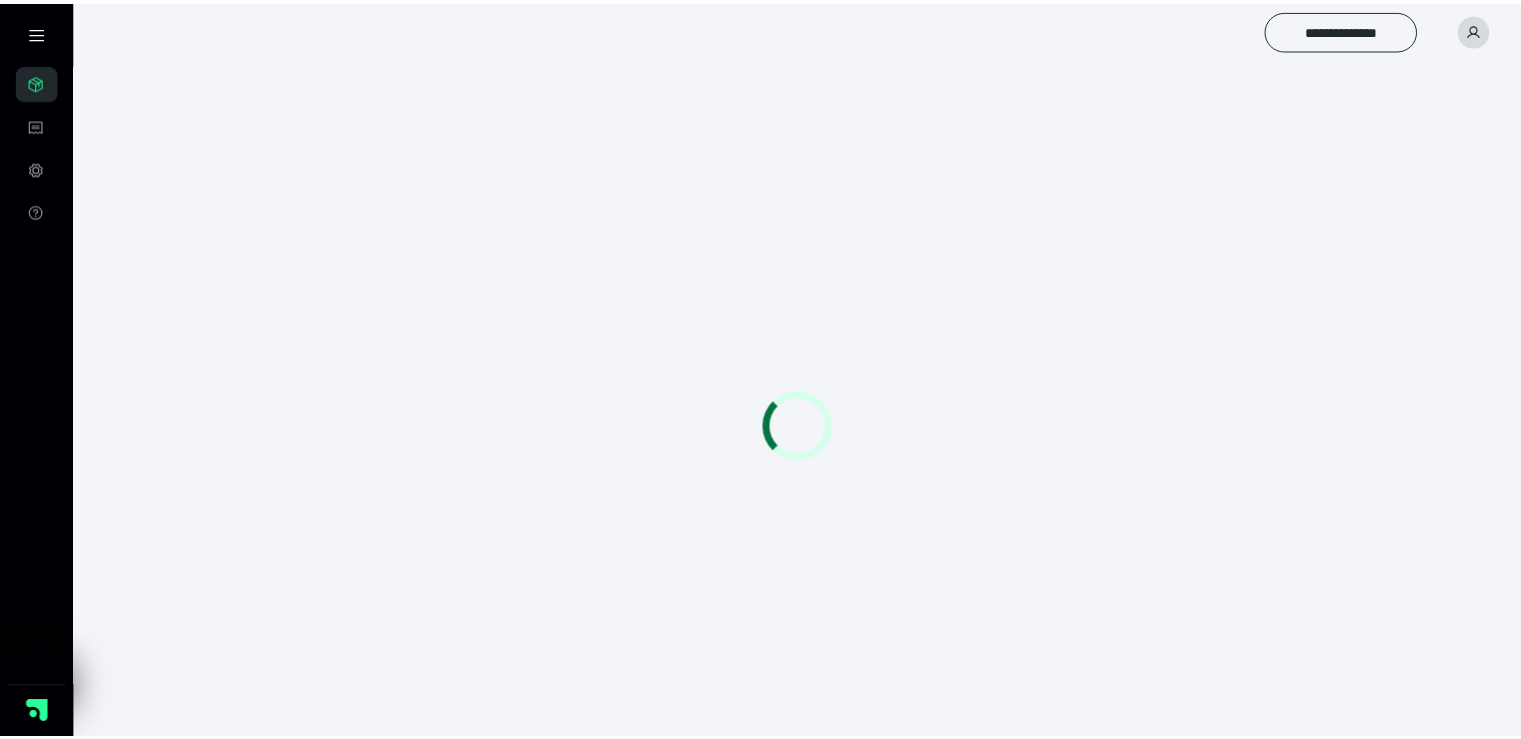 scroll, scrollTop: 0, scrollLeft: 0, axis: both 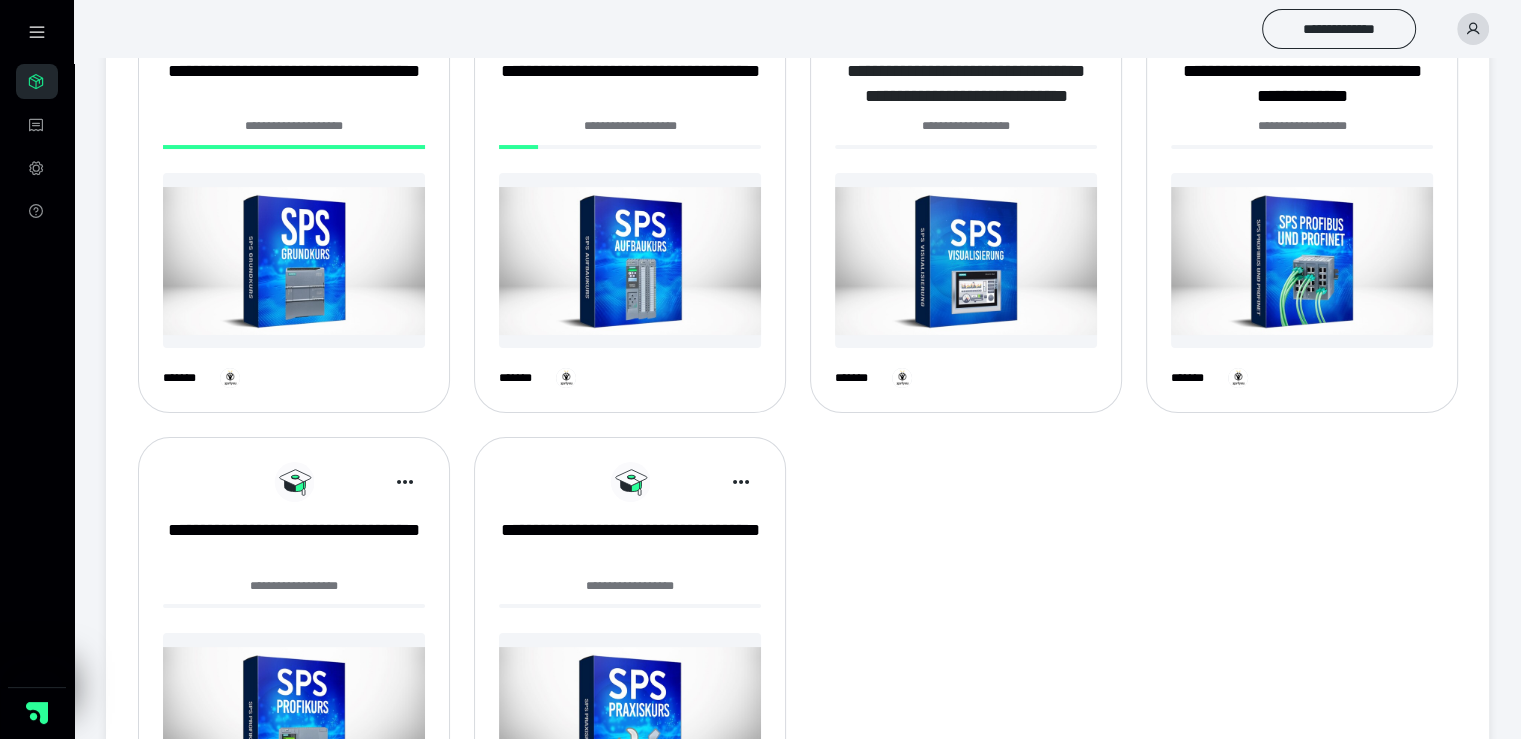 click on "**********" at bounding box center [966, 84] 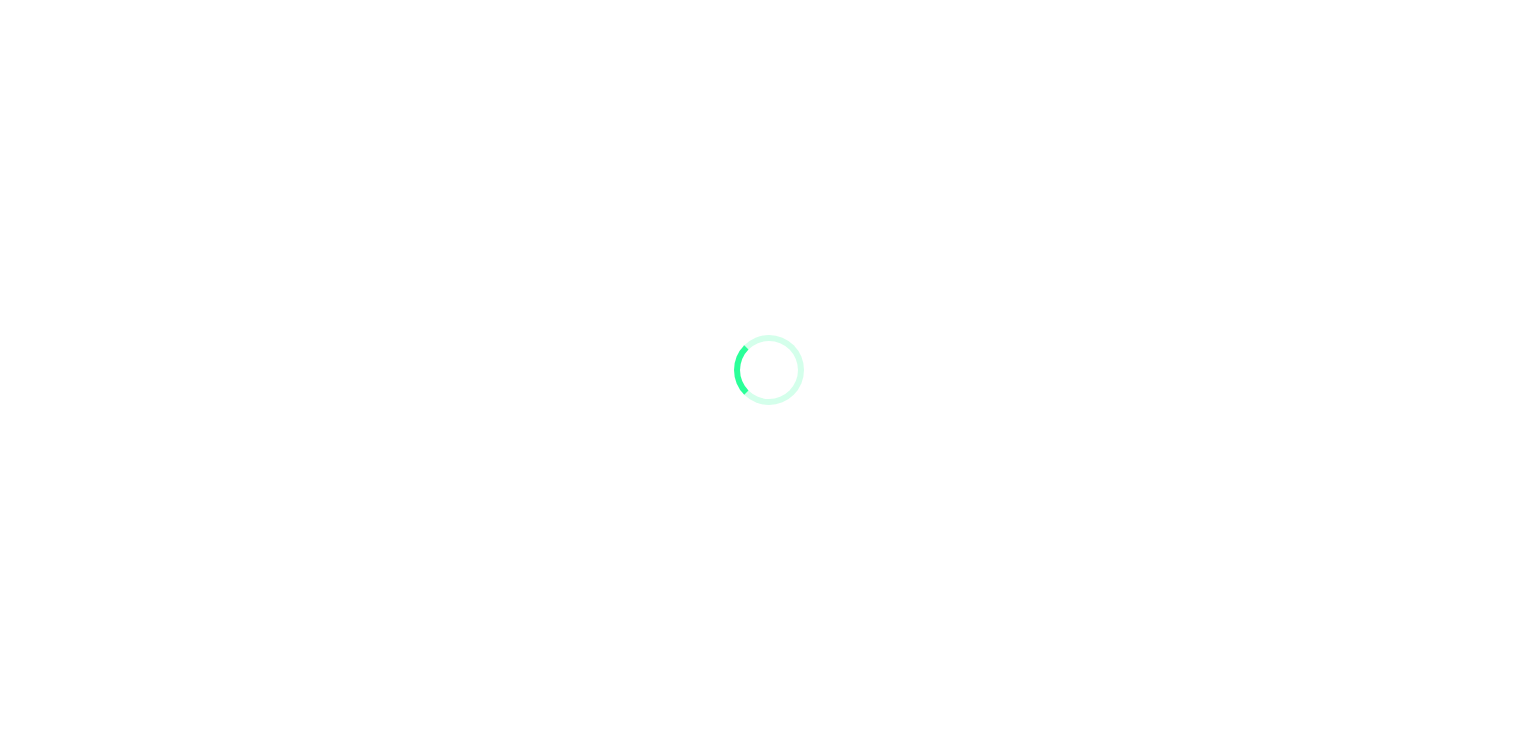 scroll, scrollTop: 0, scrollLeft: 0, axis: both 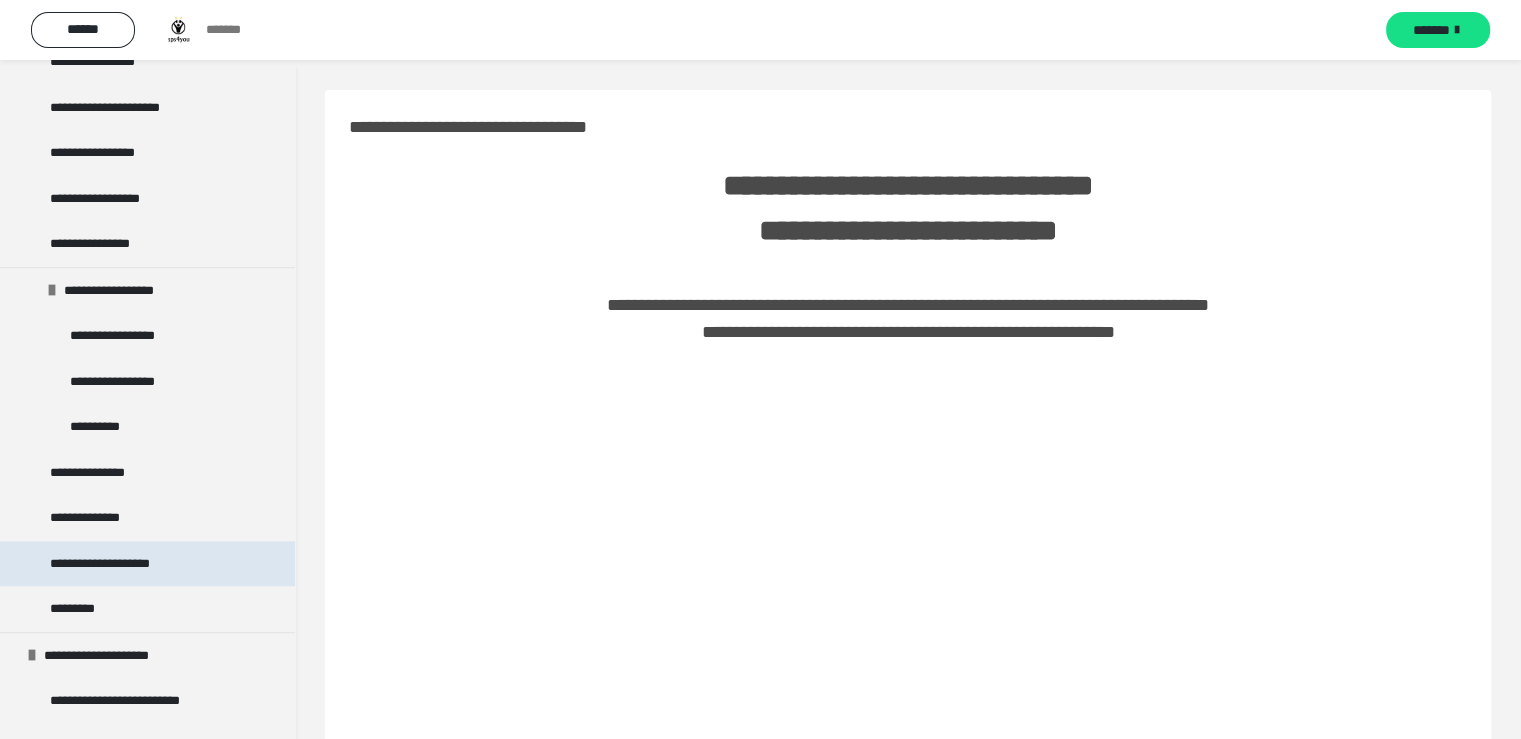 click on "**********" at bounding box center [126, 564] 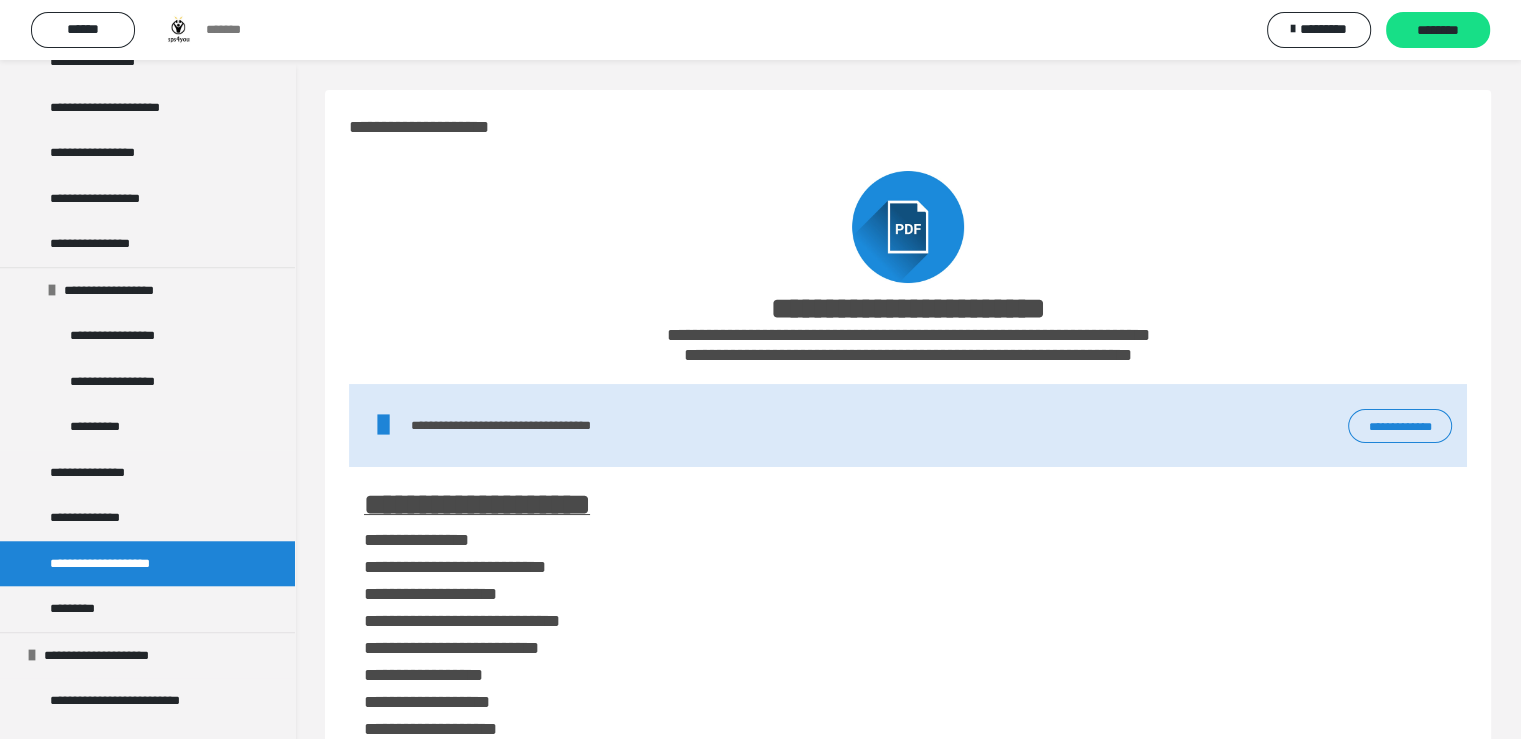 click on "**********" at bounding box center [1400, 426] 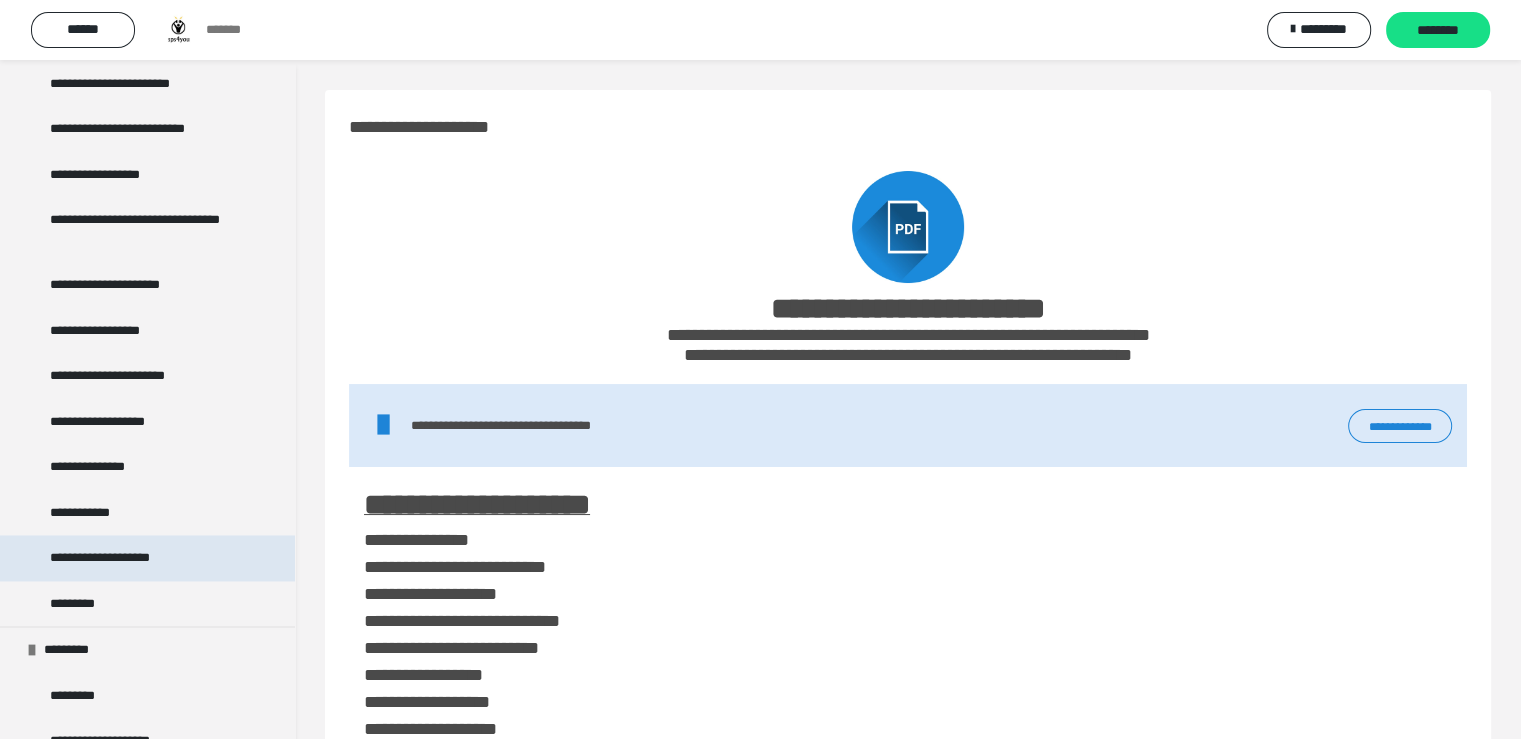 scroll, scrollTop: 3074, scrollLeft: 0, axis: vertical 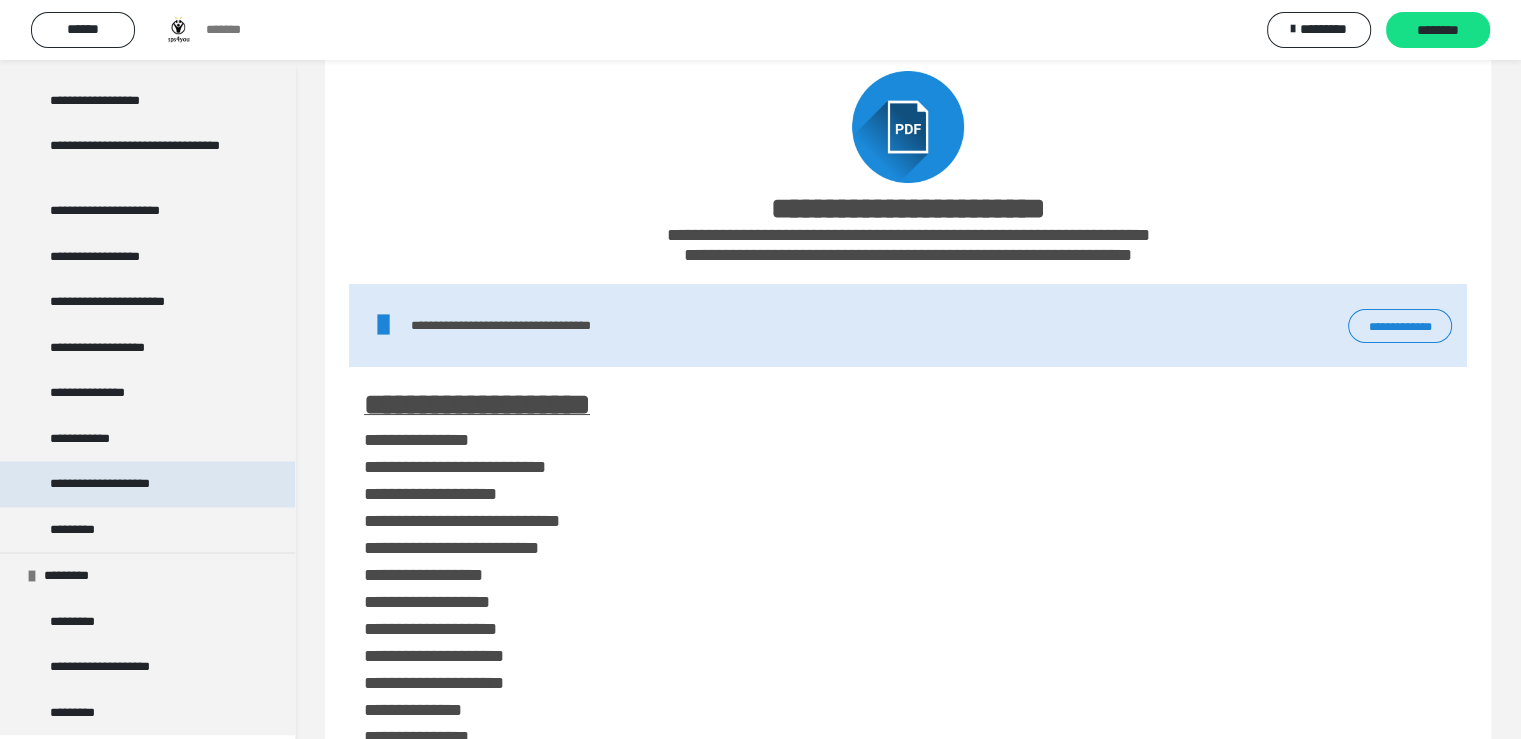 click on "**********" at bounding box center (147, 484) 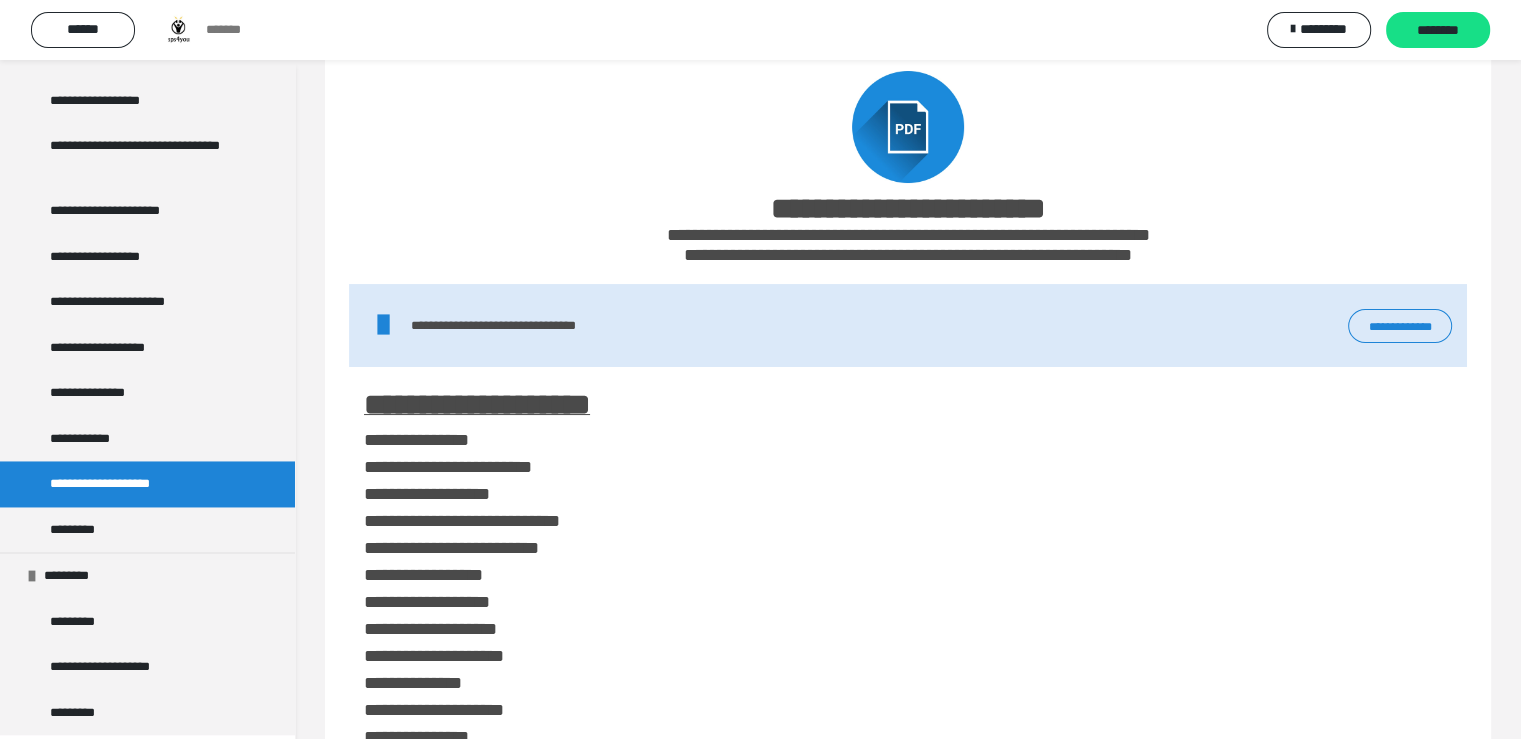 click on "**********" at bounding box center (1400, 326) 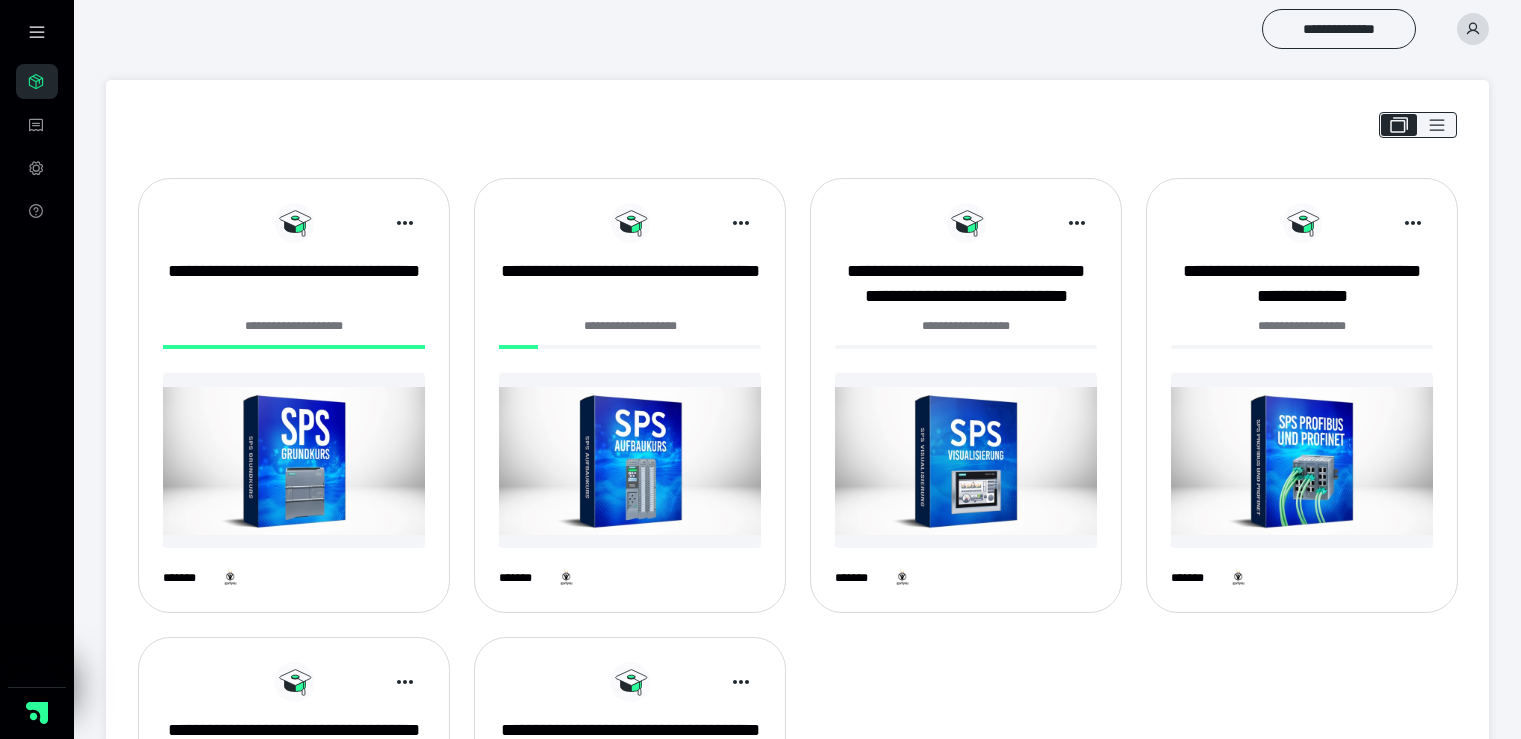 scroll, scrollTop: 0, scrollLeft: 0, axis: both 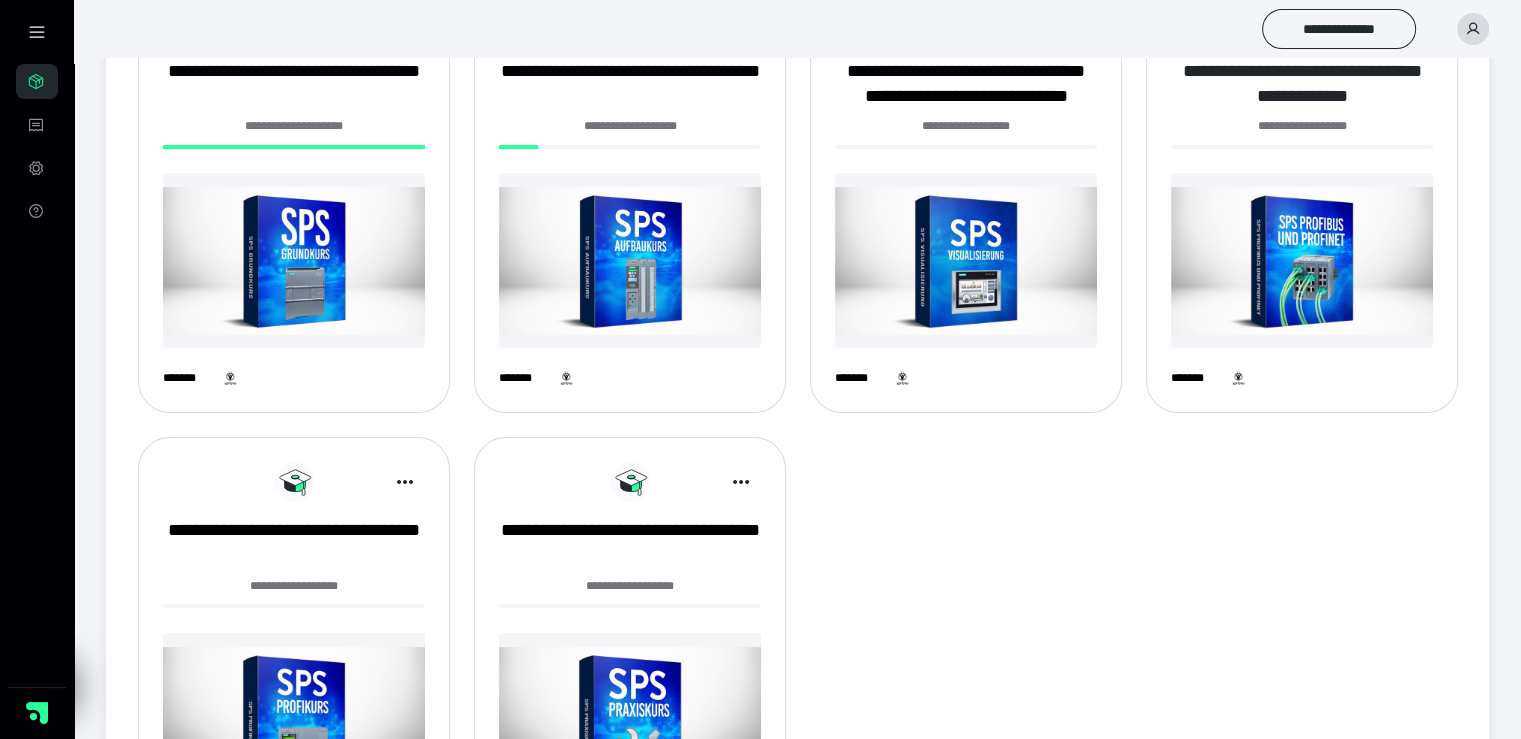 click on "**********" at bounding box center [1302, 84] 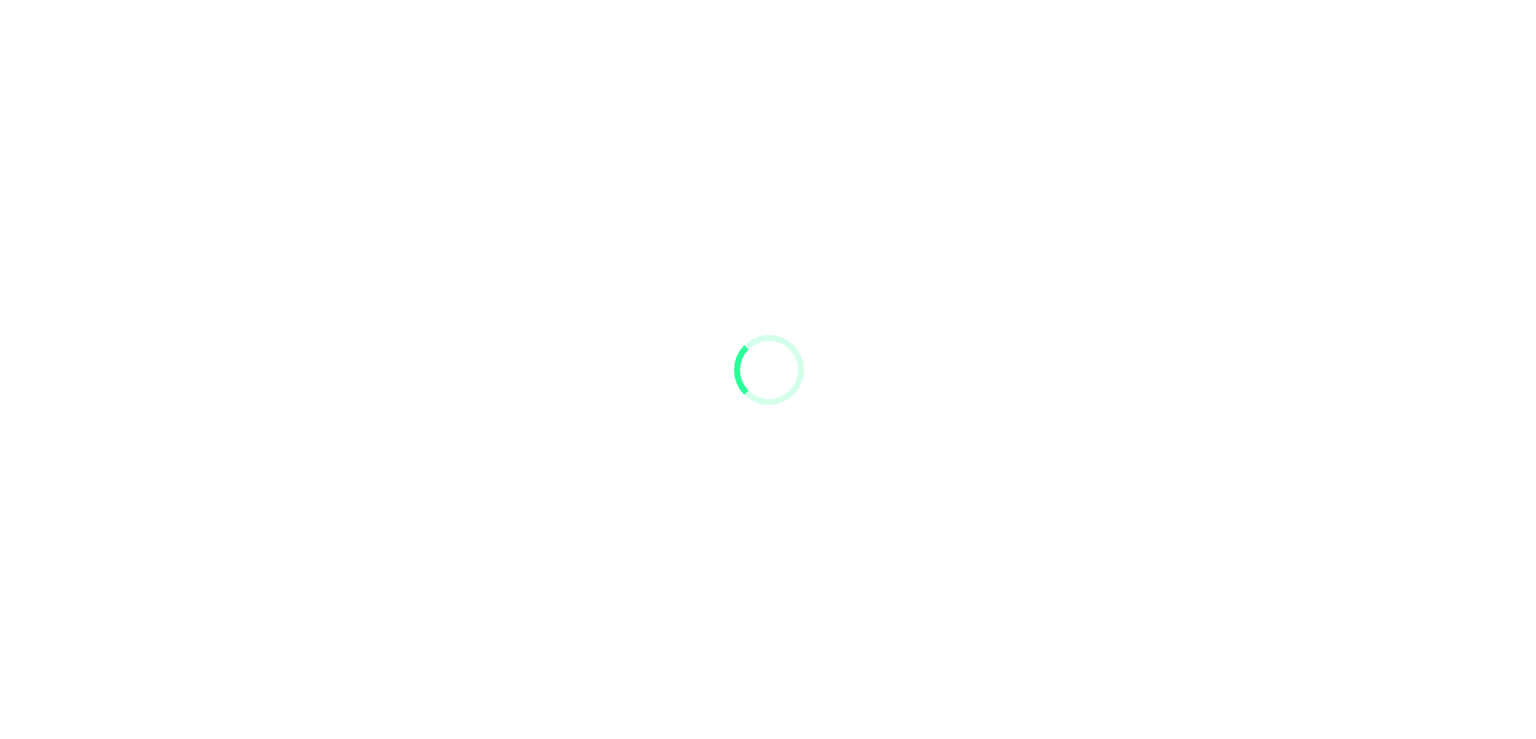 scroll, scrollTop: 0, scrollLeft: 0, axis: both 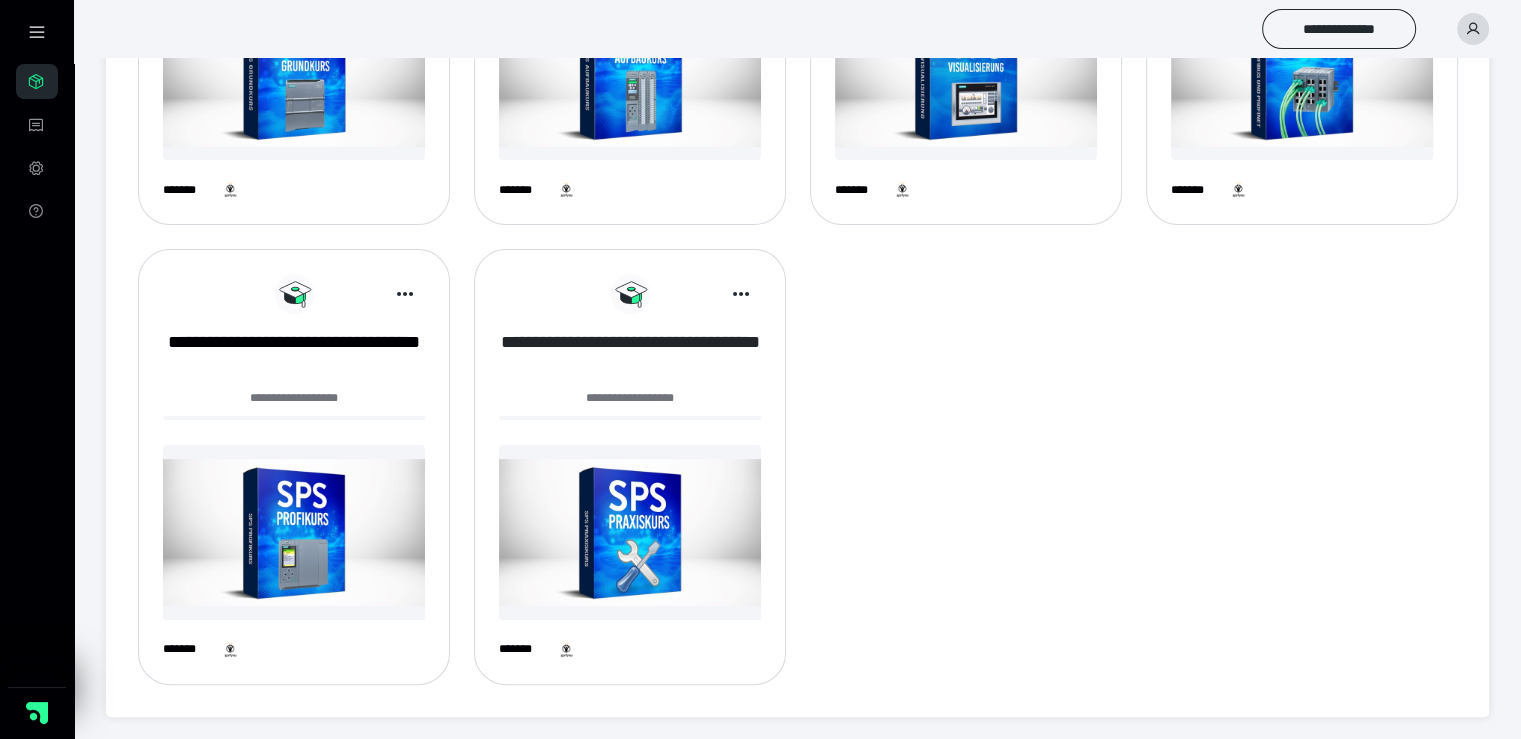 click on "**********" at bounding box center (630, 355) 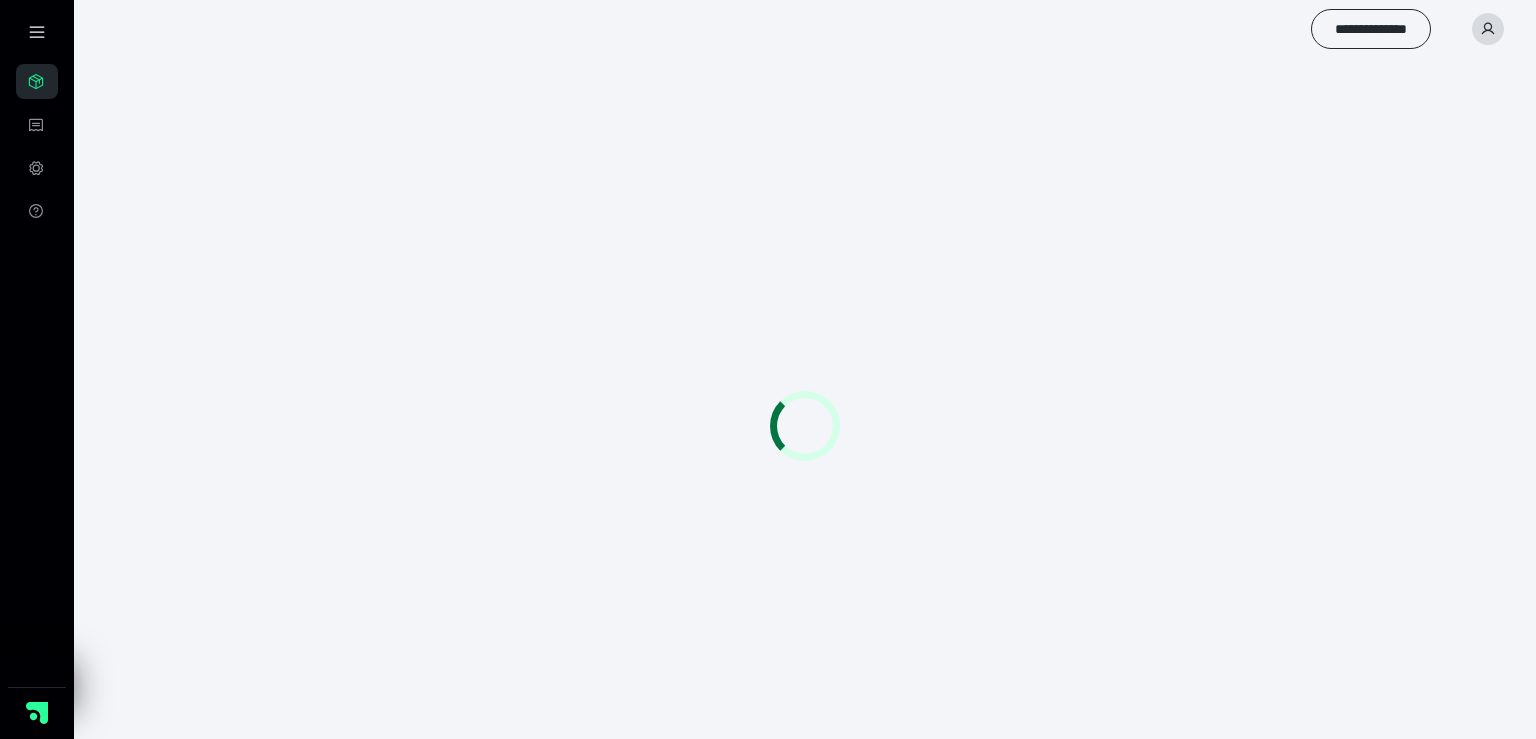 scroll, scrollTop: 0, scrollLeft: 0, axis: both 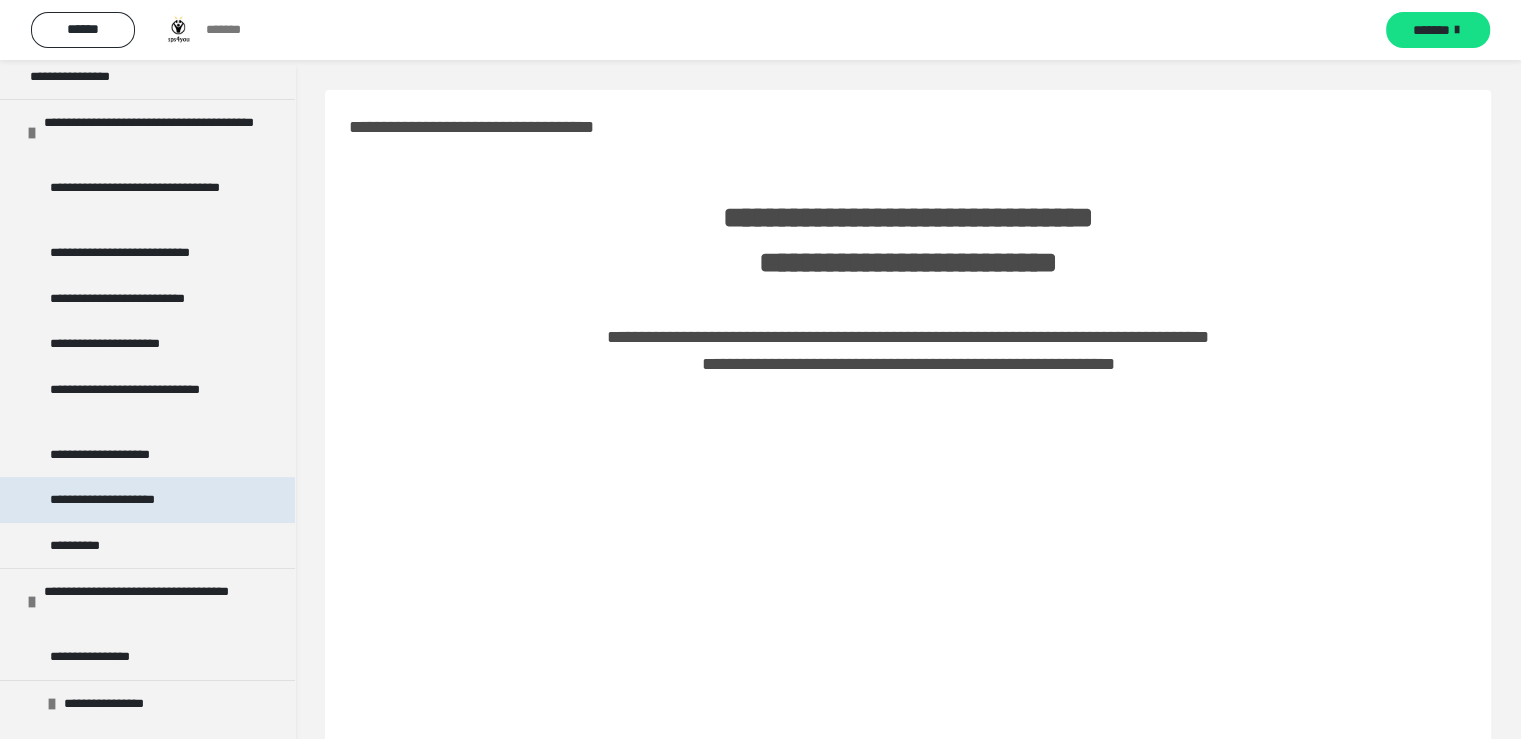 click on "**********" at bounding box center (126, 500) 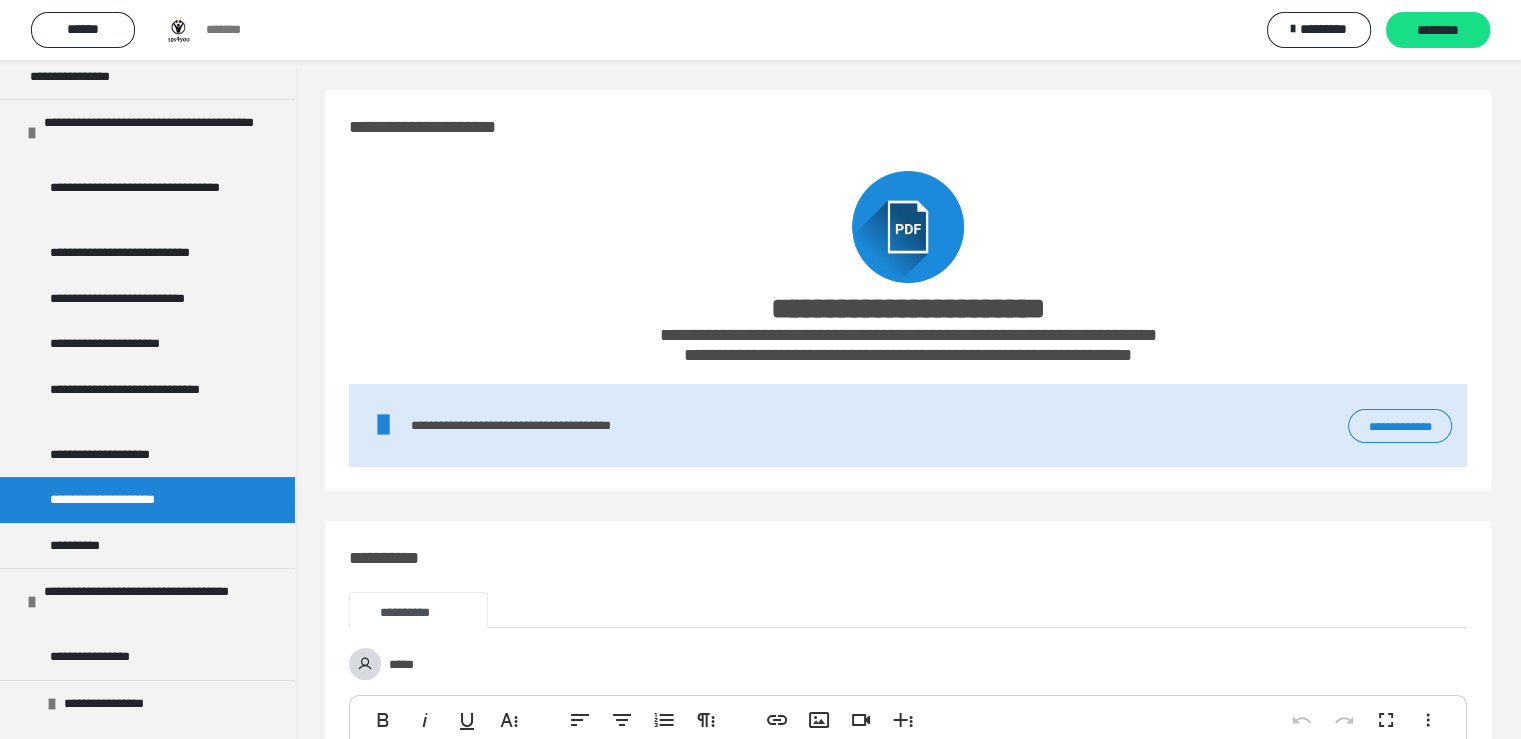 click on "**********" at bounding box center [1400, 426] 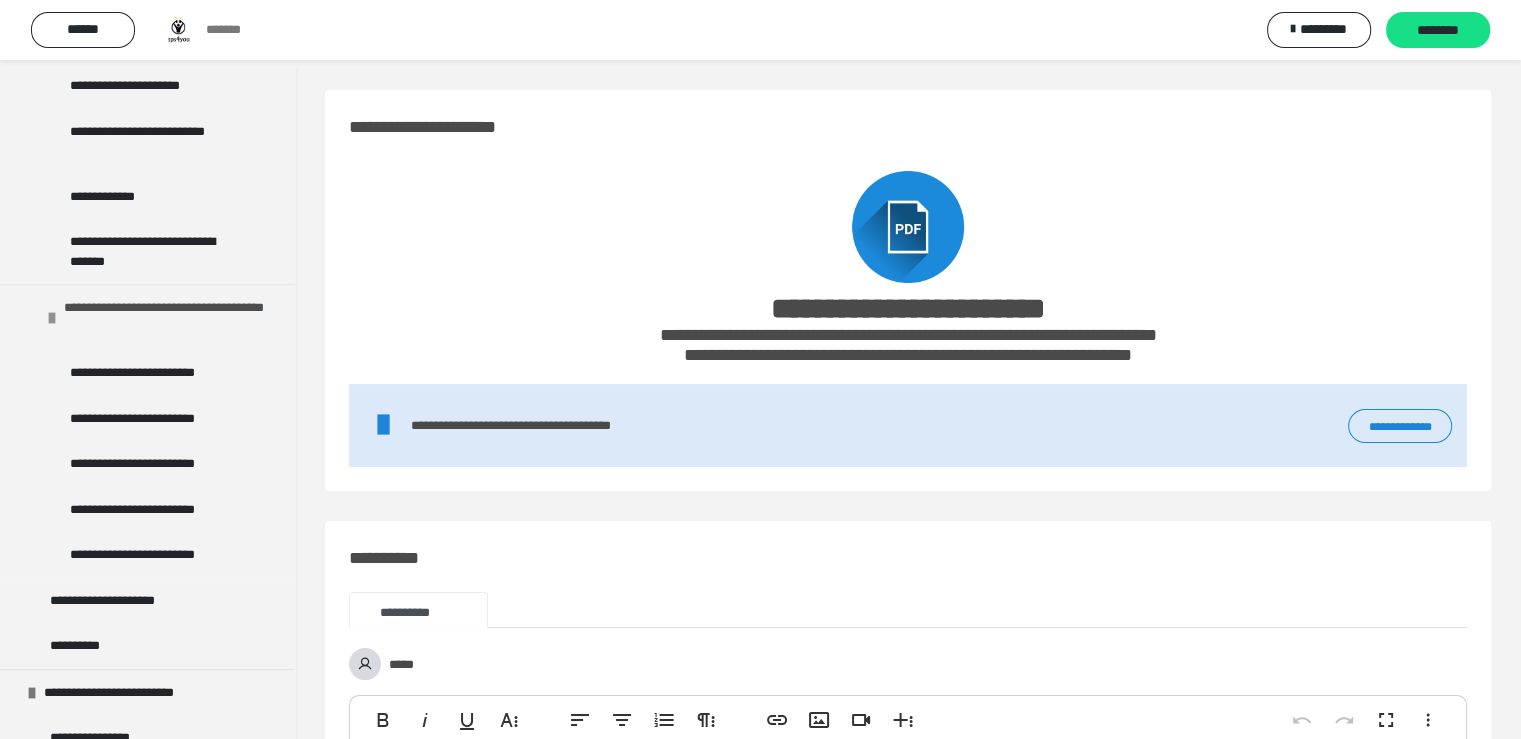 scroll, scrollTop: 1200, scrollLeft: 0, axis: vertical 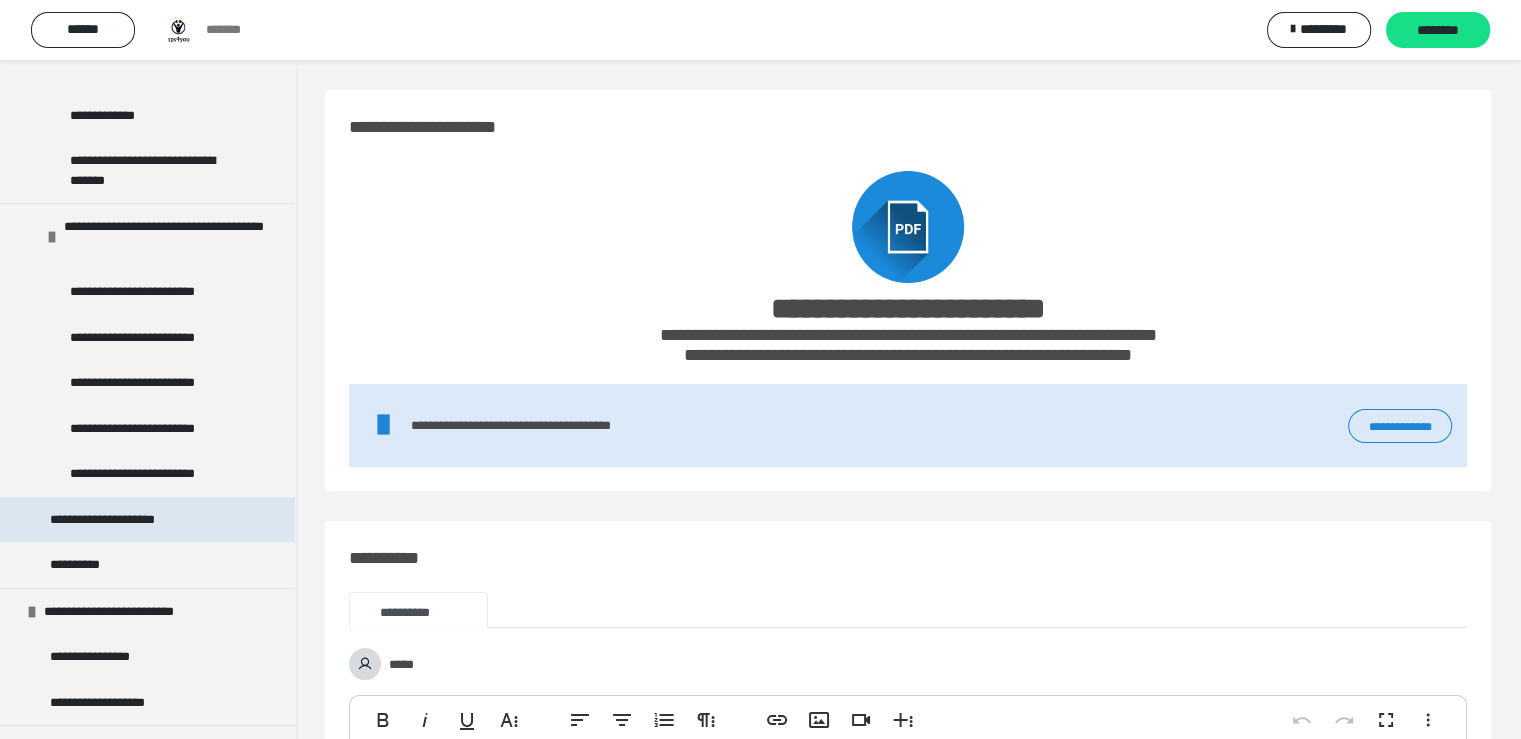 click on "**********" at bounding box center (128, 520) 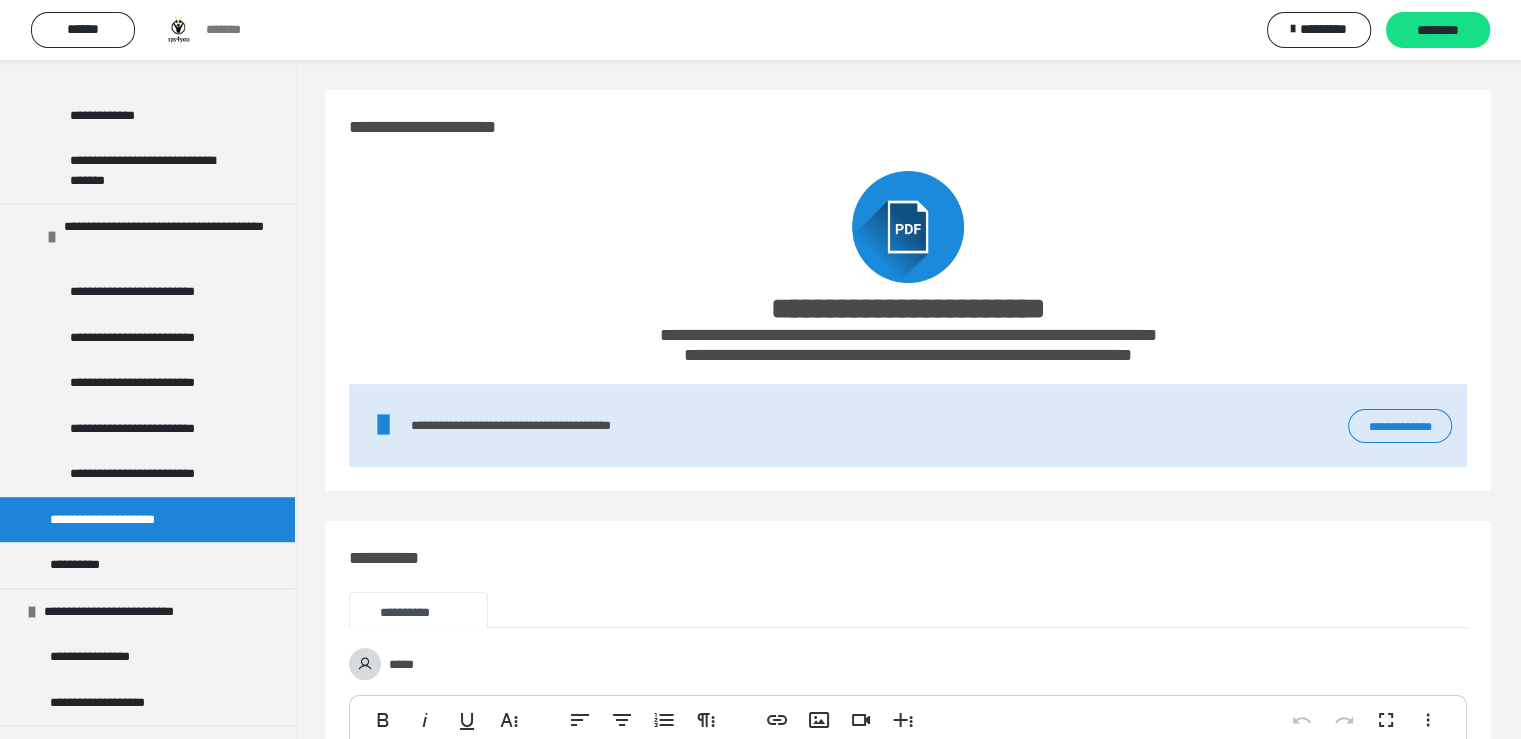 click on "**********" at bounding box center (1400, 426) 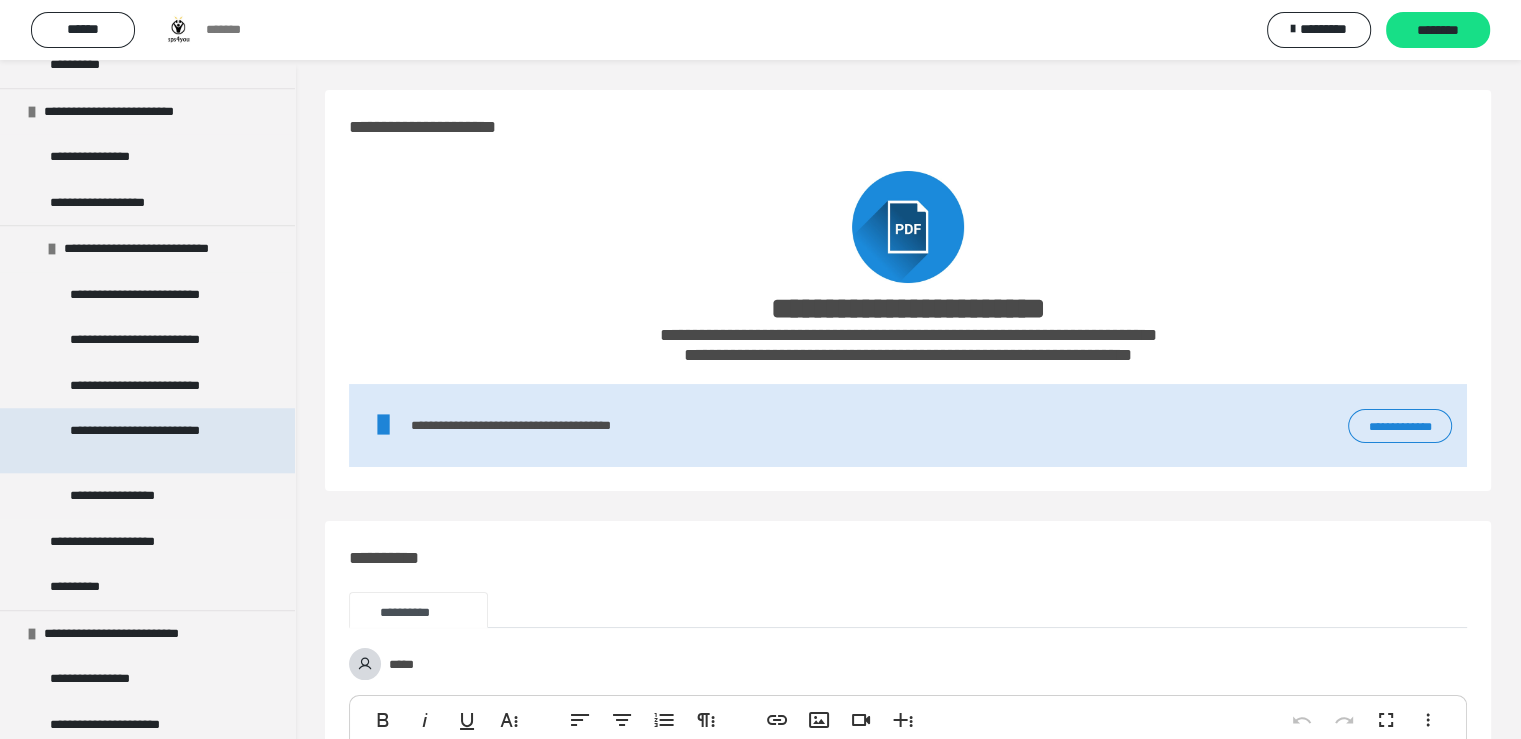 scroll, scrollTop: 1800, scrollLeft: 0, axis: vertical 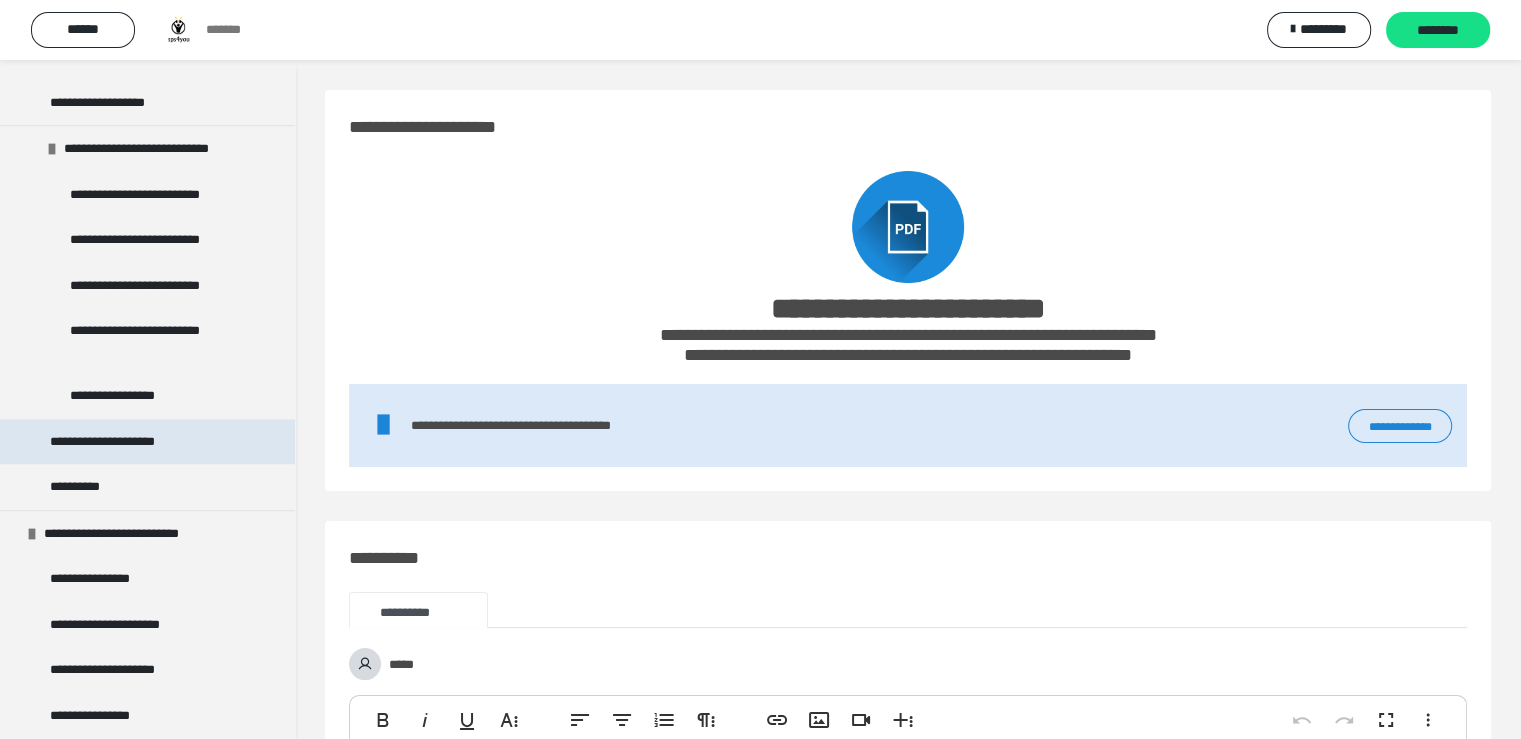 click on "**********" at bounding box center [128, 442] 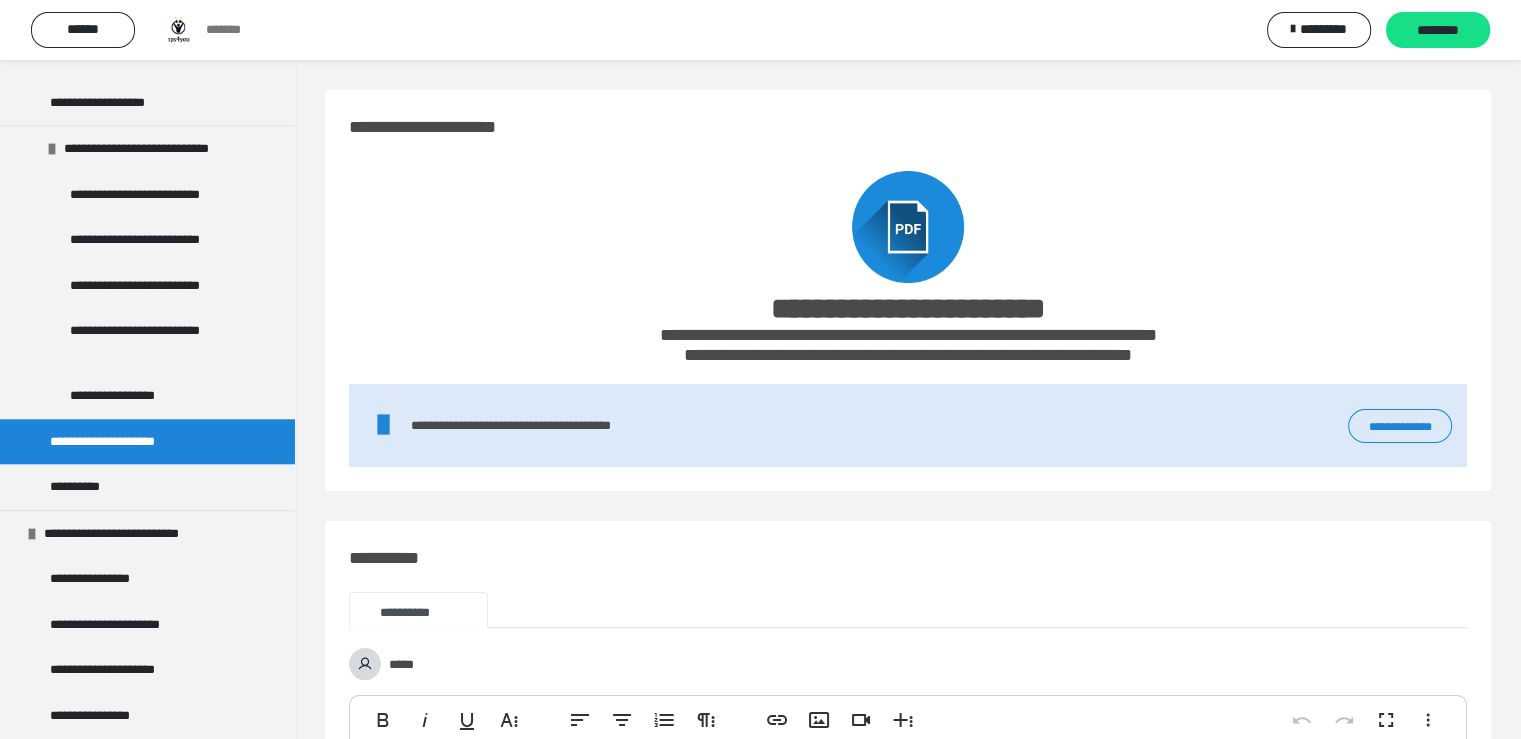 click on "**********" at bounding box center [1400, 426] 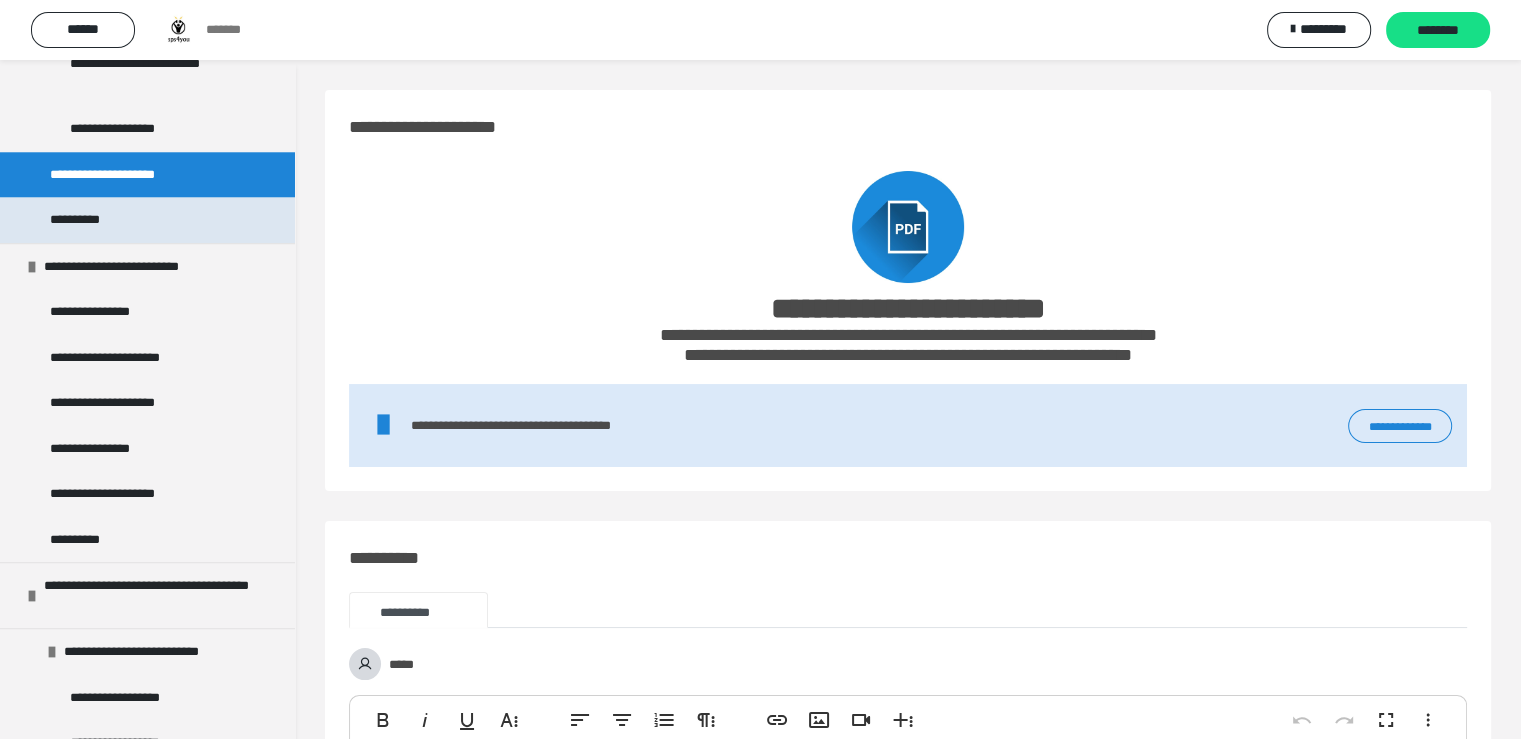 scroll, scrollTop: 2100, scrollLeft: 0, axis: vertical 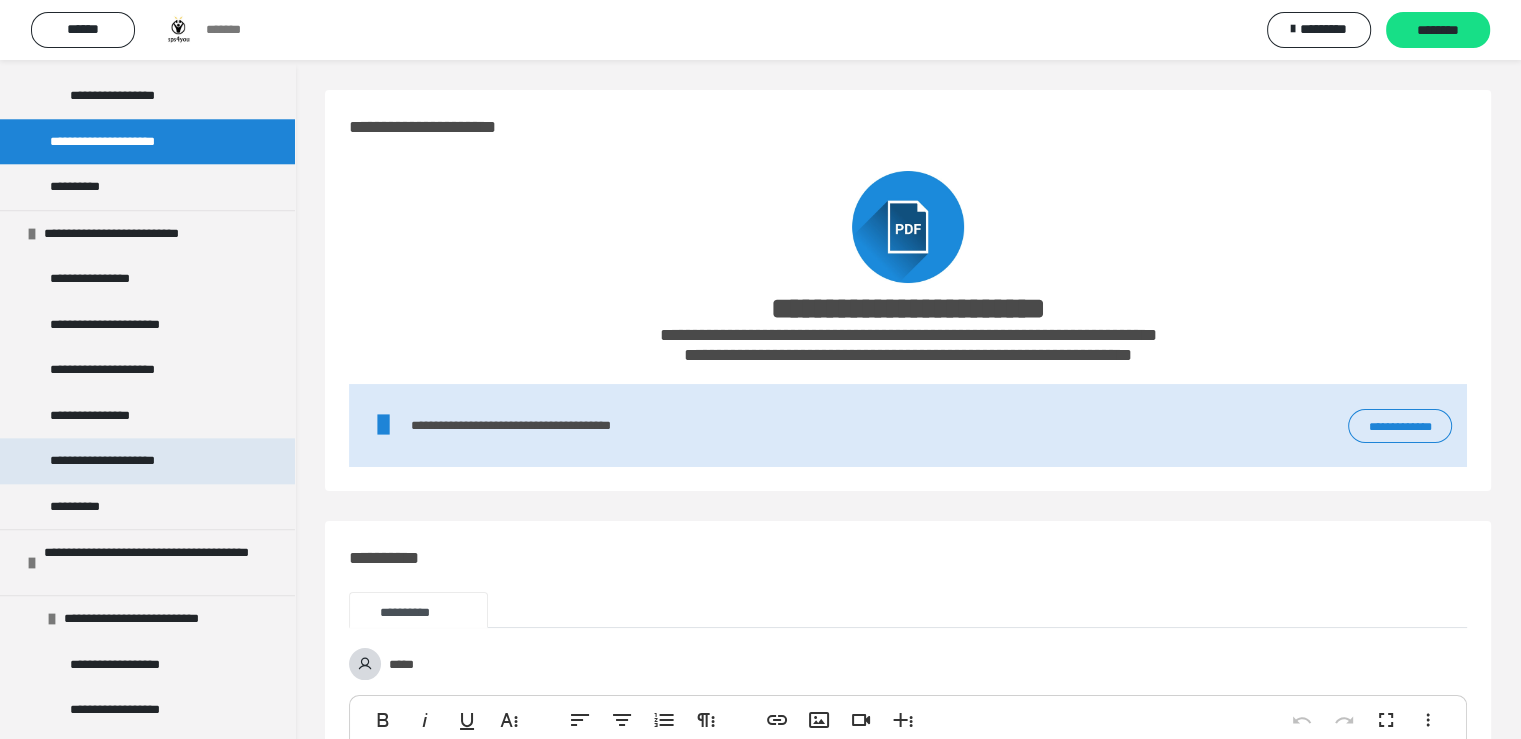 click on "**********" at bounding box center (128, 461) 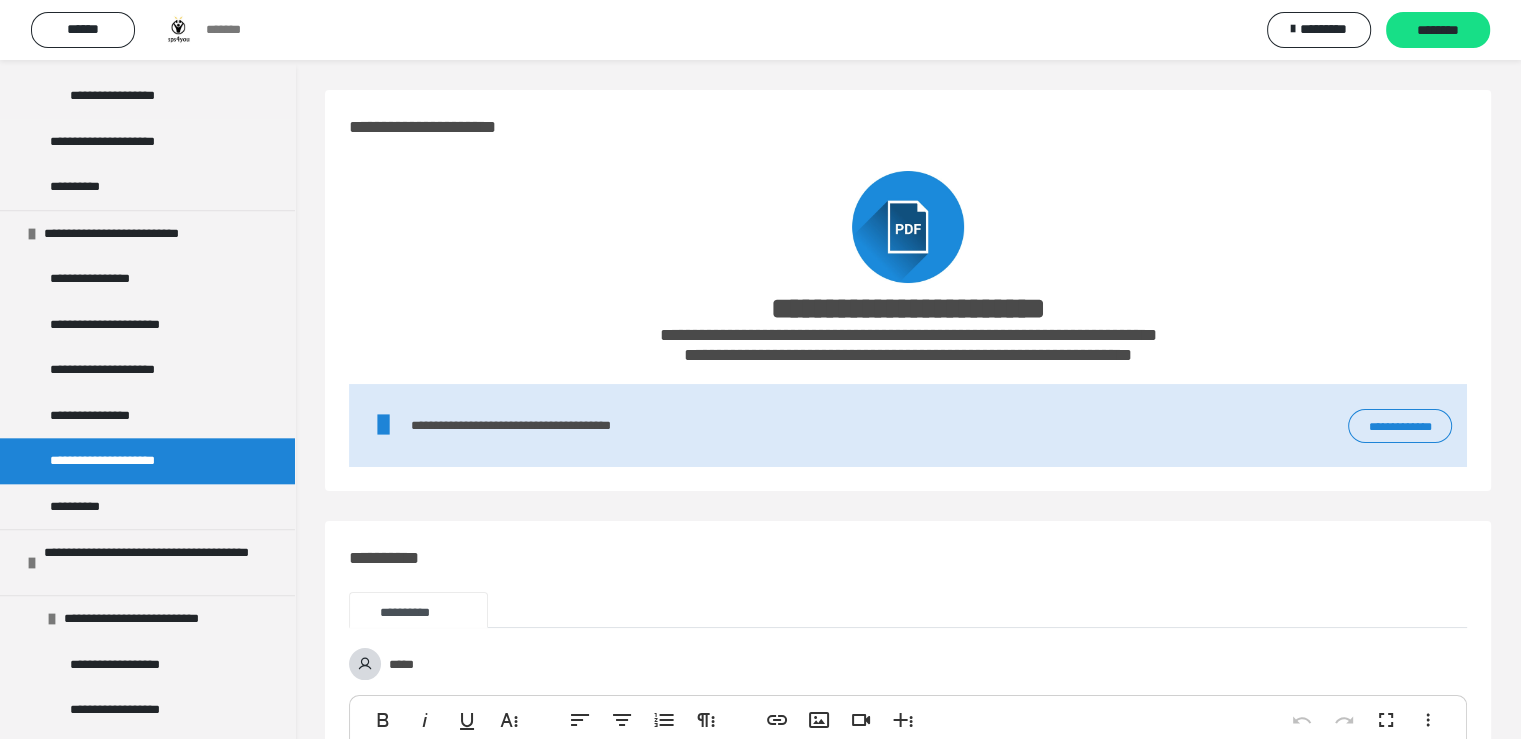 click on "**********" at bounding box center (1400, 426) 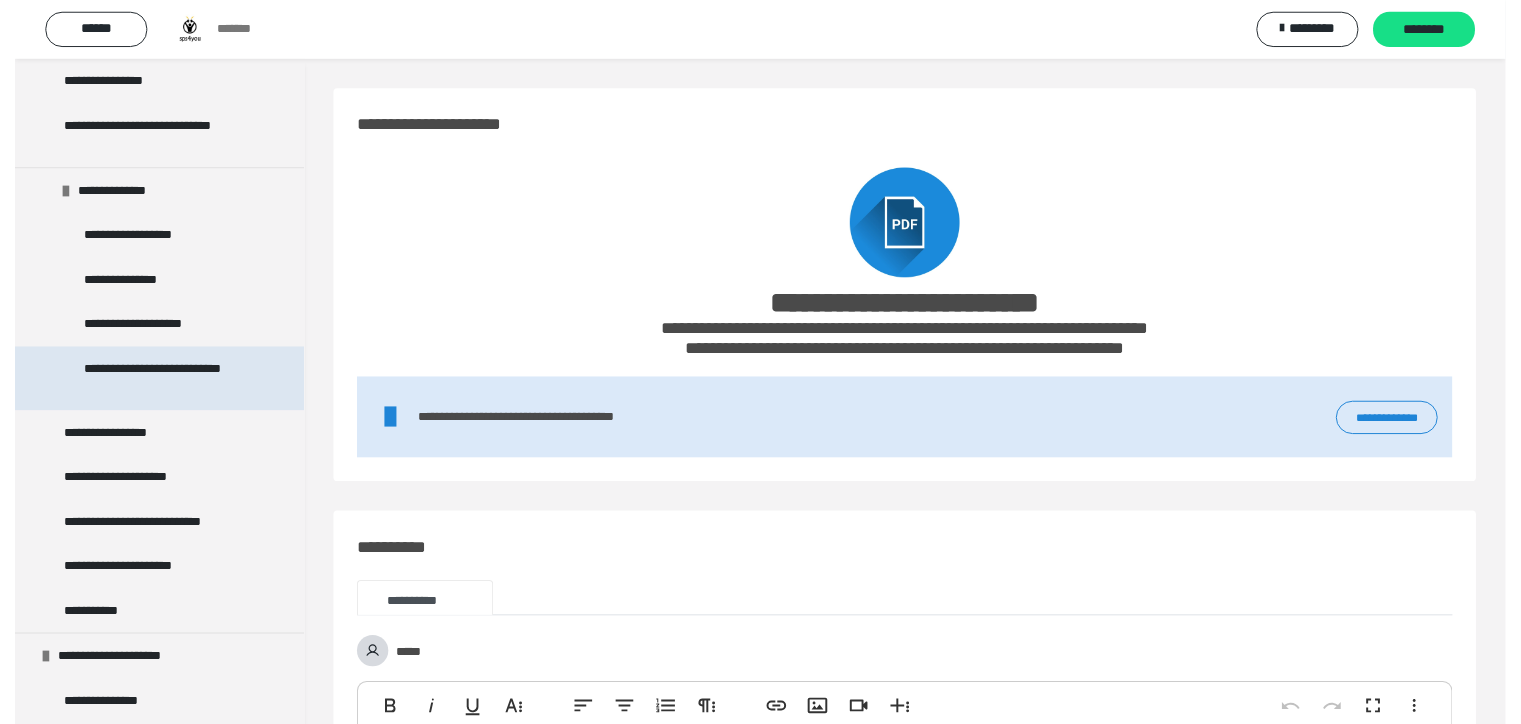 scroll, scrollTop: 3692, scrollLeft: 0, axis: vertical 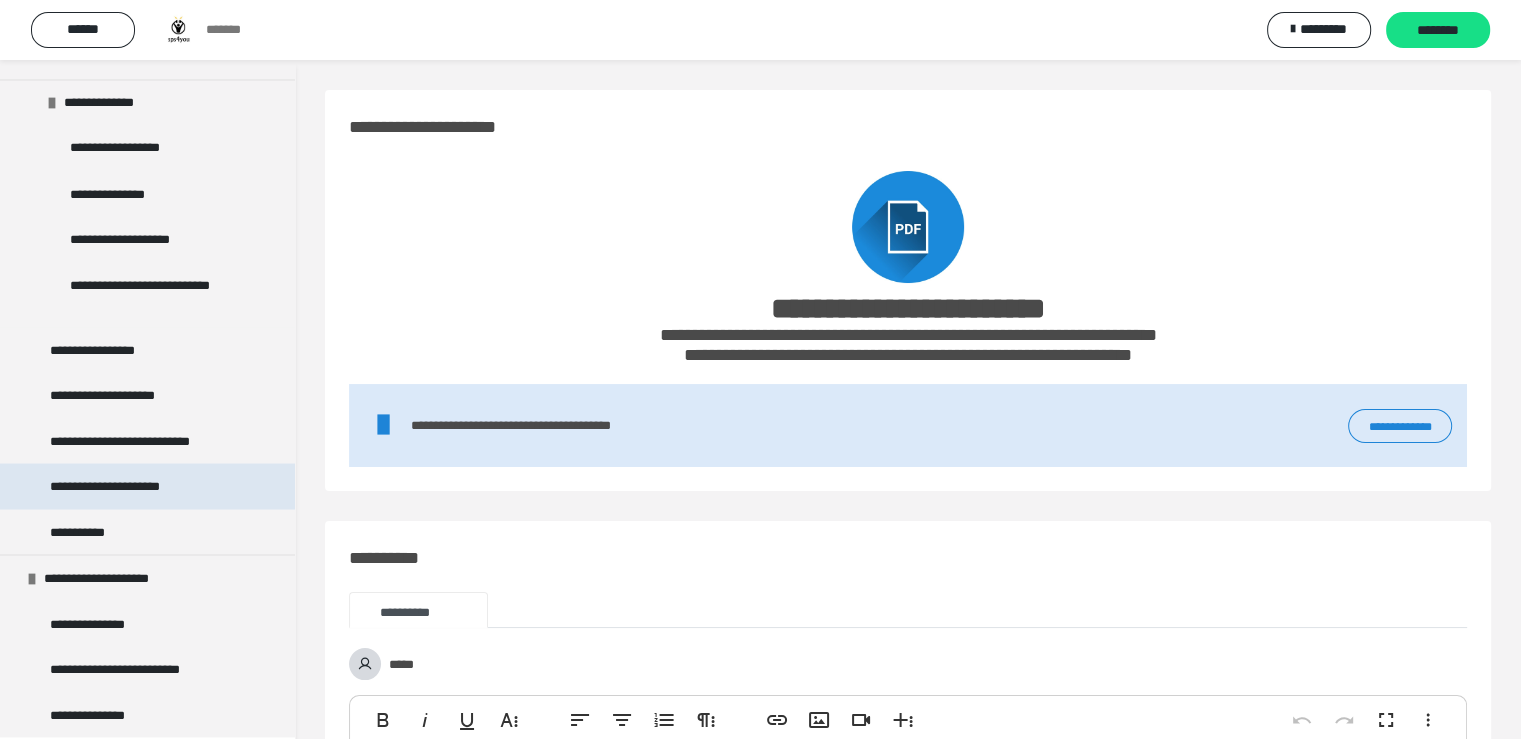 click on "**********" at bounding box center (131, 486) 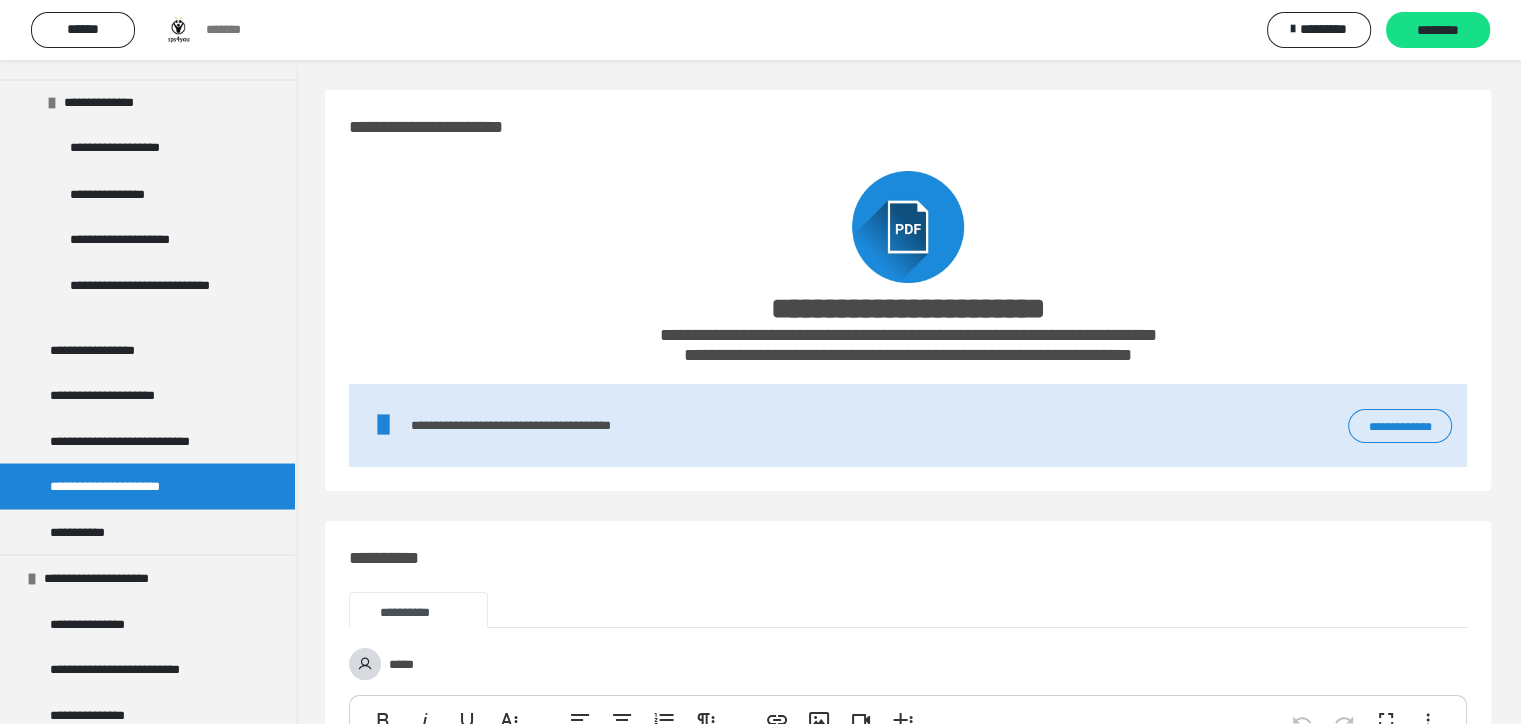 click on "**********" at bounding box center [1400, 426] 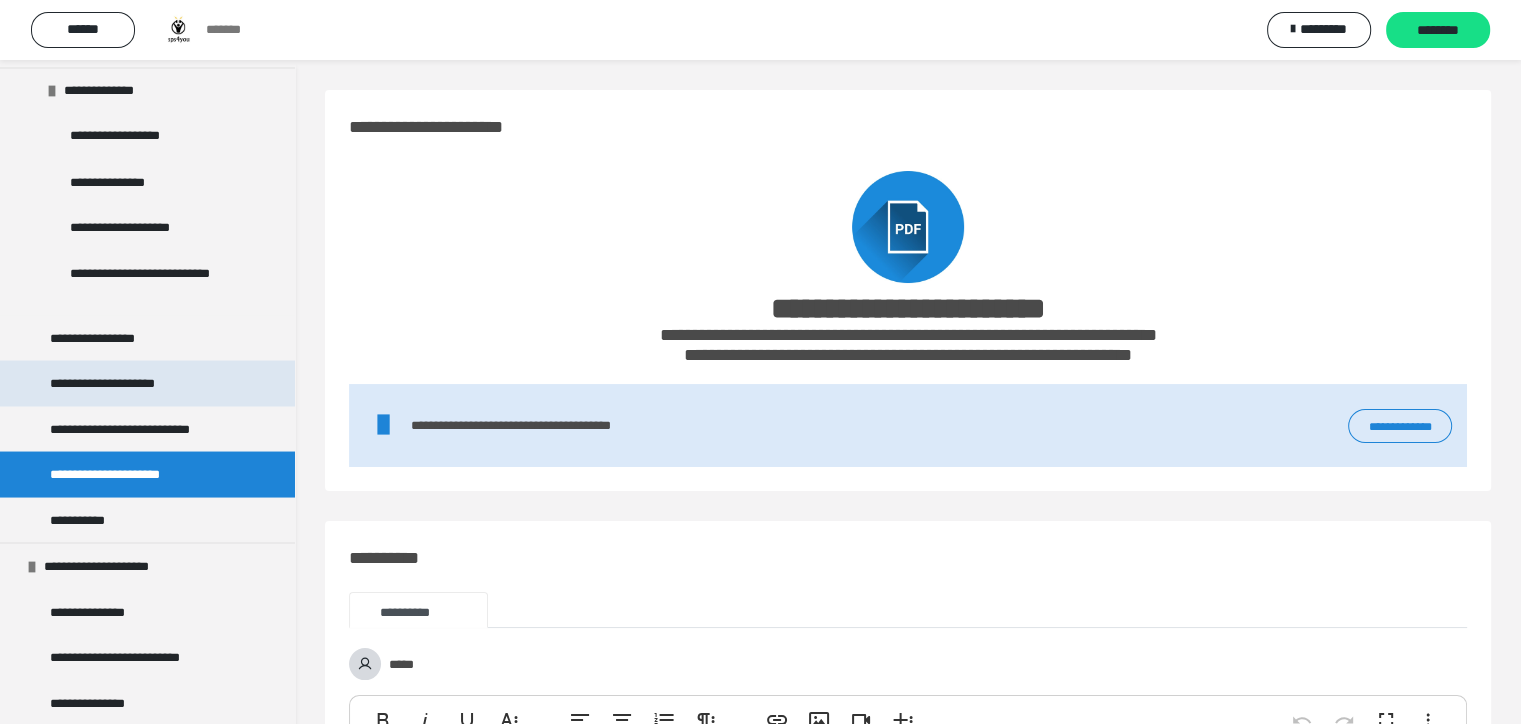 scroll, scrollTop: 3708, scrollLeft: 0, axis: vertical 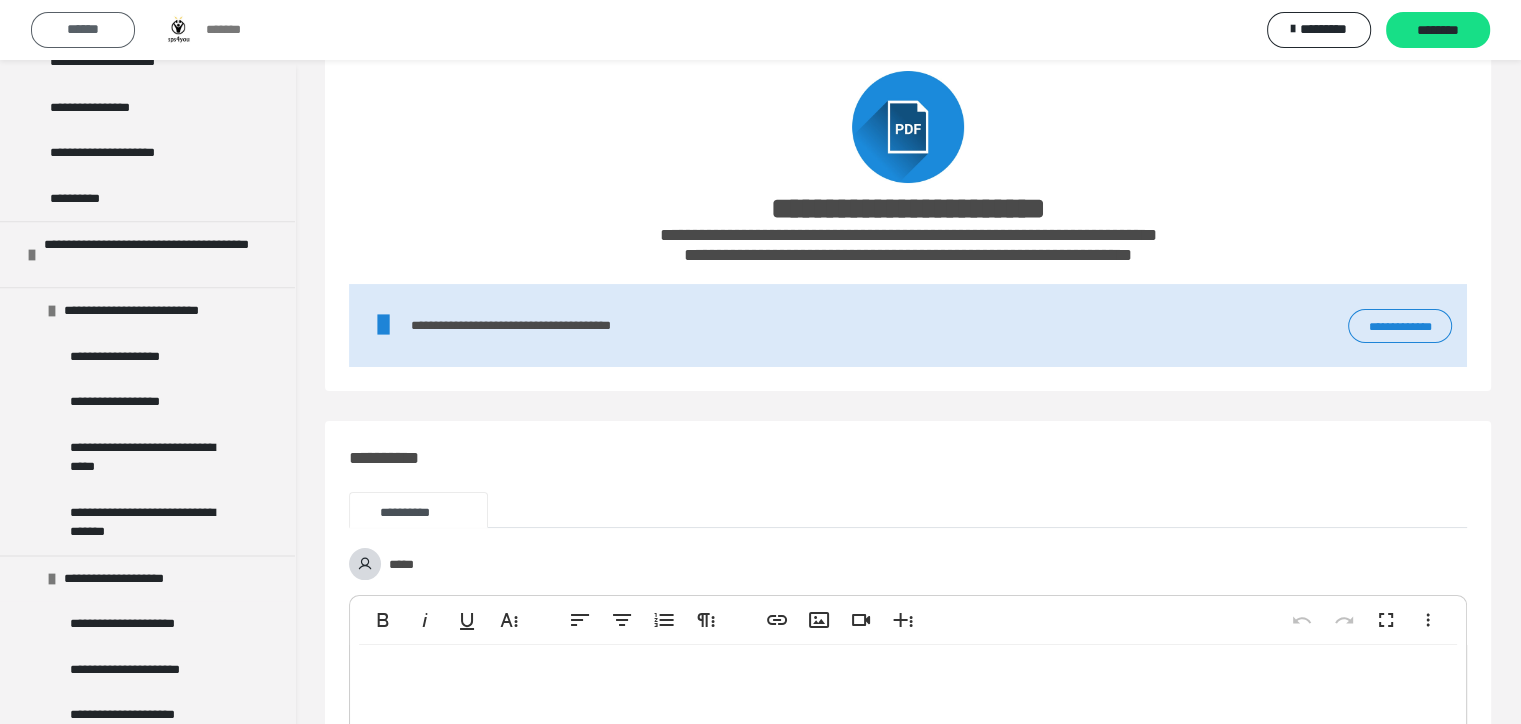 click on "******" at bounding box center [83, 29] 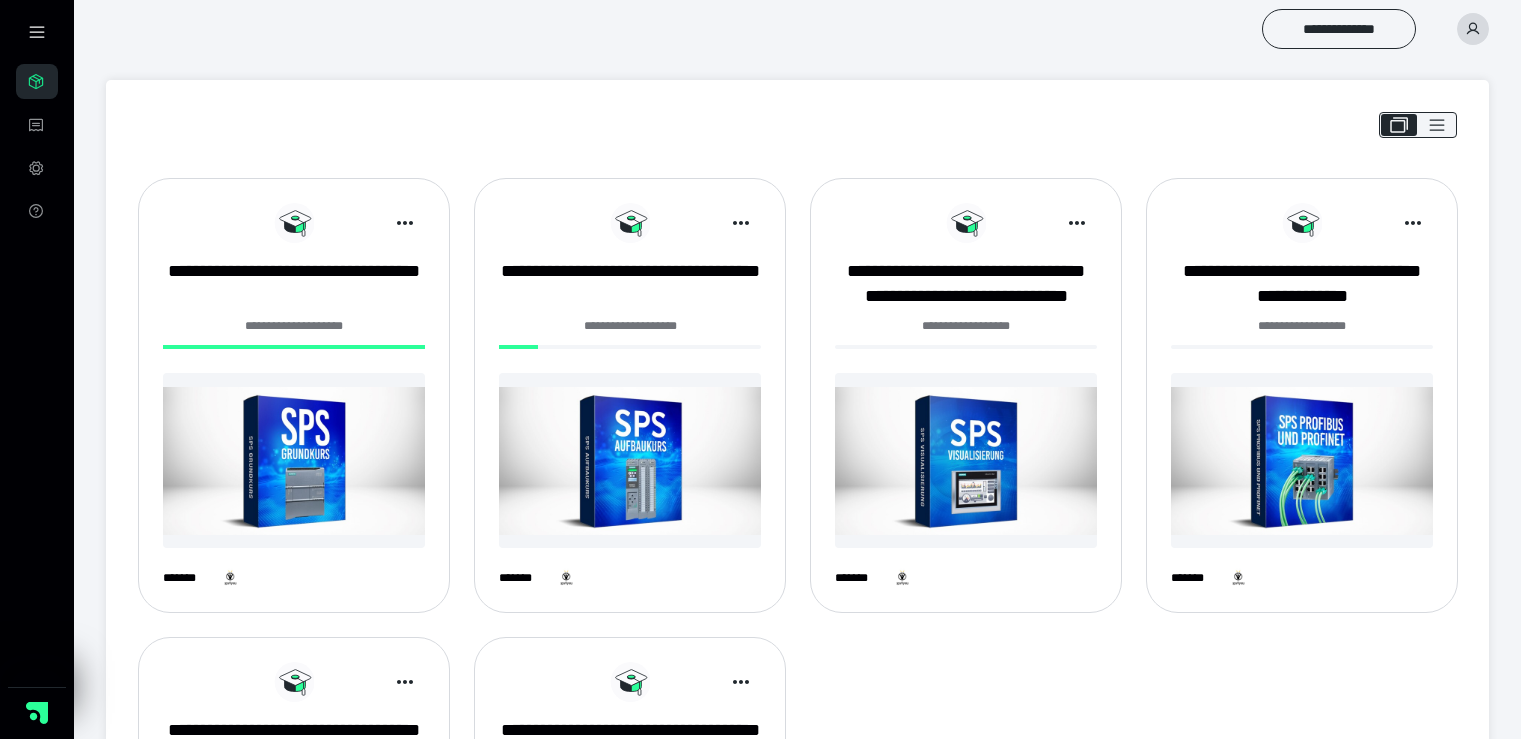 scroll, scrollTop: 388, scrollLeft: 0, axis: vertical 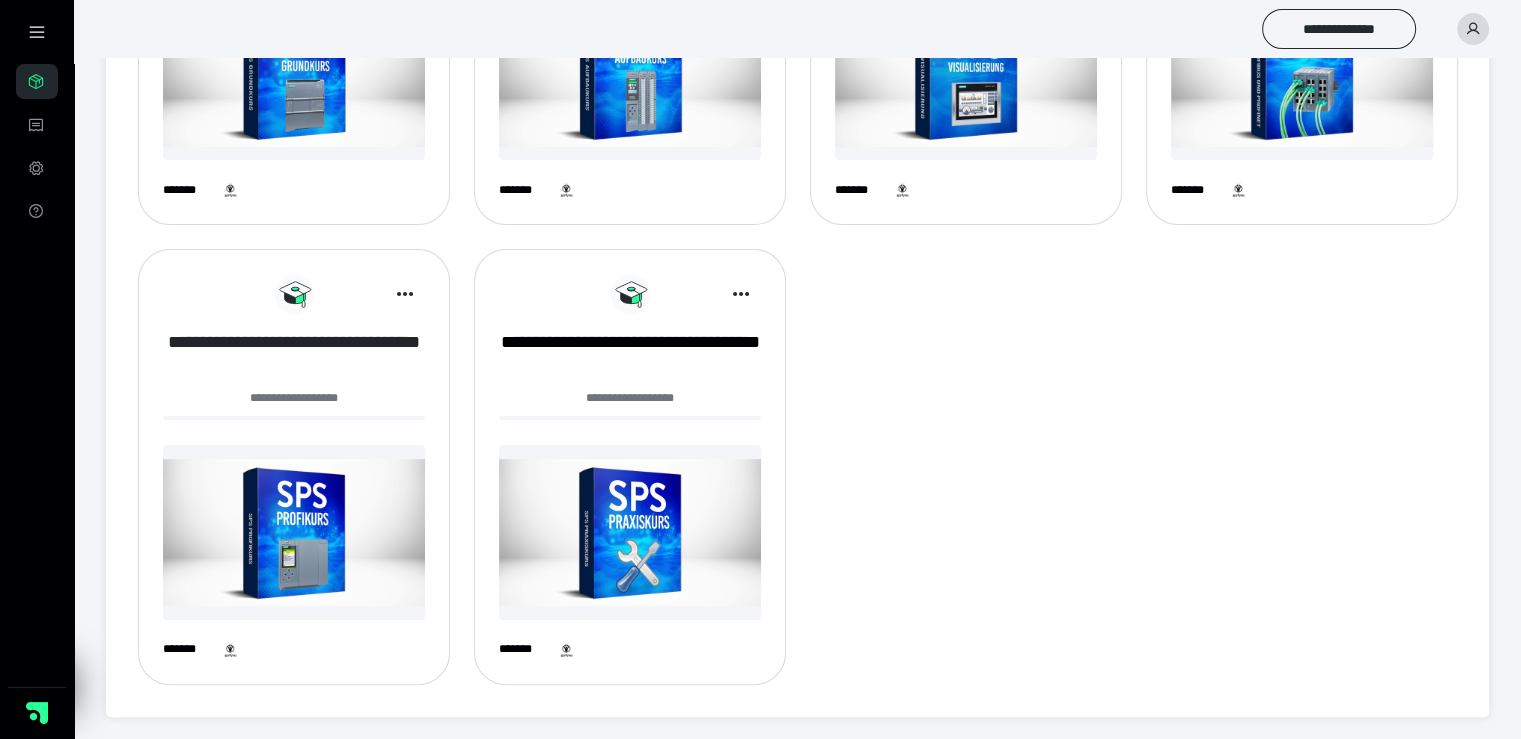 click on "**********" at bounding box center [294, 355] 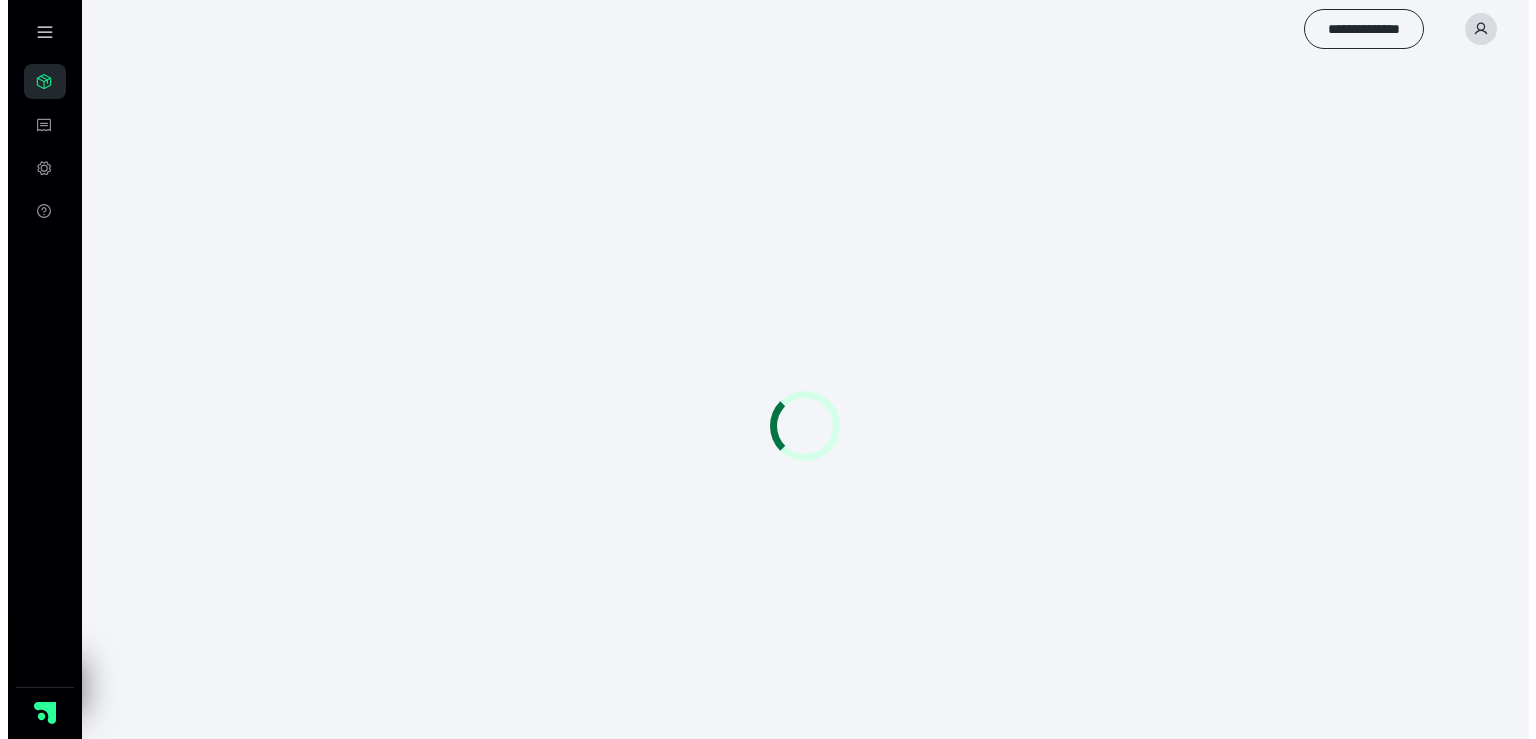 scroll, scrollTop: 0, scrollLeft: 0, axis: both 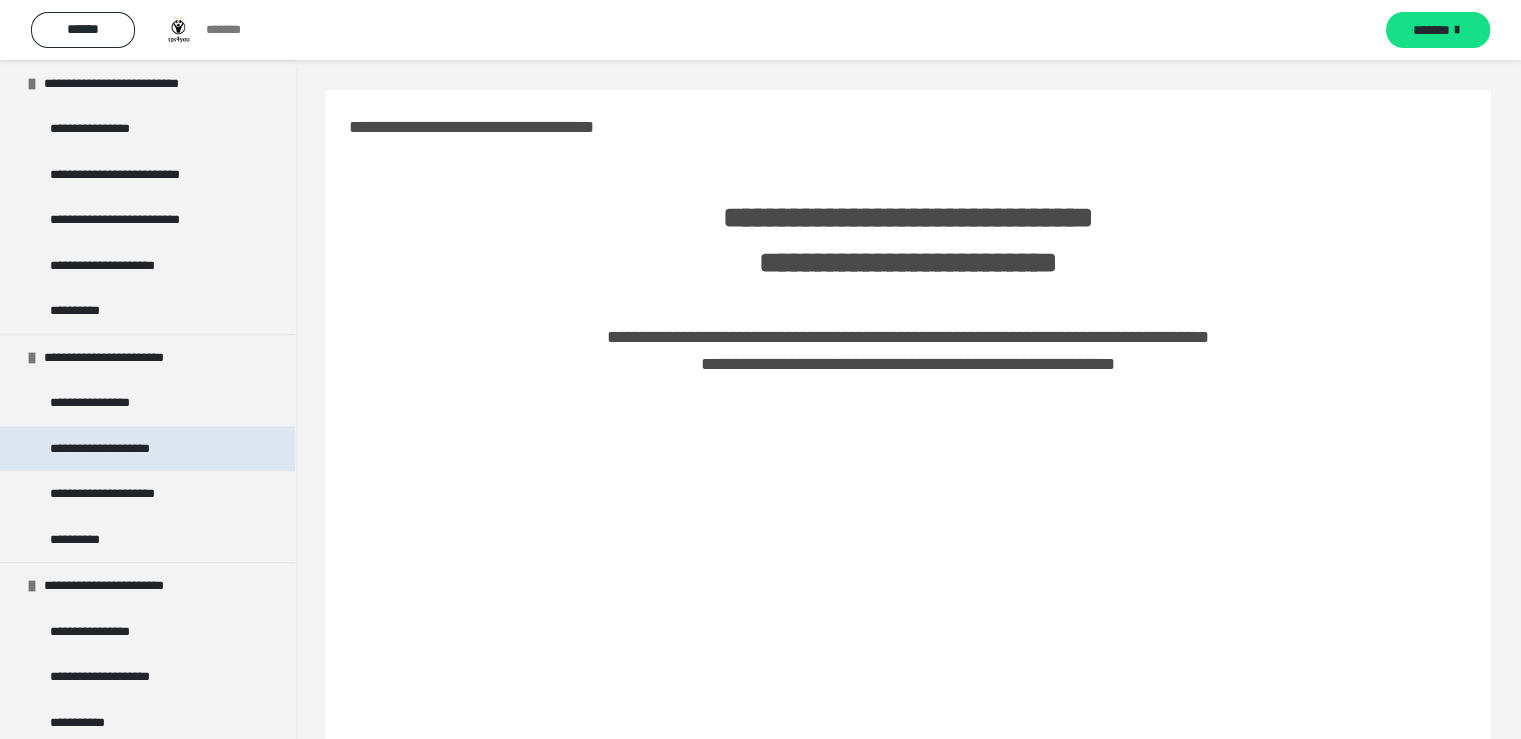 click on "**********" at bounding box center [122, 449] 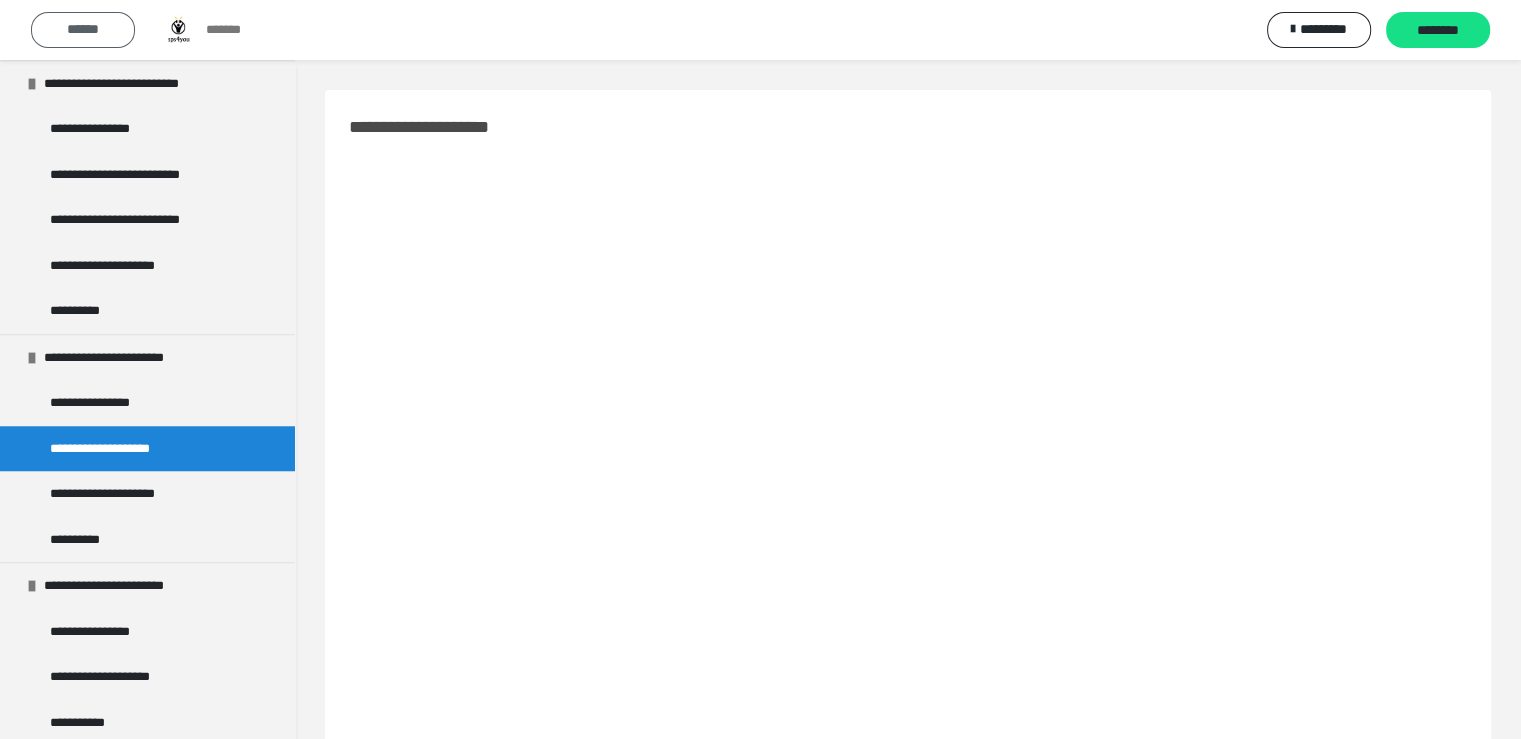 click on "******" at bounding box center (83, 29) 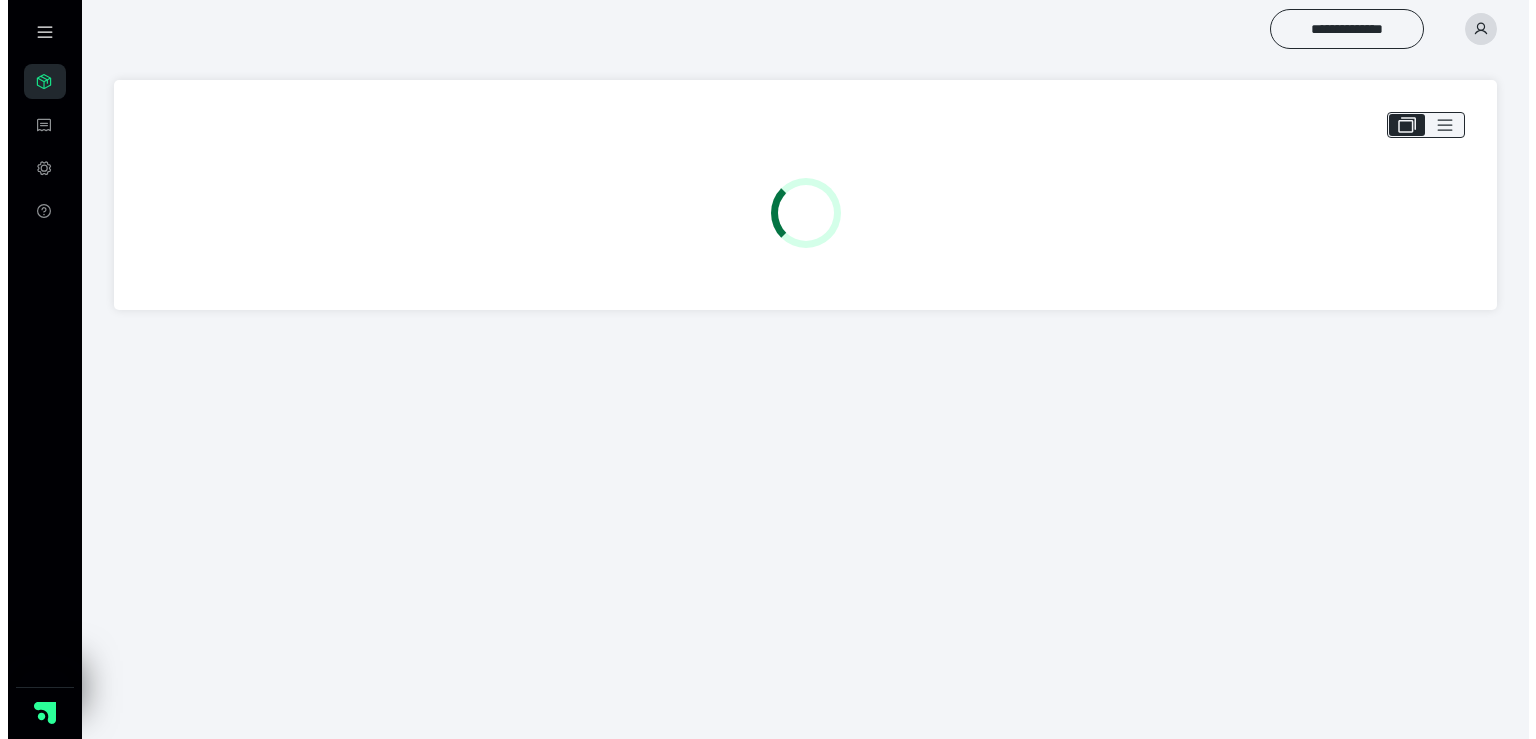 scroll, scrollTop: 0, scrollLeft: 0, axis: both 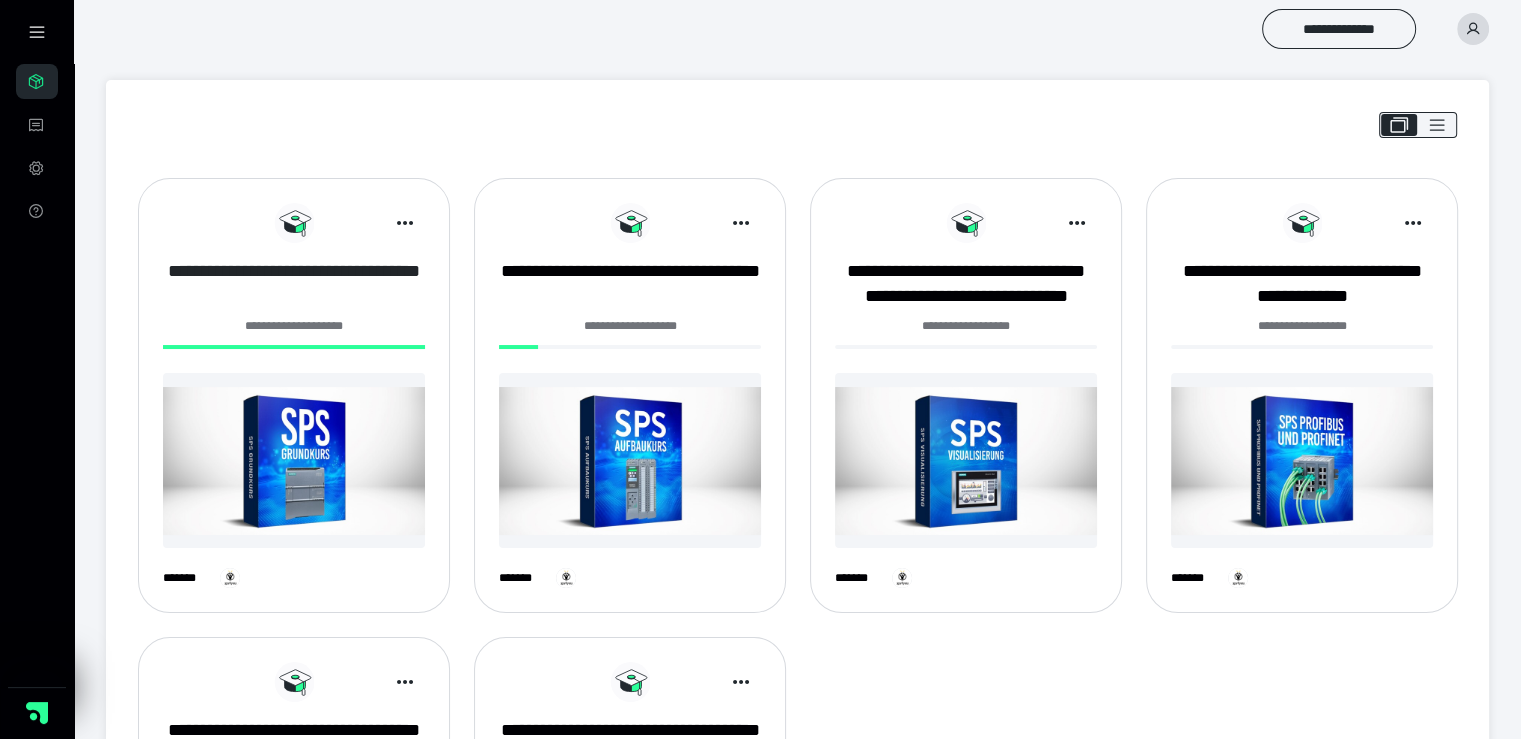 click on "**********" at bounding box center (294, 284) 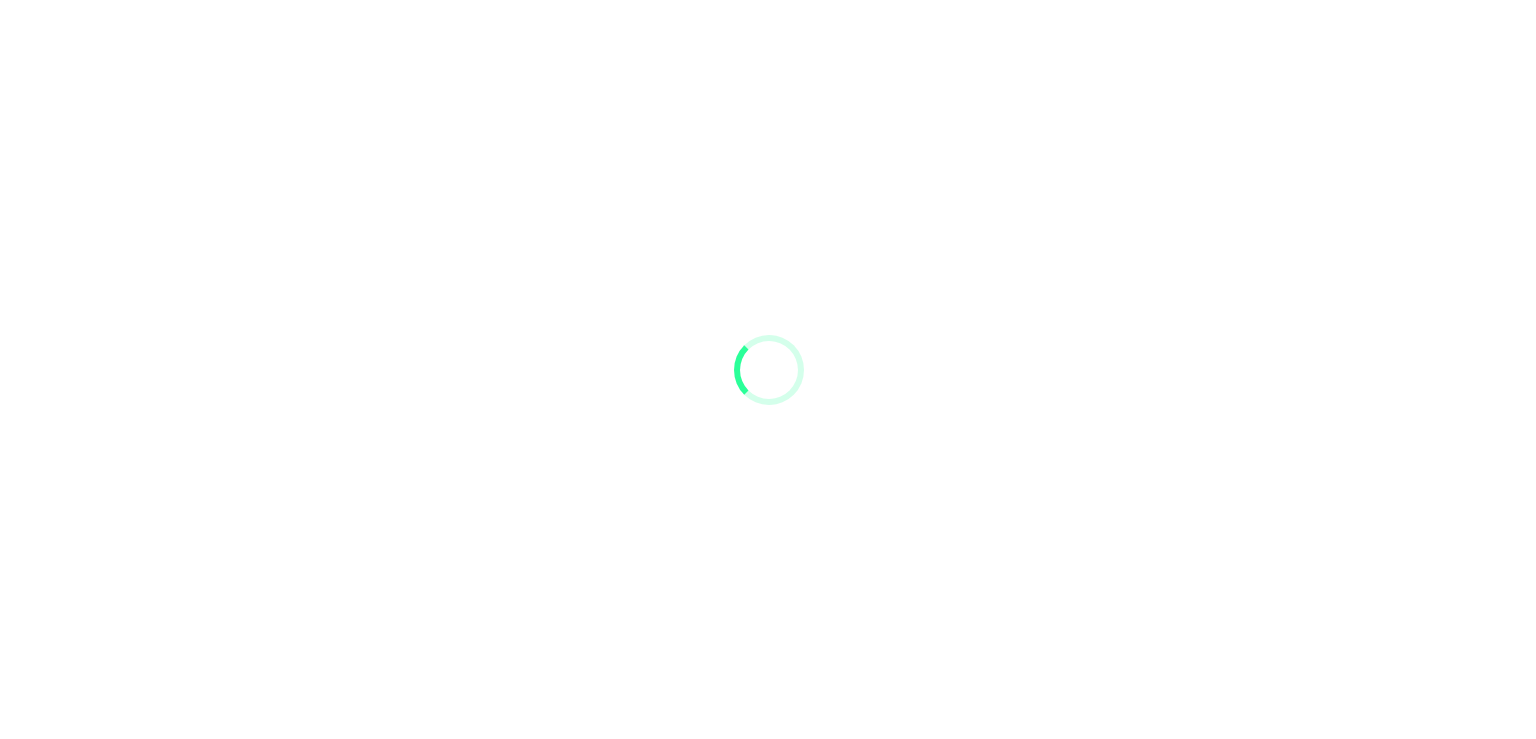 scroll, scrollTop: 0, scrollLeft: 0, axis: both 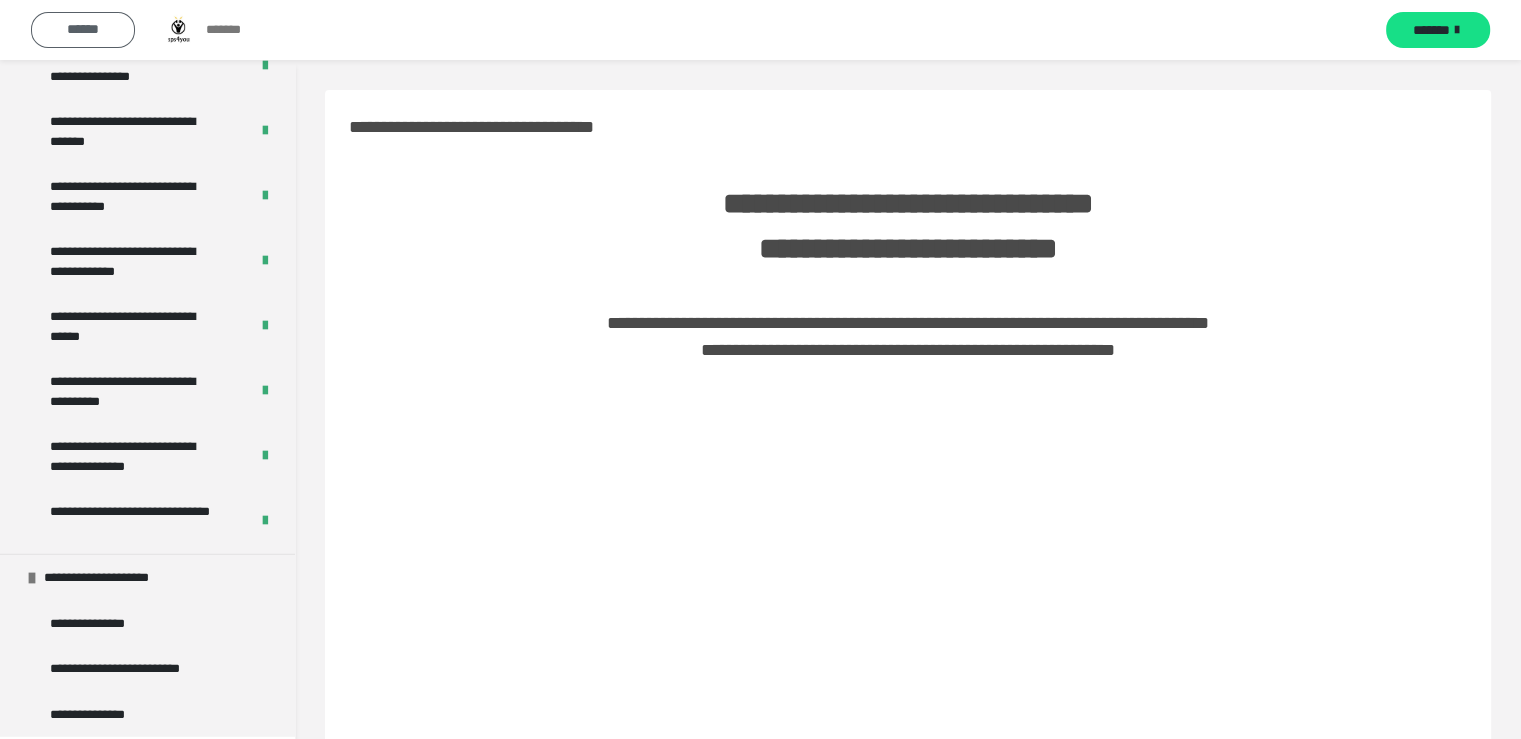 click on "******" at bounding box center (83, 29) 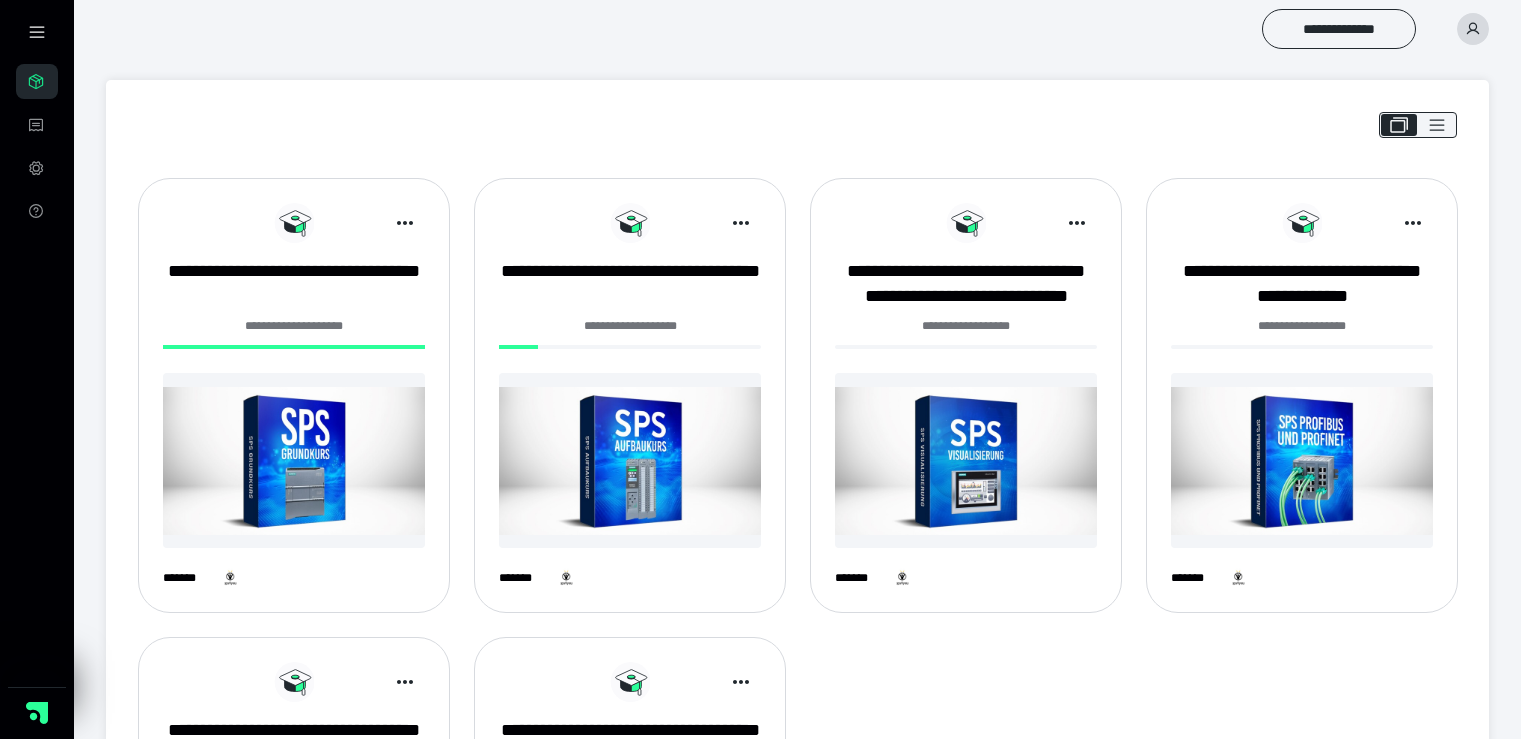 scroll, scrollTop: 0, scrollLeft: 0, axis: both 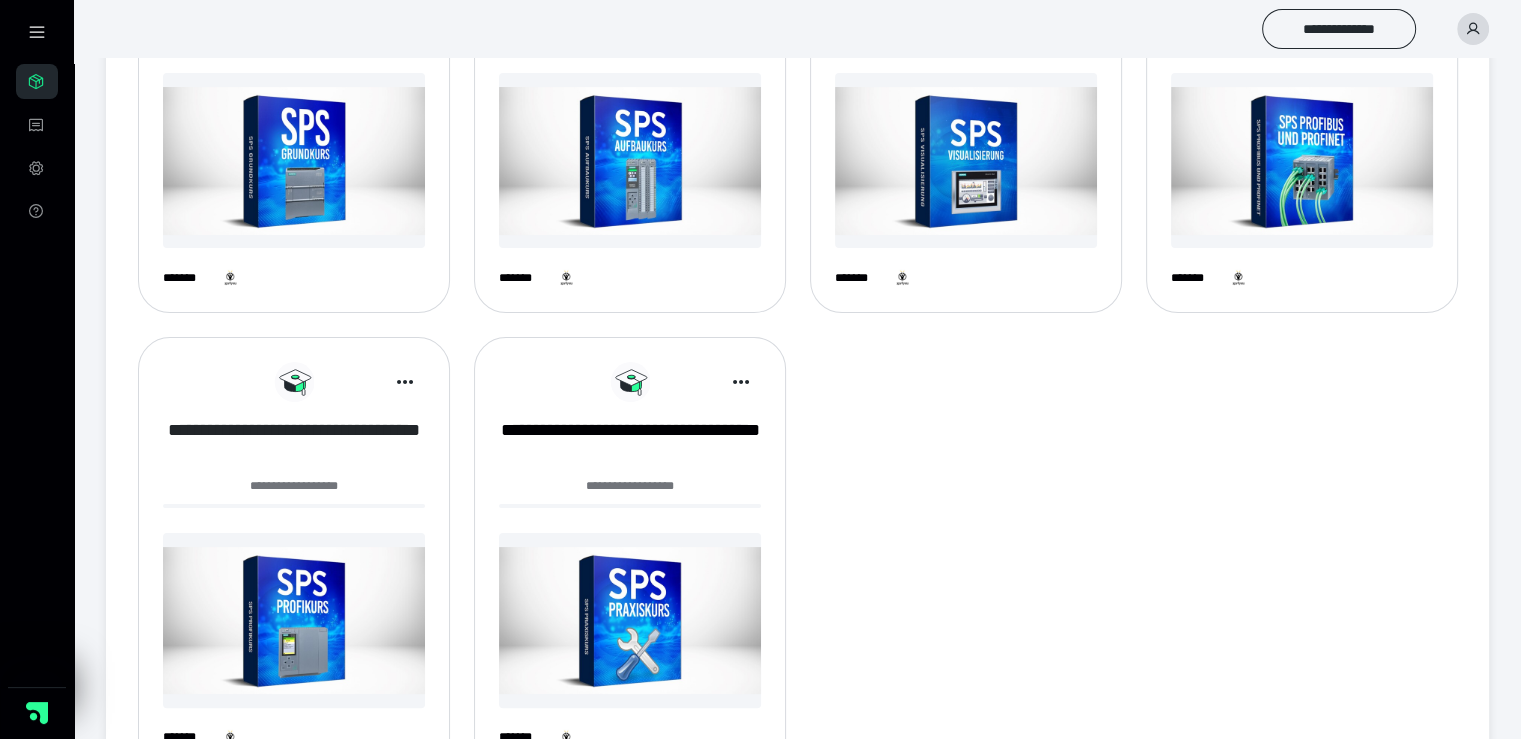 click on "**********" at bounding box center [294, 443] 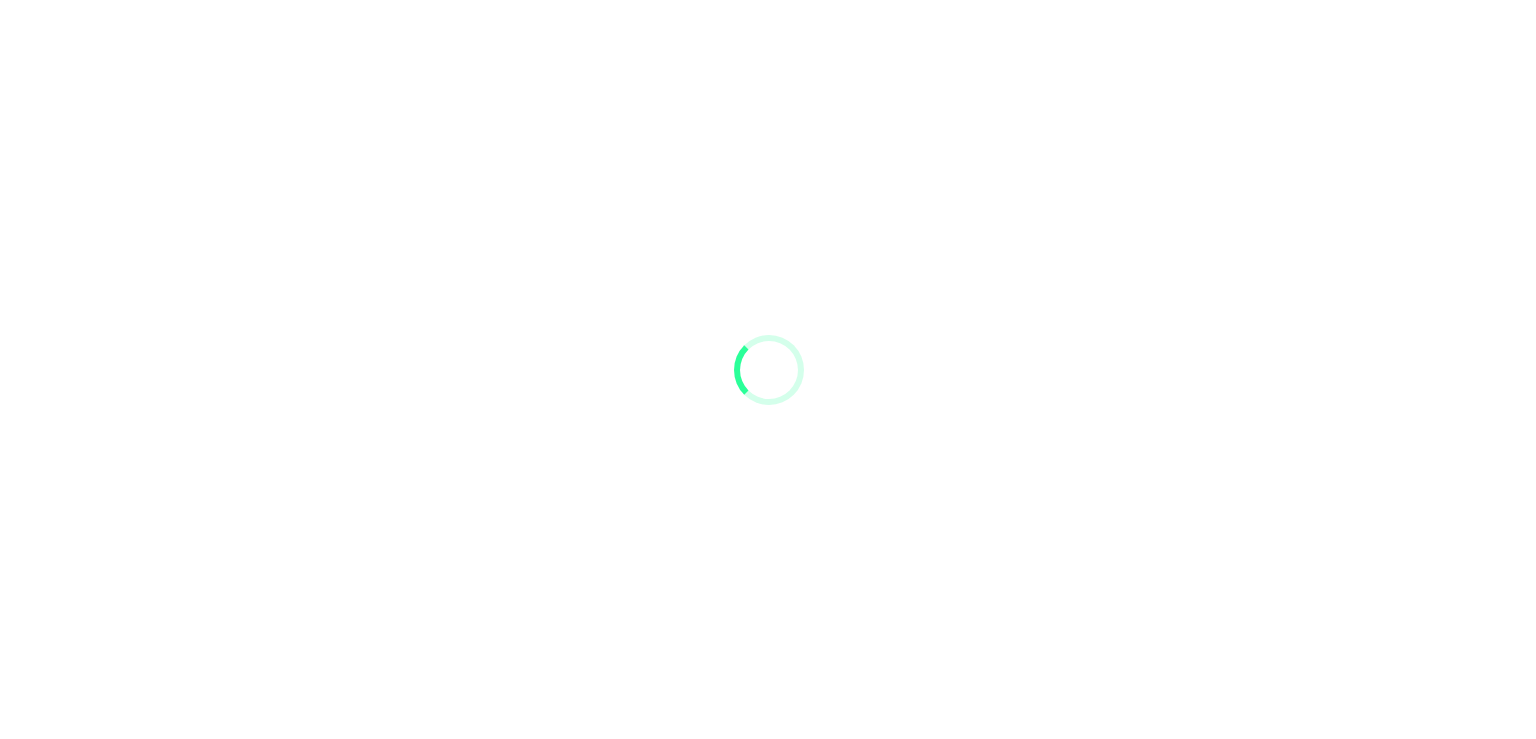 scroll, scrollTop: 0, scrollLeft: 0, axis: both 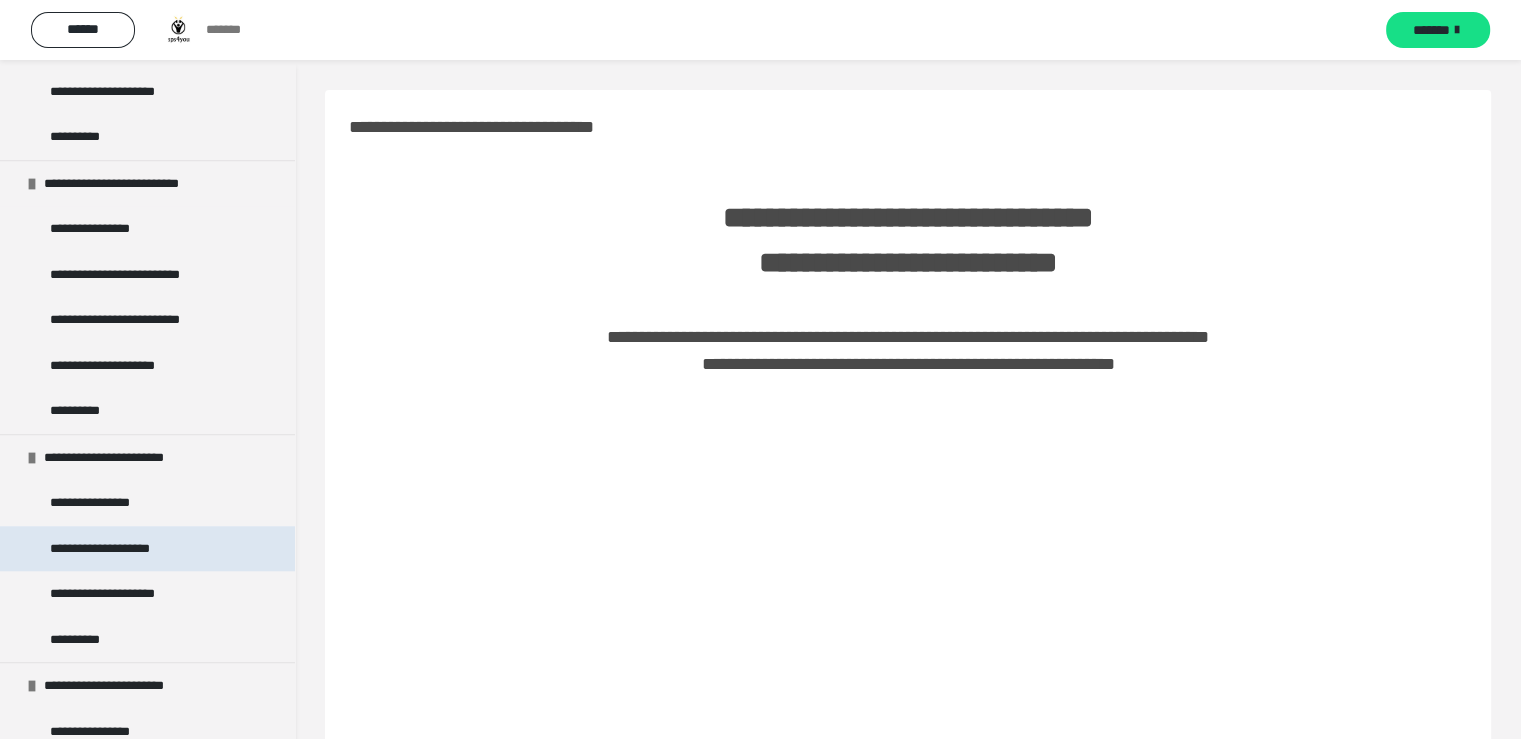 click on "**********" at bounding box center (122, 549) 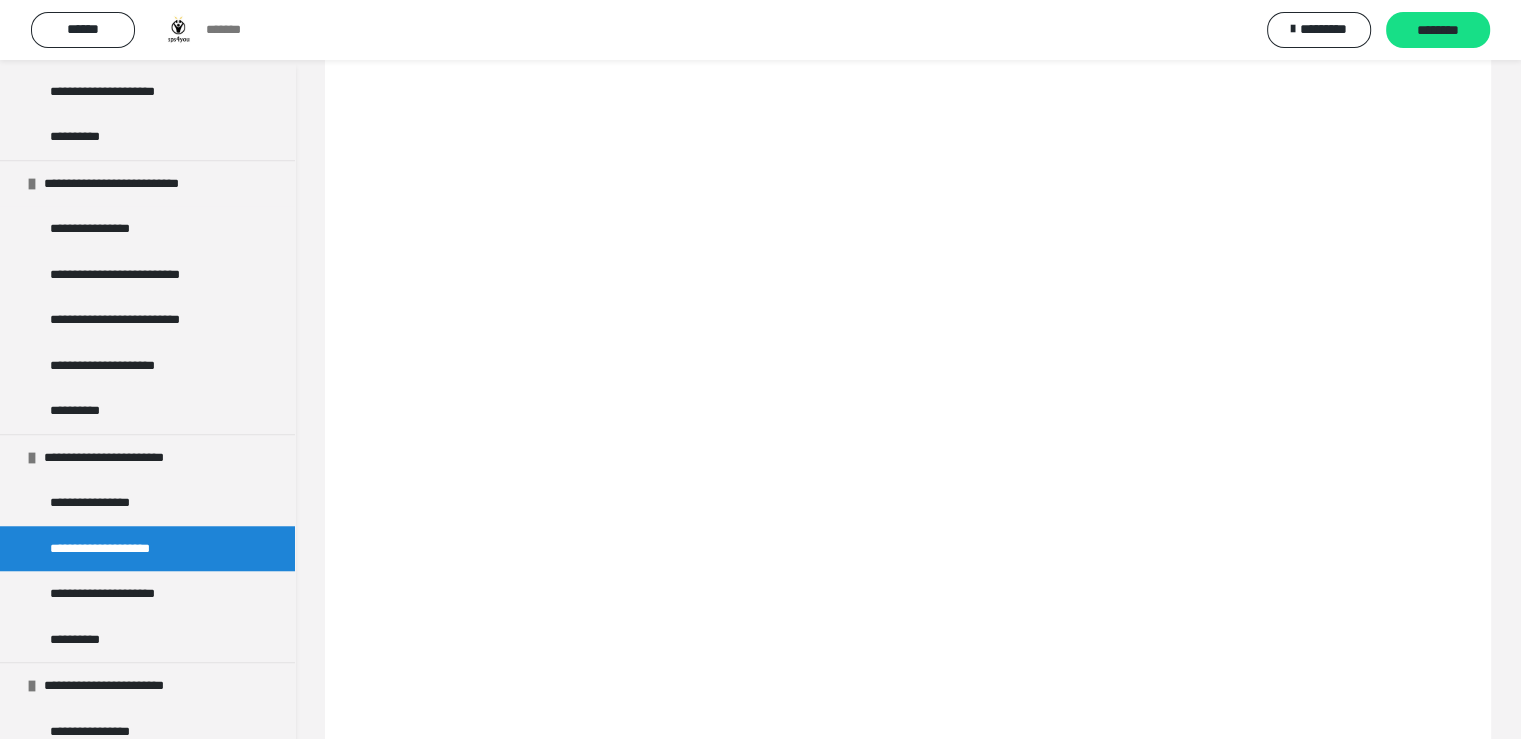 scroll, scrollTop: 84, scrollLeft: 0, axis: vertical 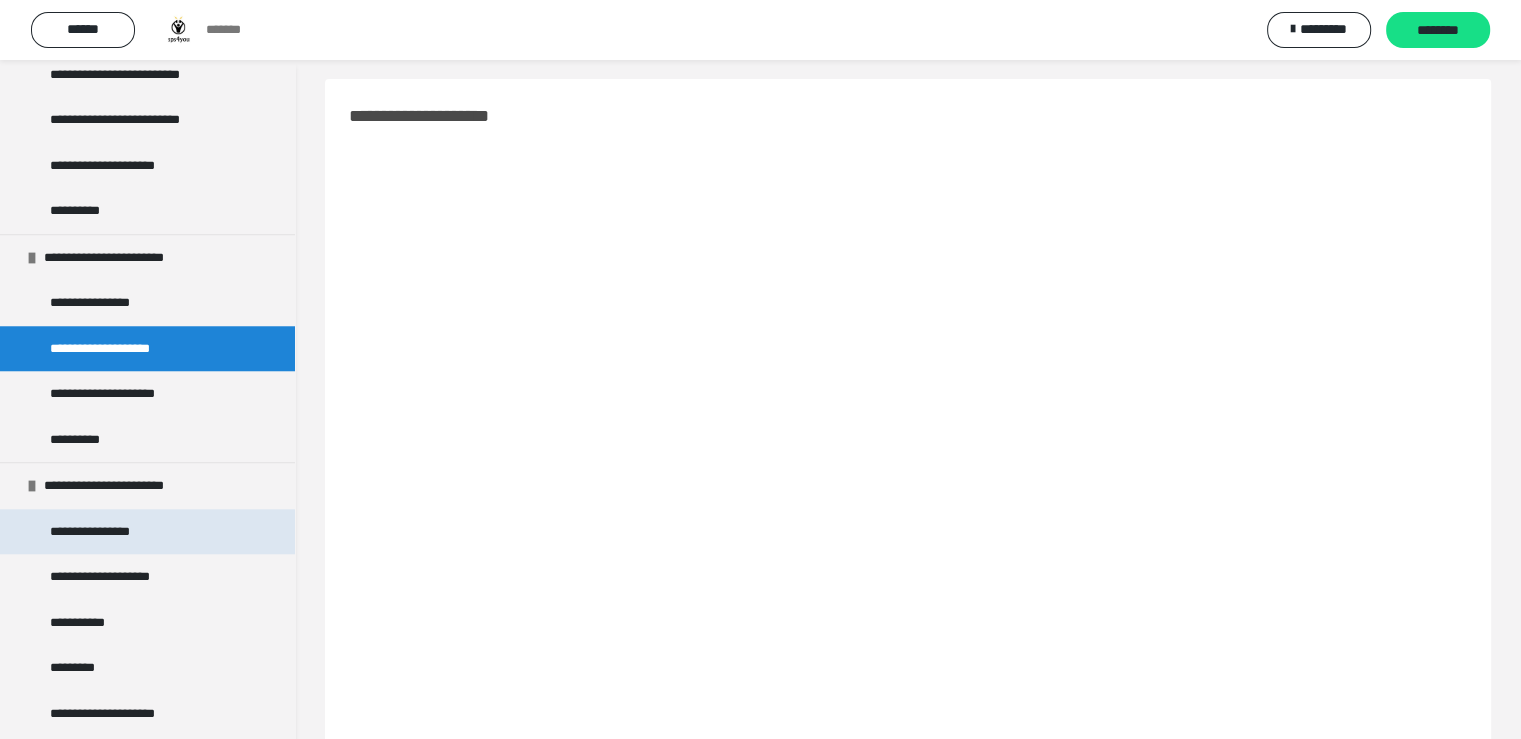 click on "**********" at bounding box center (102, 532) 